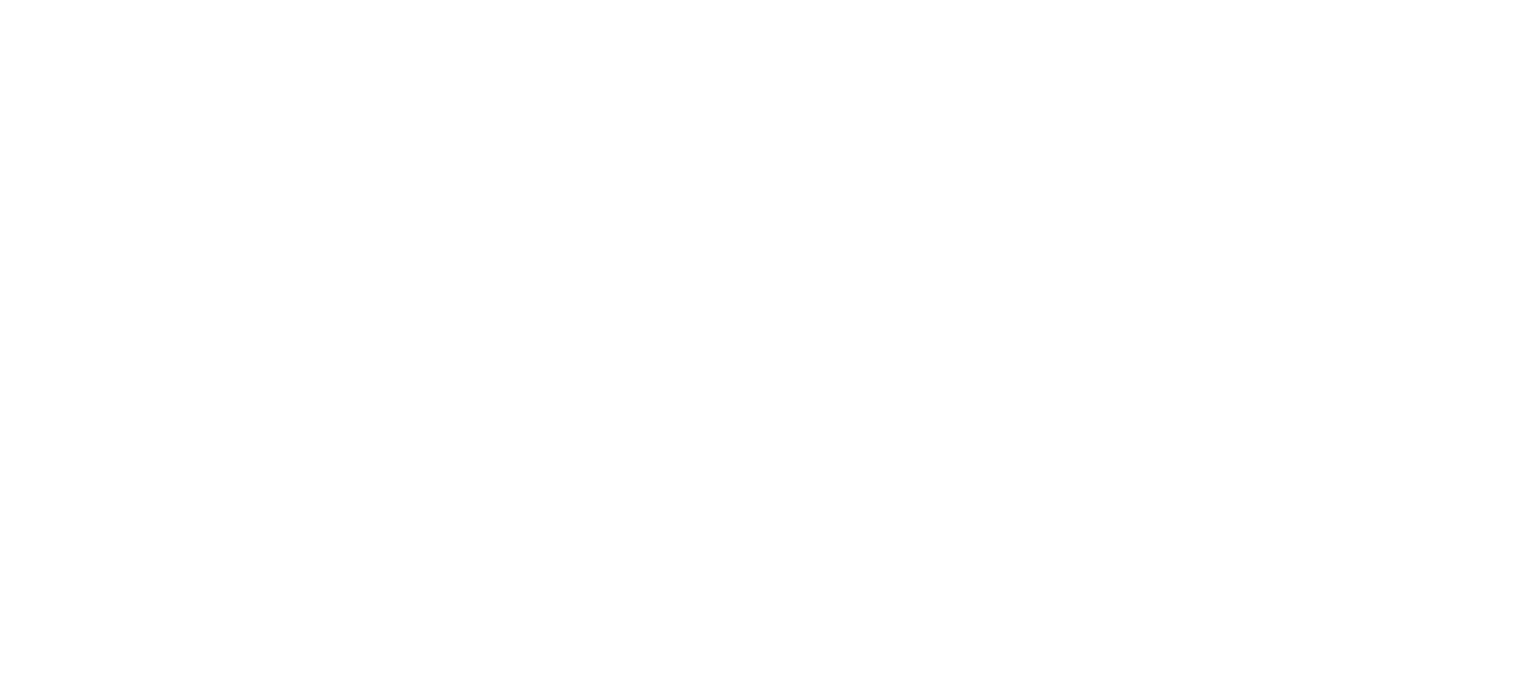 scroll, scrollTop: 0, scrollLeft: 0, axis: both 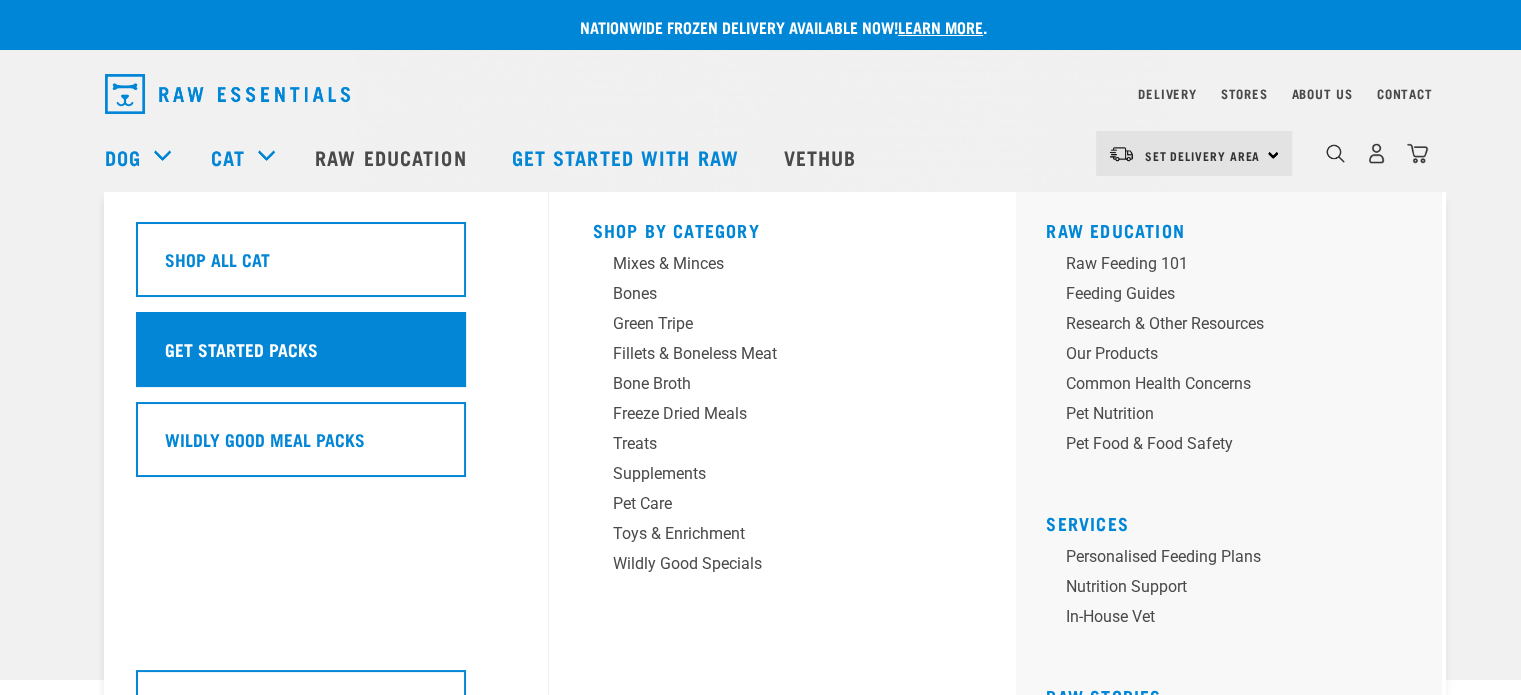 click on "Get started packs" at bounding box center [241, 349] 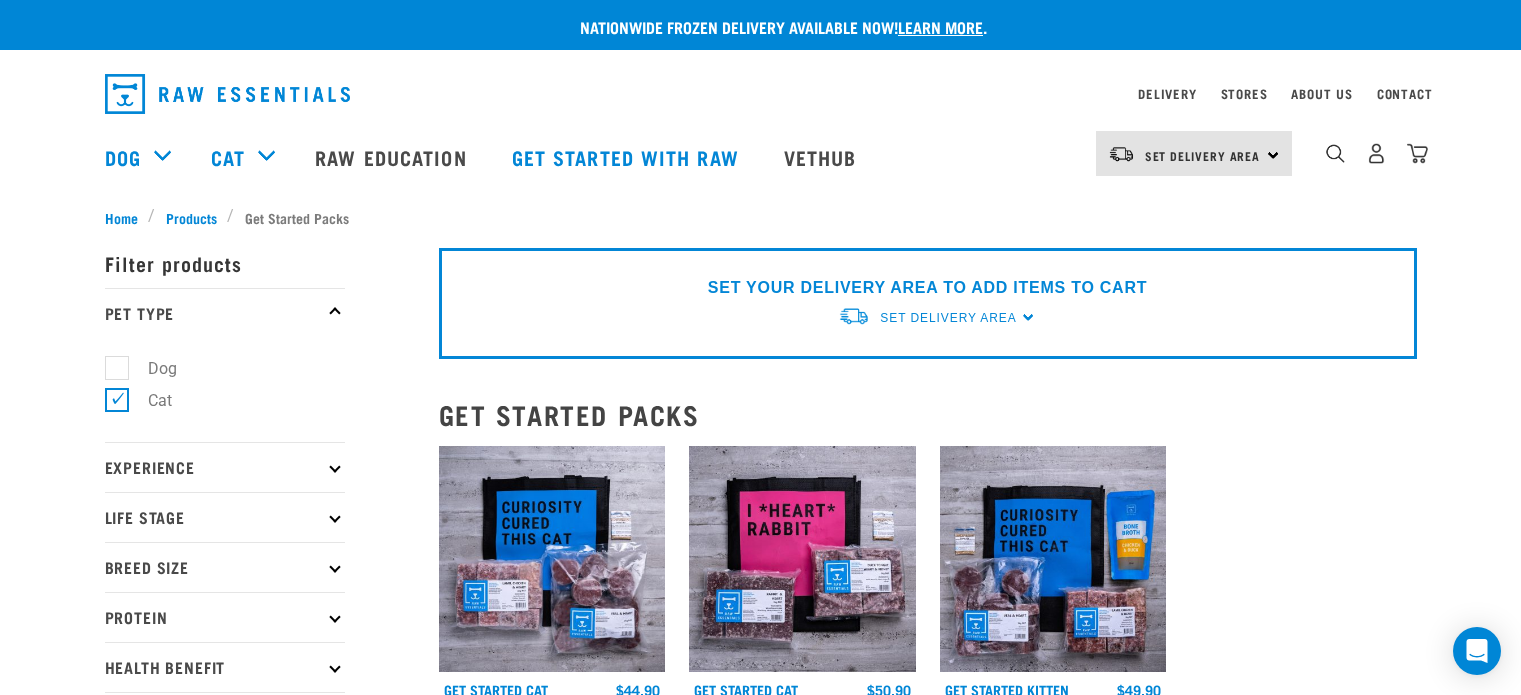 scroll, scrollTop: 0, scrollLeft: 0, axis: both 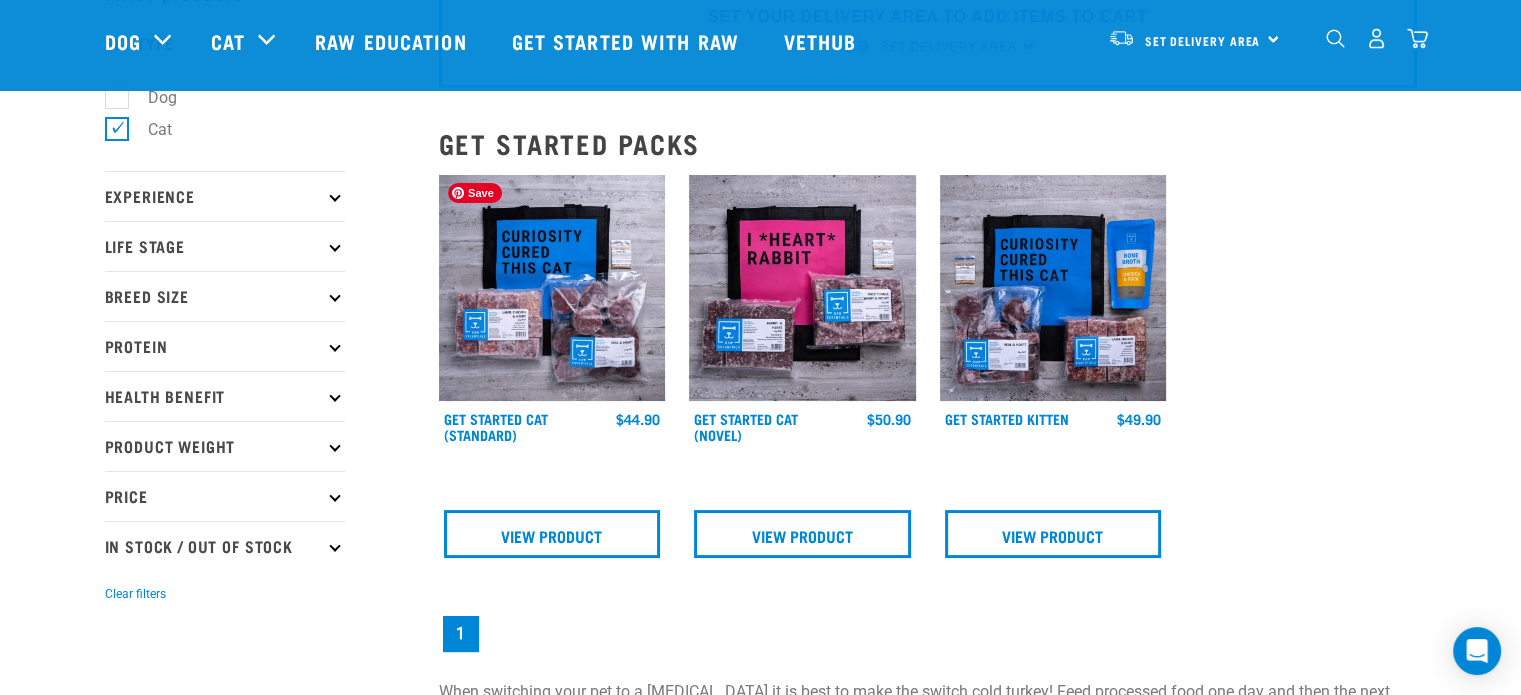 click at bounding box center [552, 288] 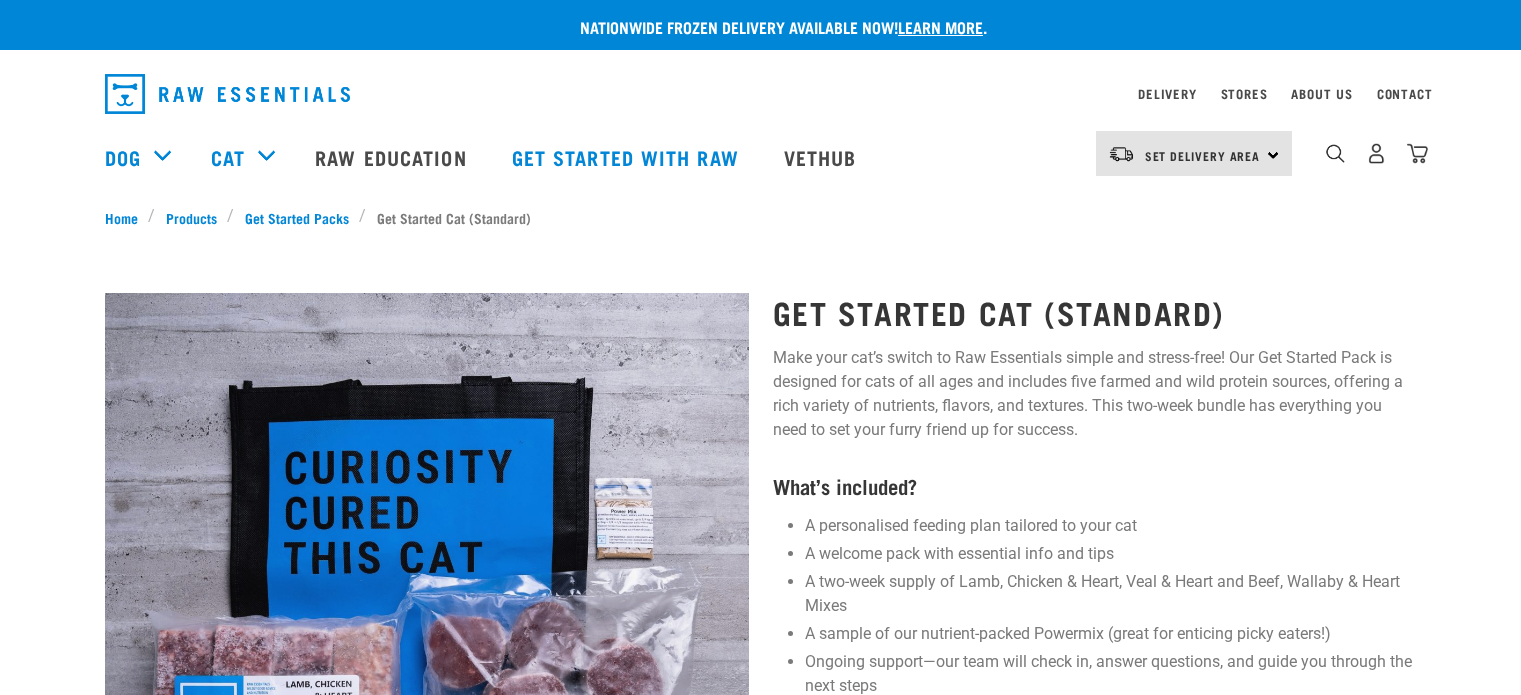 scroll, scrollTop: 0, scrollLeft: 0, axis: both 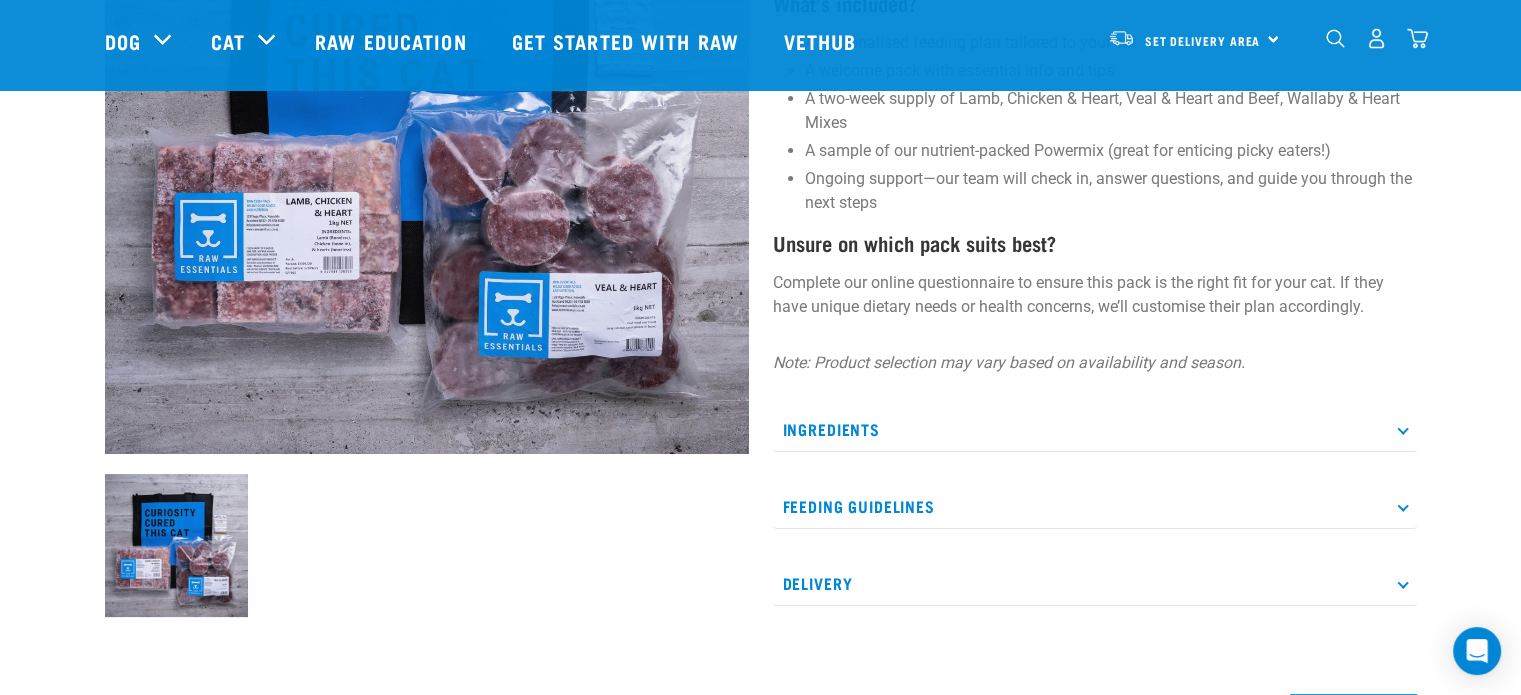 click on "Ingredients" at bounding box center [1095, 429] 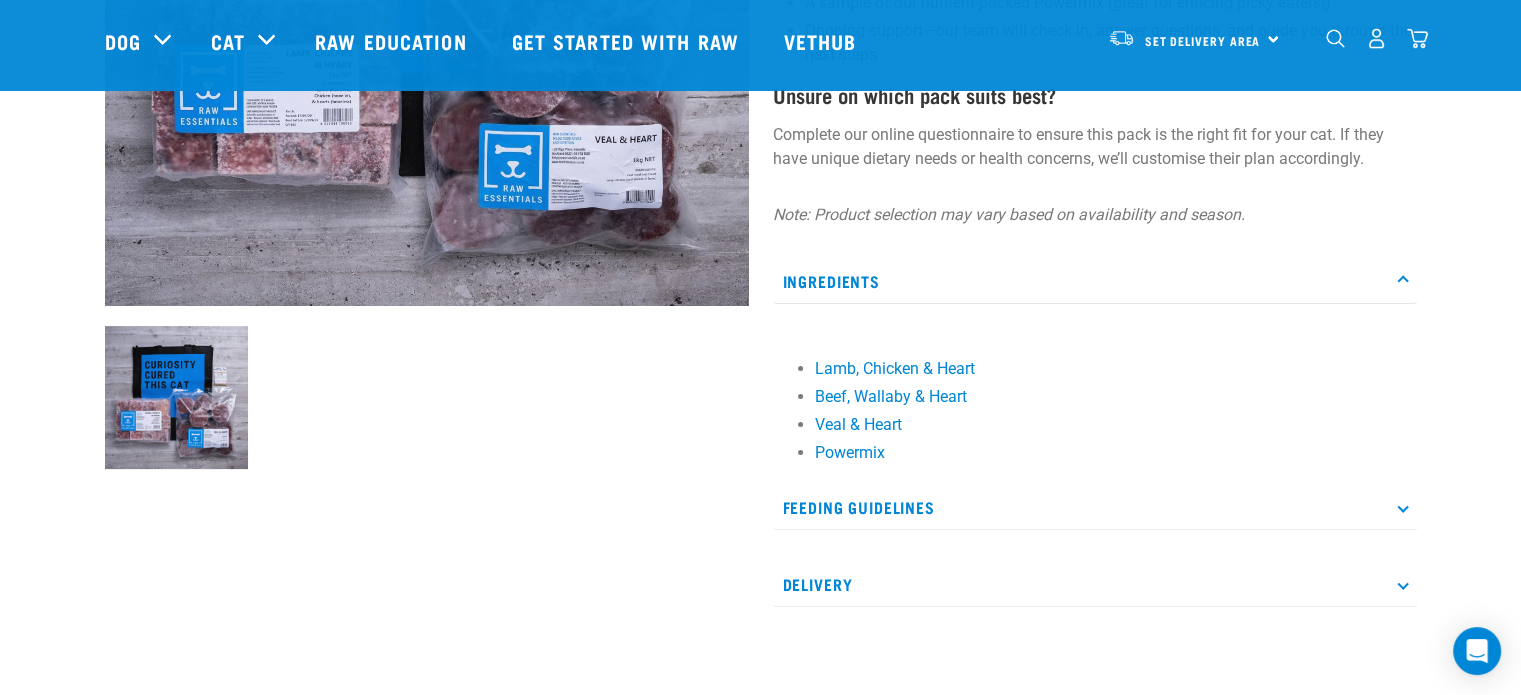 scroll, scrollTop: 496, scrollLeft: 0, axis: vertical 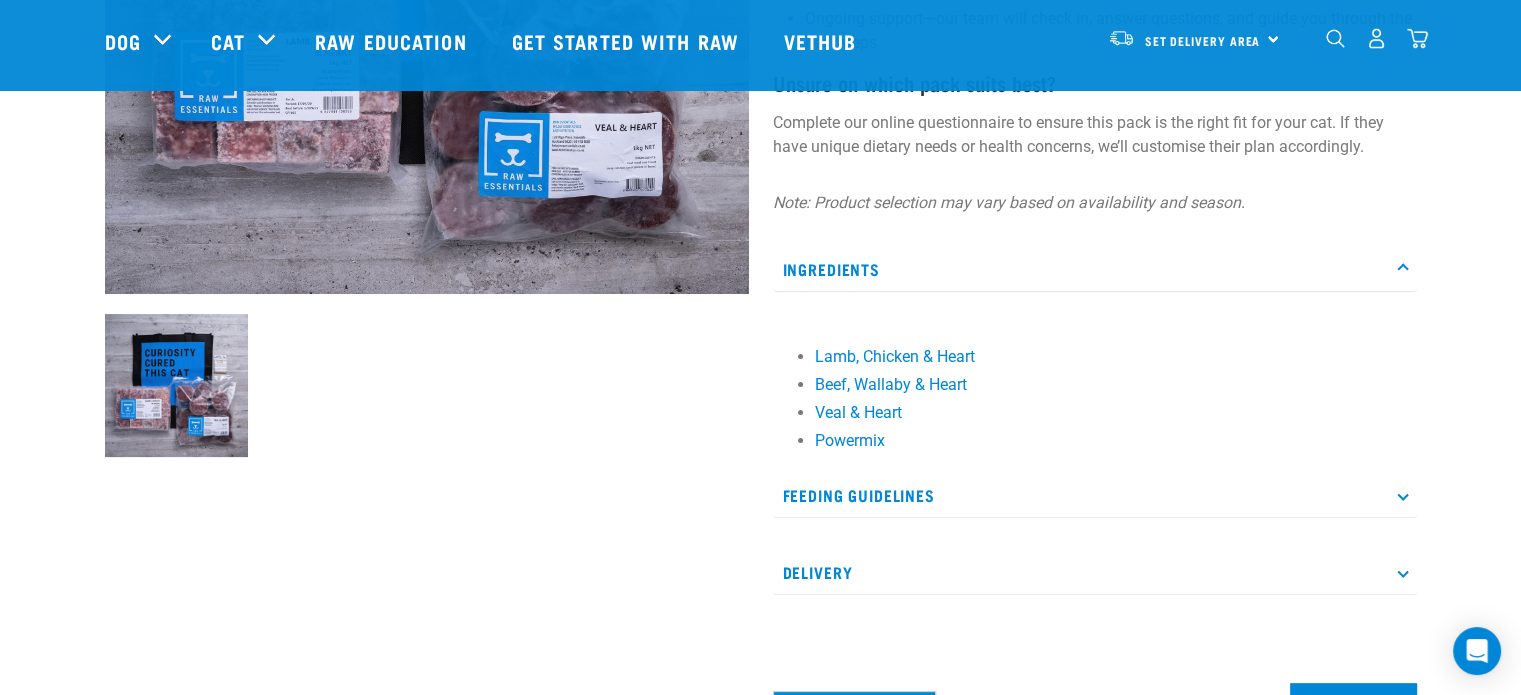 click on "Delivery" at bounding box center [1095, 572] 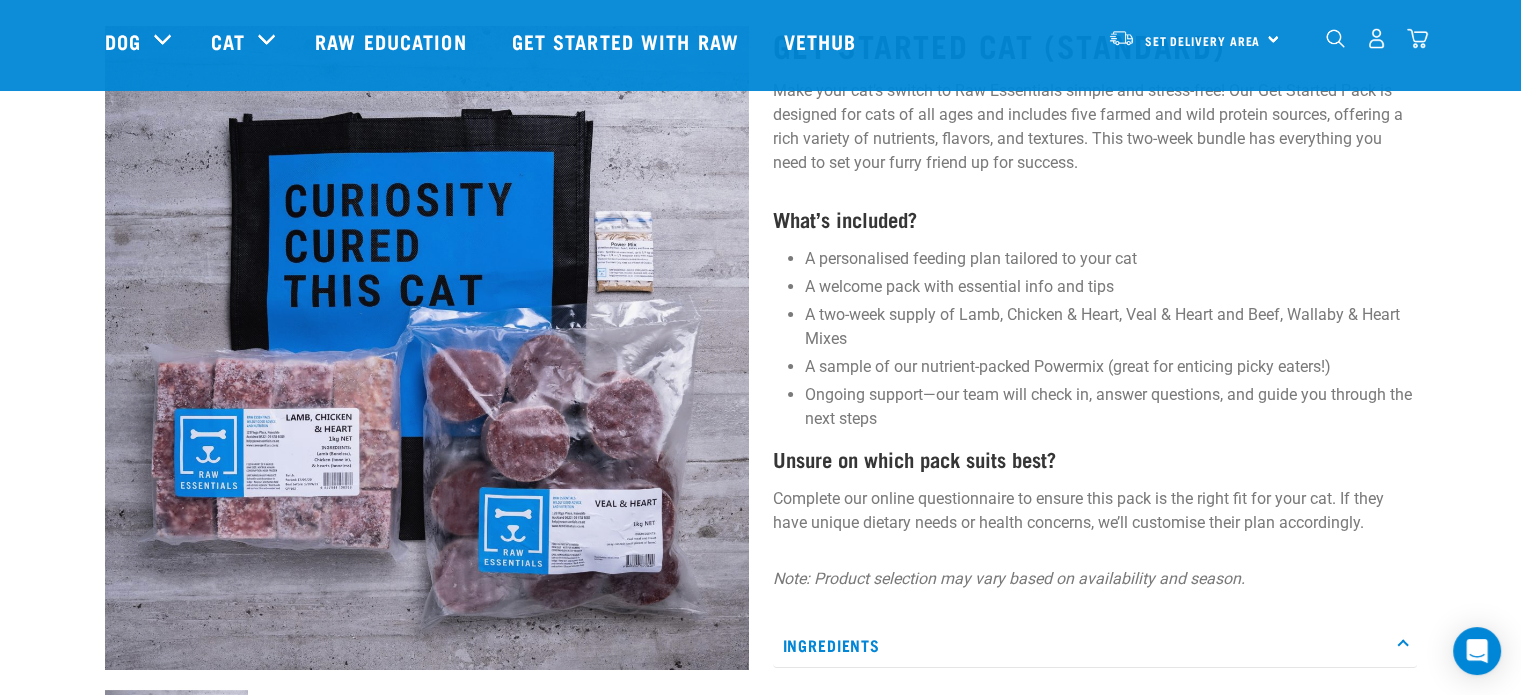 scroll, scrollTop: 67, scrollLeft: 0, axis: vertical 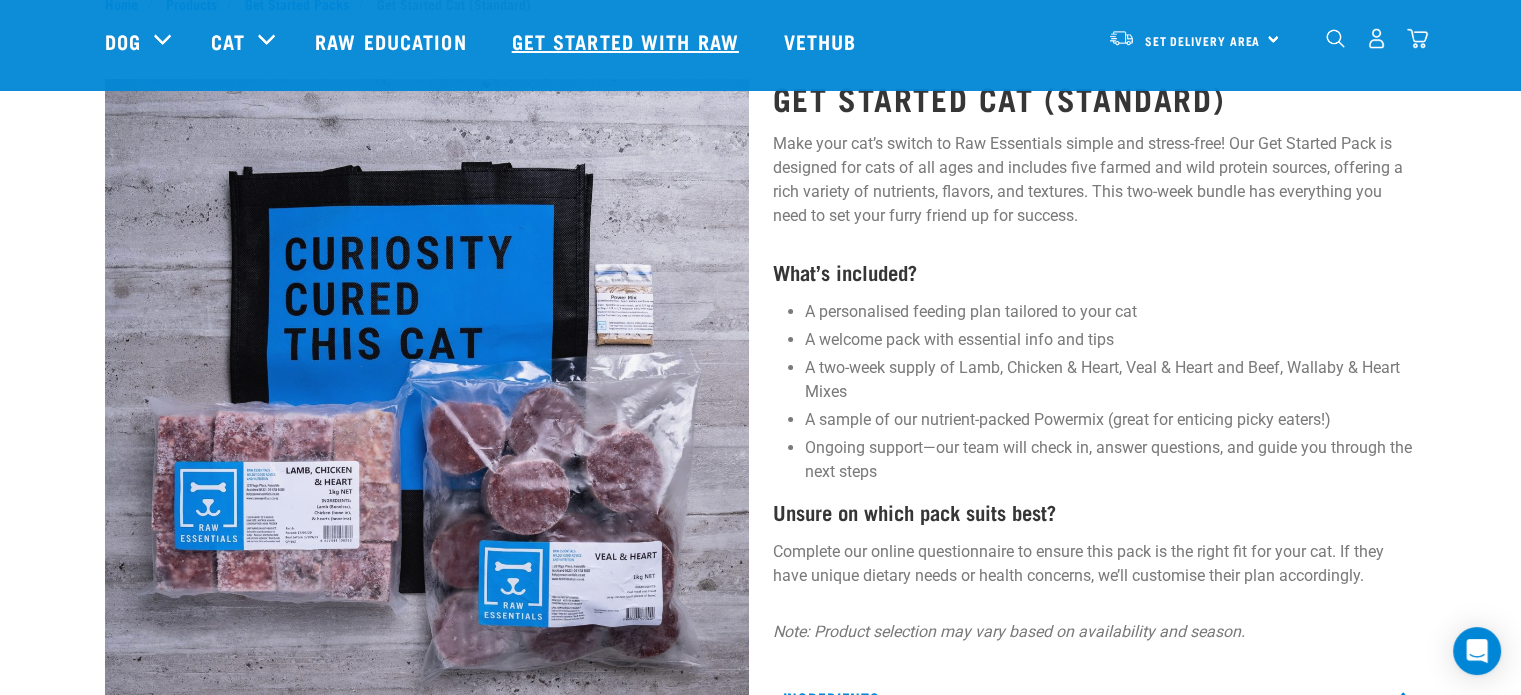click on "Get started with Raw" at bounding box center [628, 41] 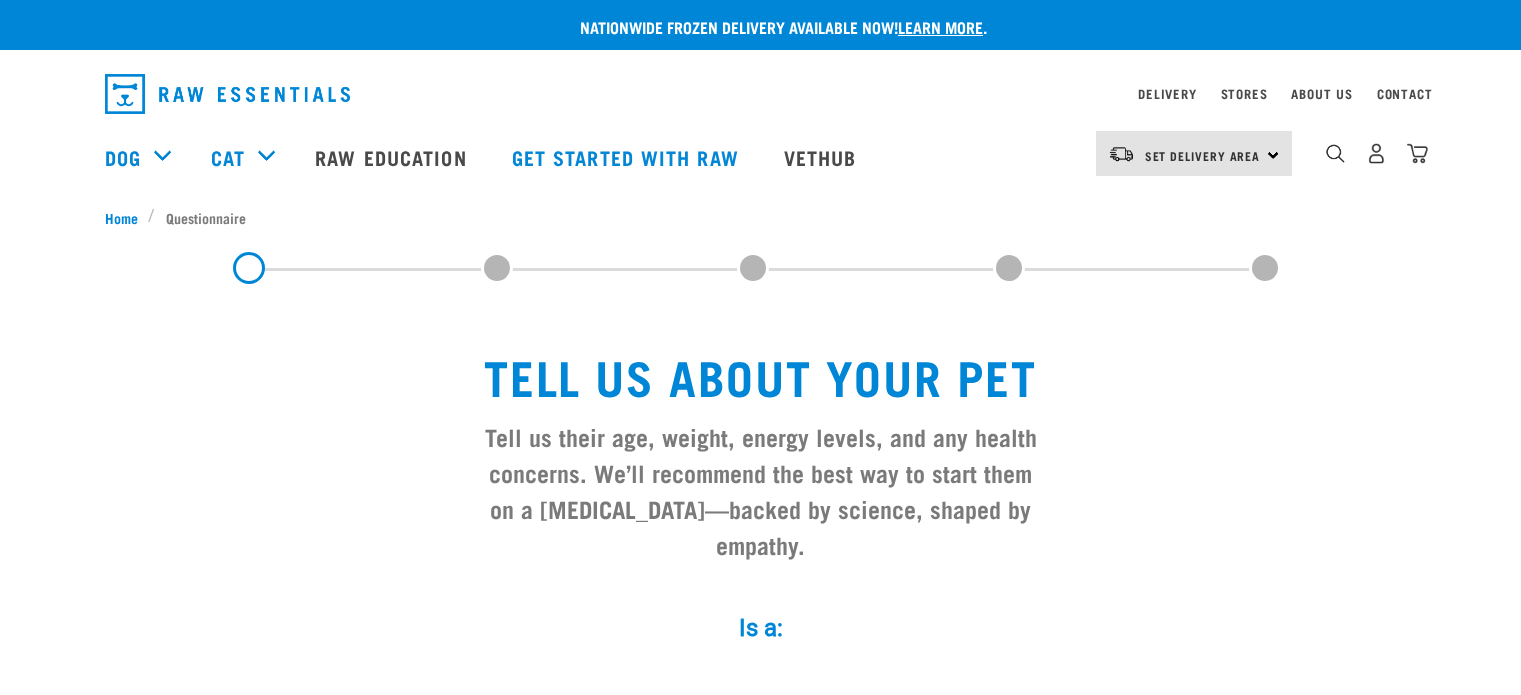 scroll, scrollTop: 0, scrollLeft: 0, axis: both 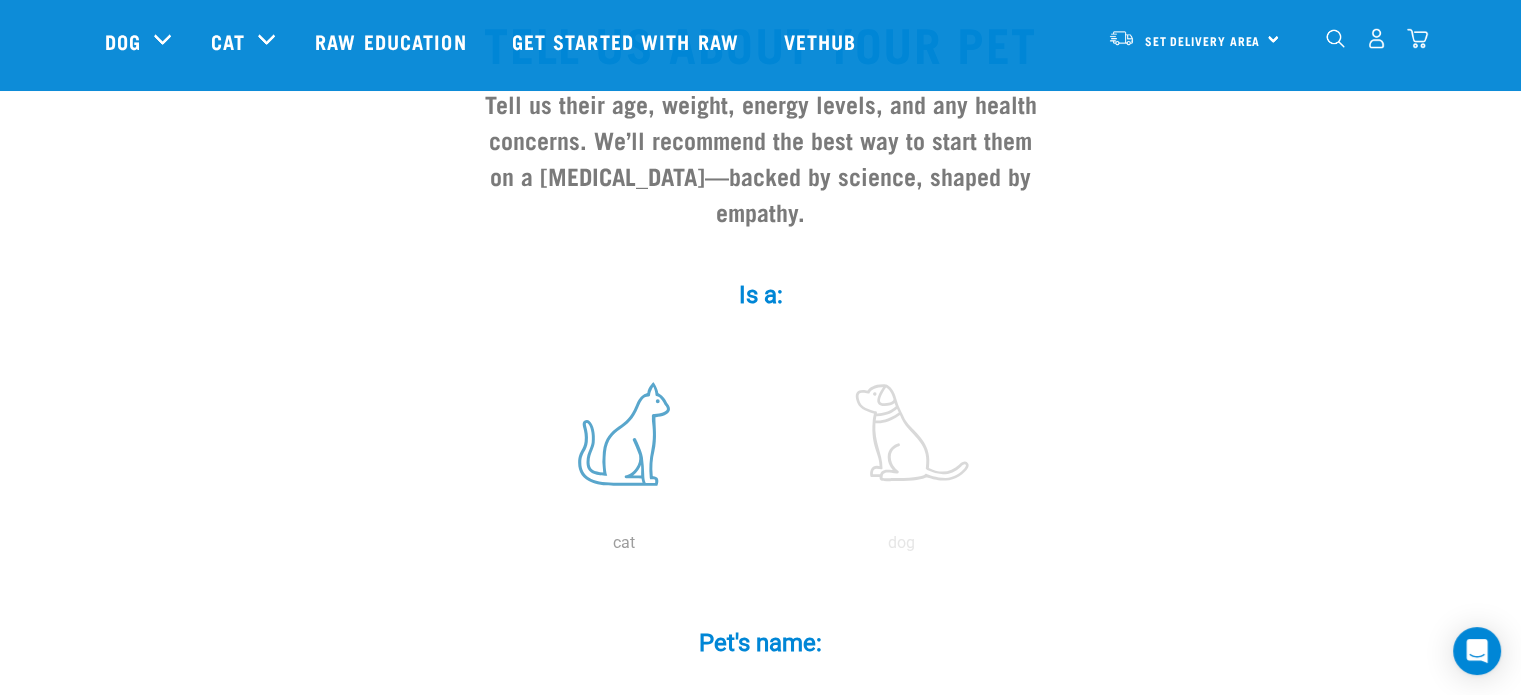 click at bounding box center [624, 434] 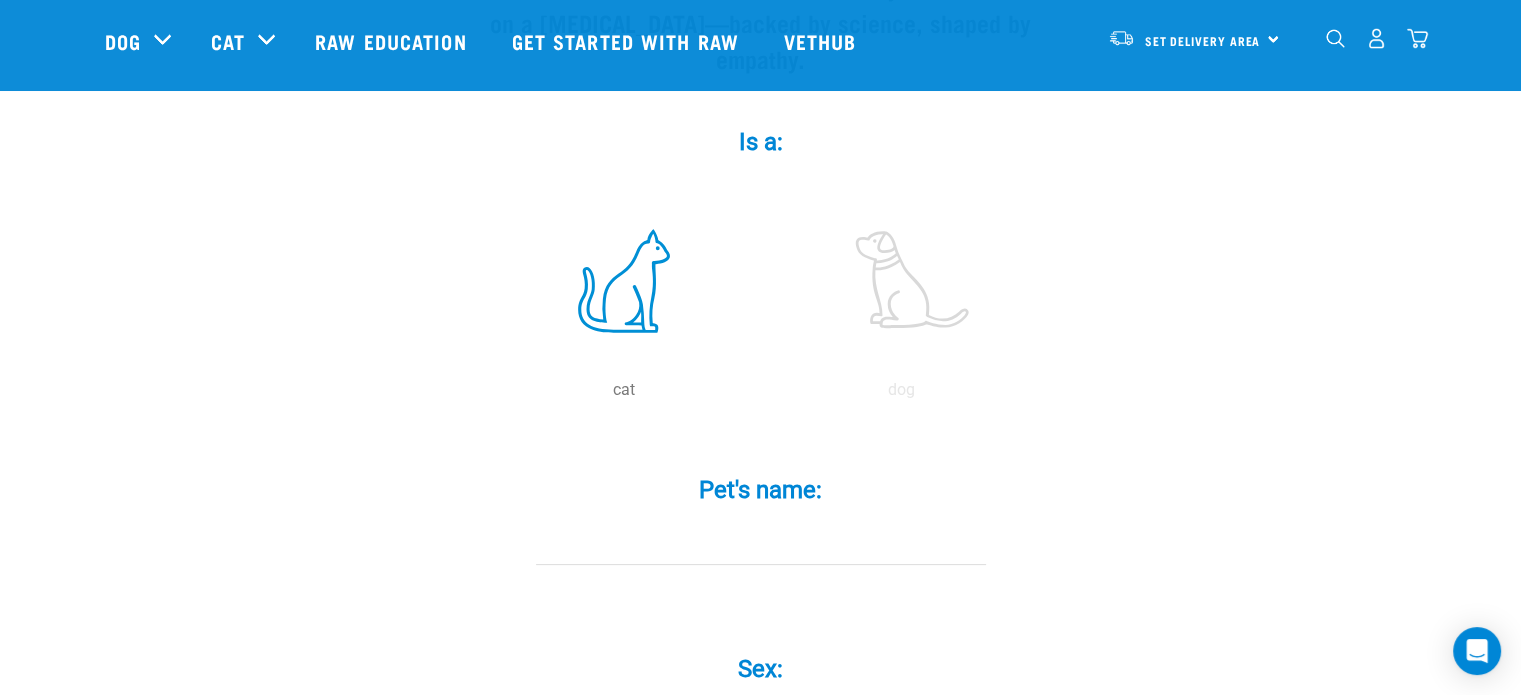 scroll, scrollTop: 338, scrollLeft: 0, axis: vertical 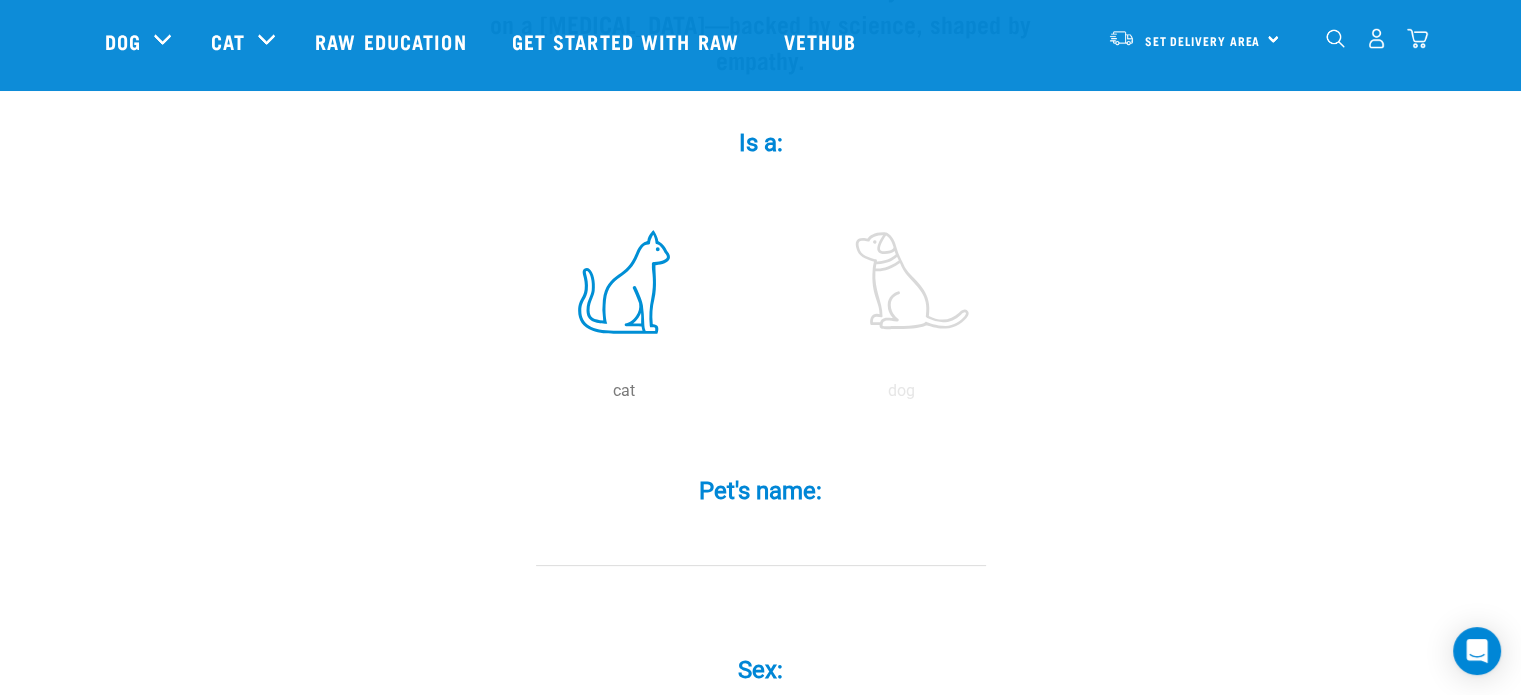 click on "Pet's name: *" at bounding box center [761, 522] 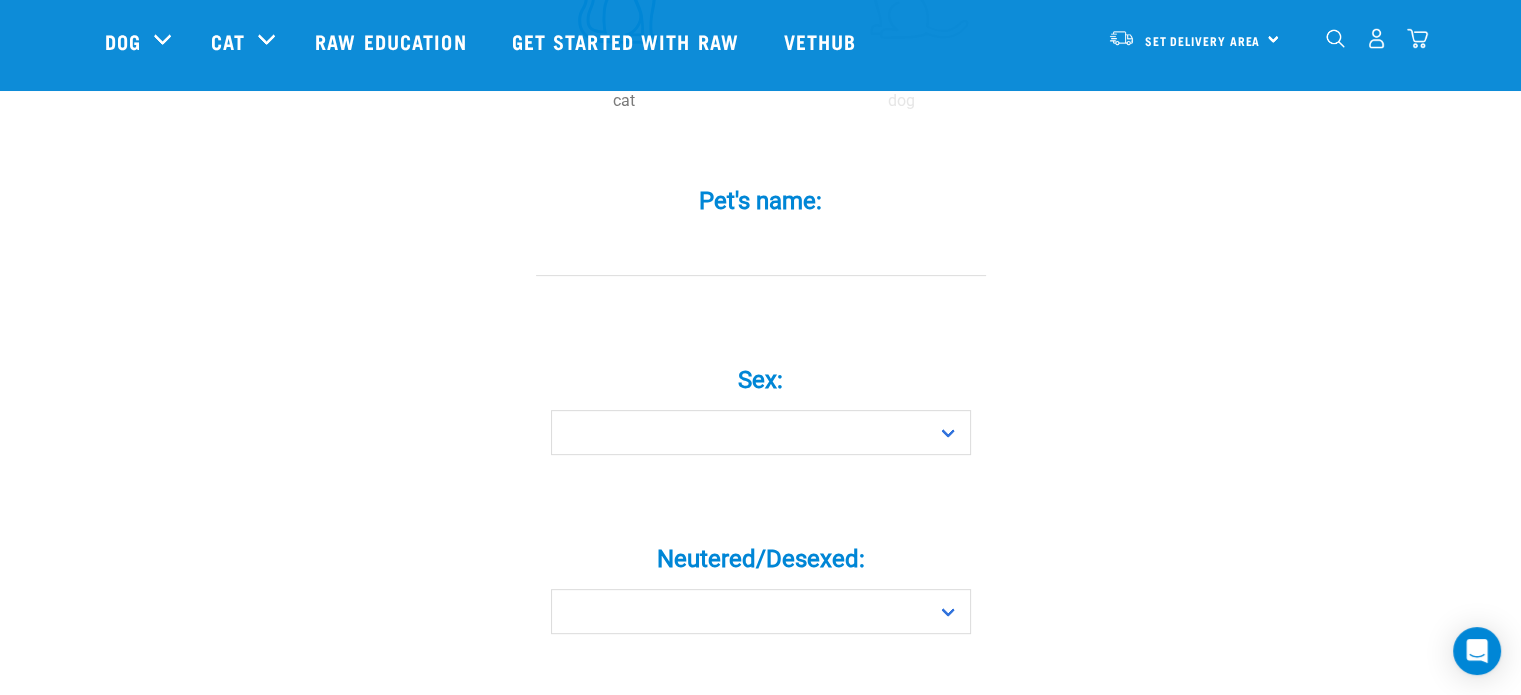 scroll, scrollTop: 634, scrollLeft: 0, axis: vertical 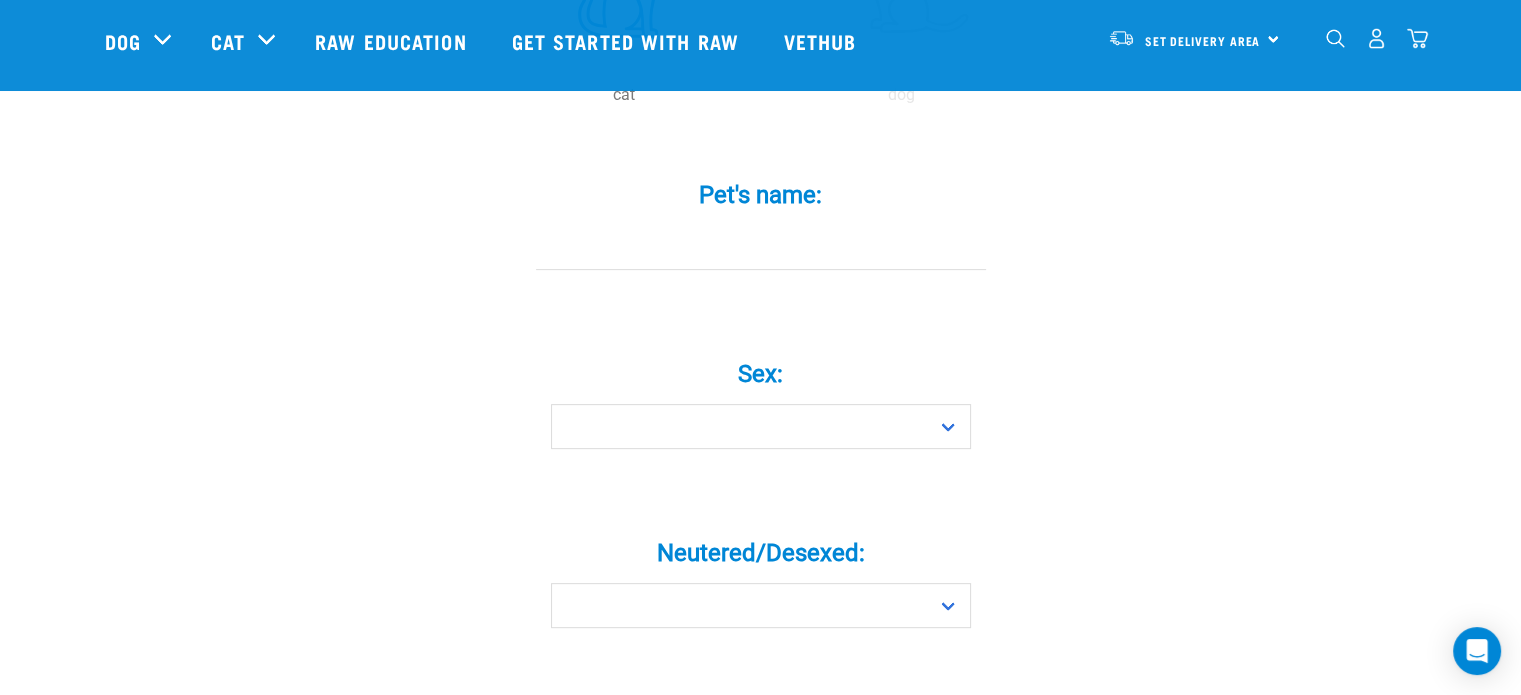 click on "Pet's name: *" at bounding box center (761, 247) 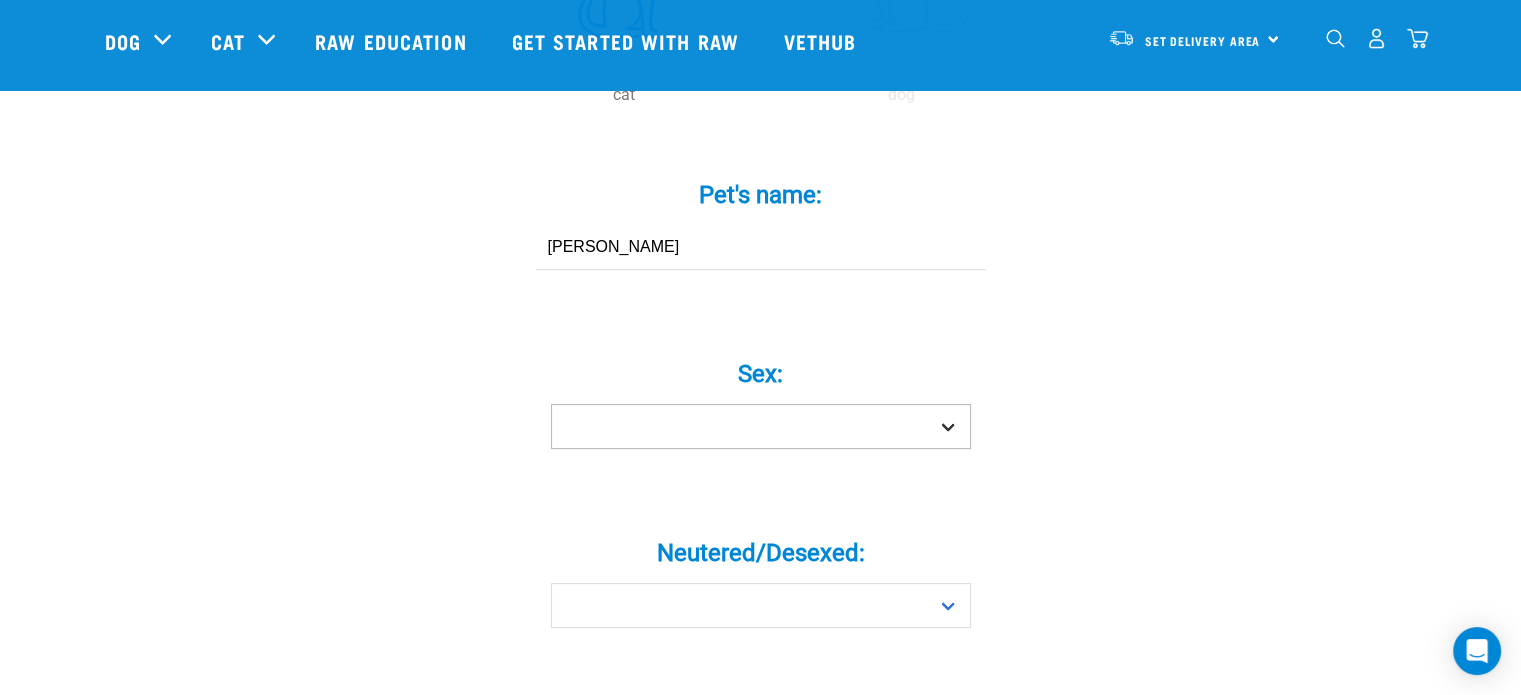 type on "Goldie" 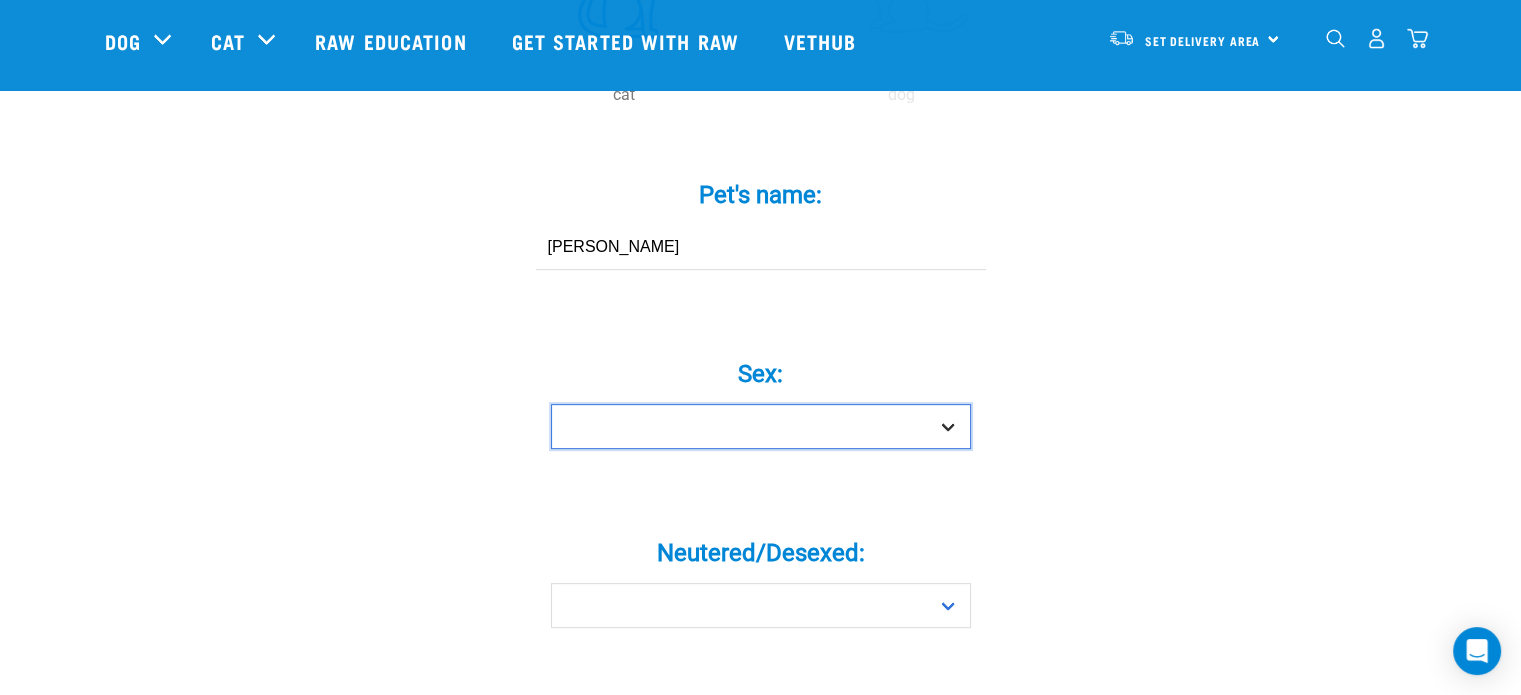 click on "Boy
Girl" at bounding box center [761, 426] 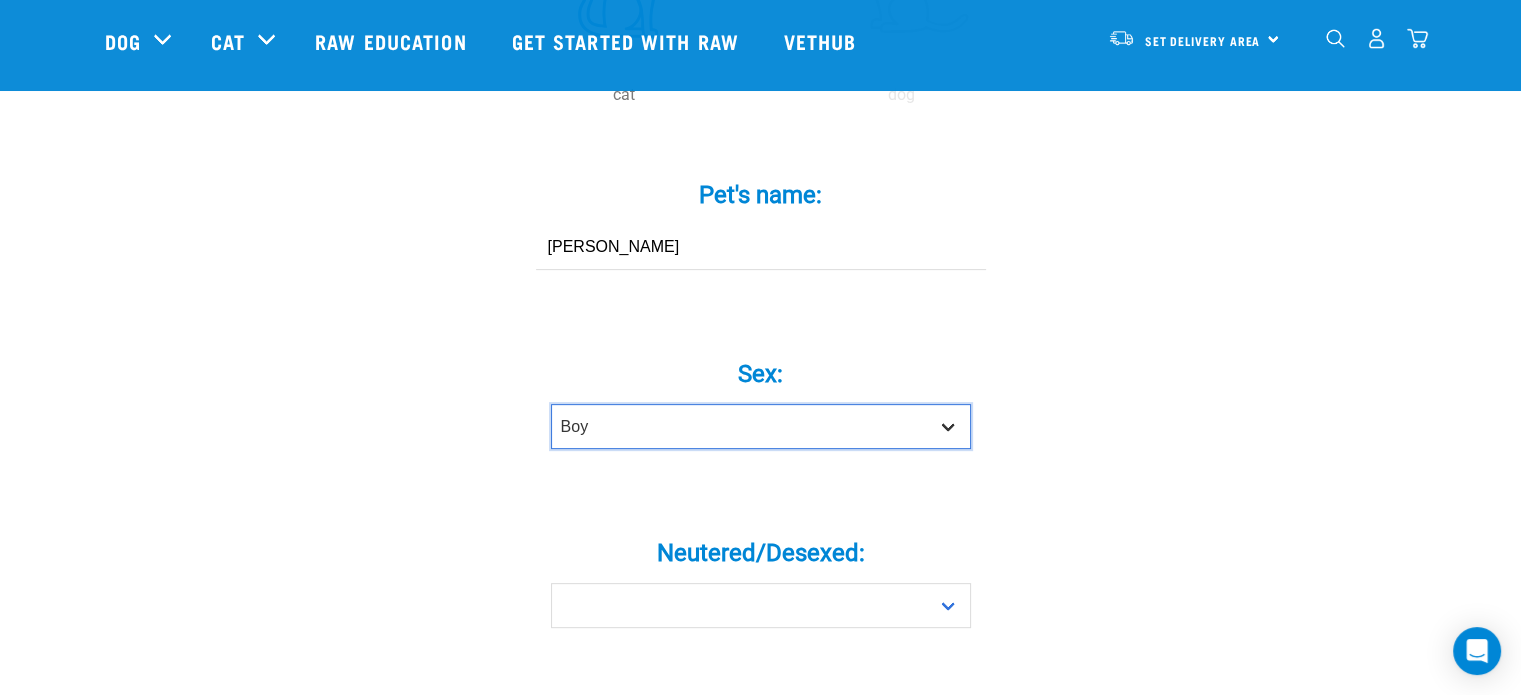 click on "Boy
Girl" at bounding box center (761, 426) 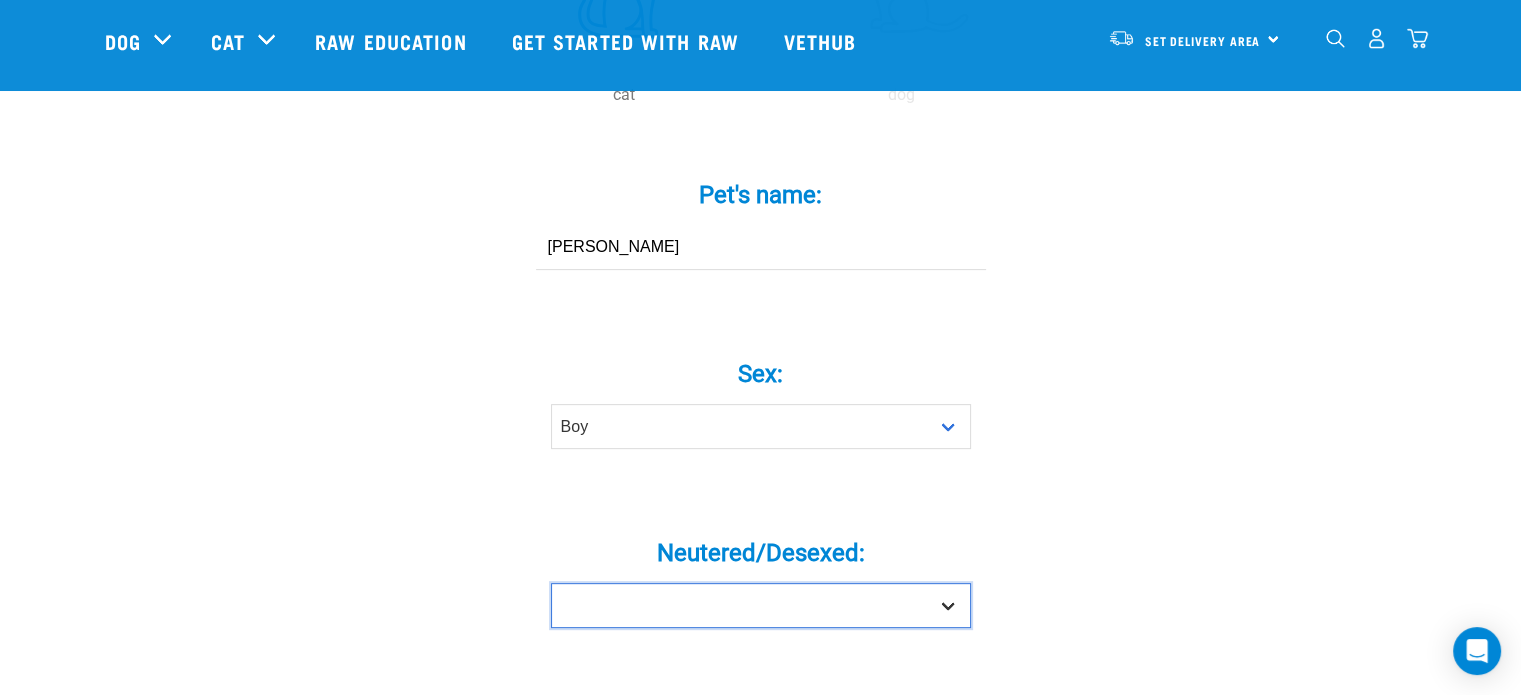 click on "Yes
No" at bounding box center (761, 605) 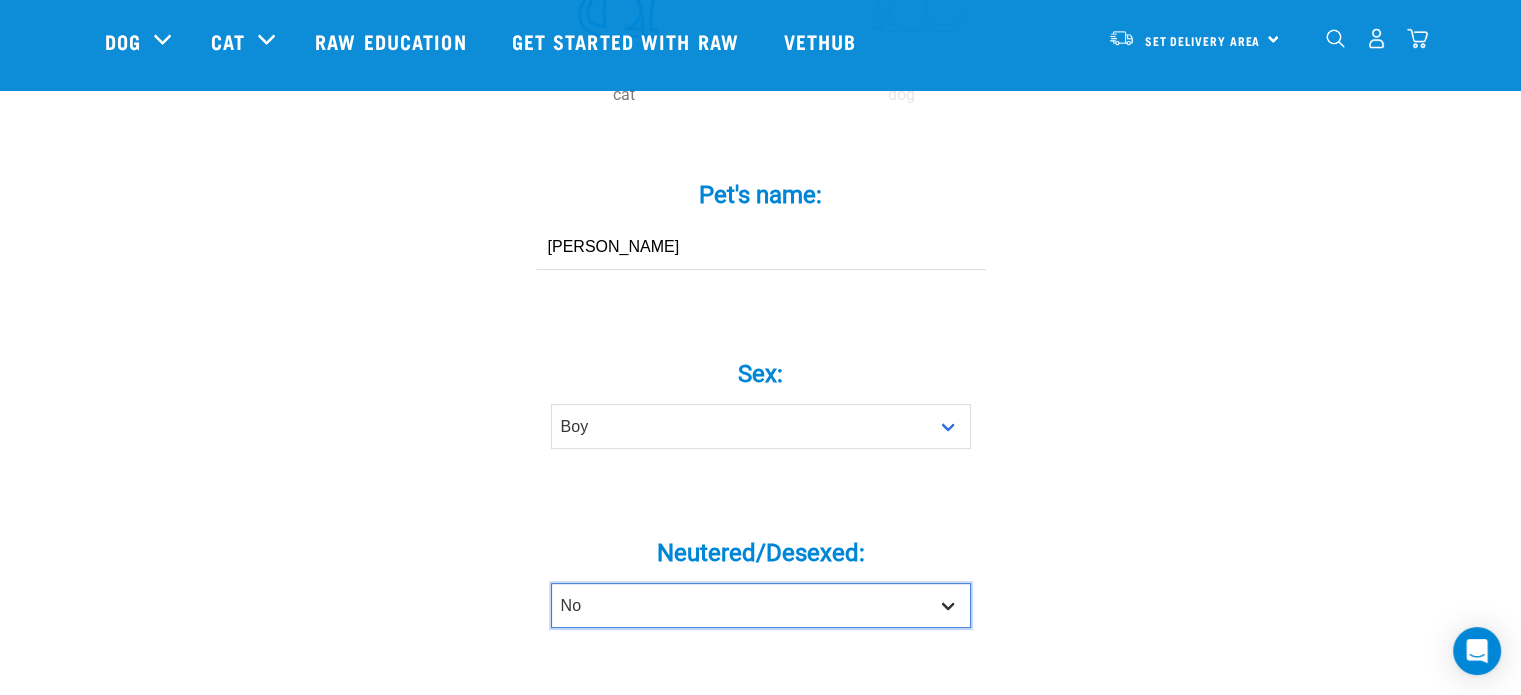 click on "Yes
No" at bounding box center (761, 605) 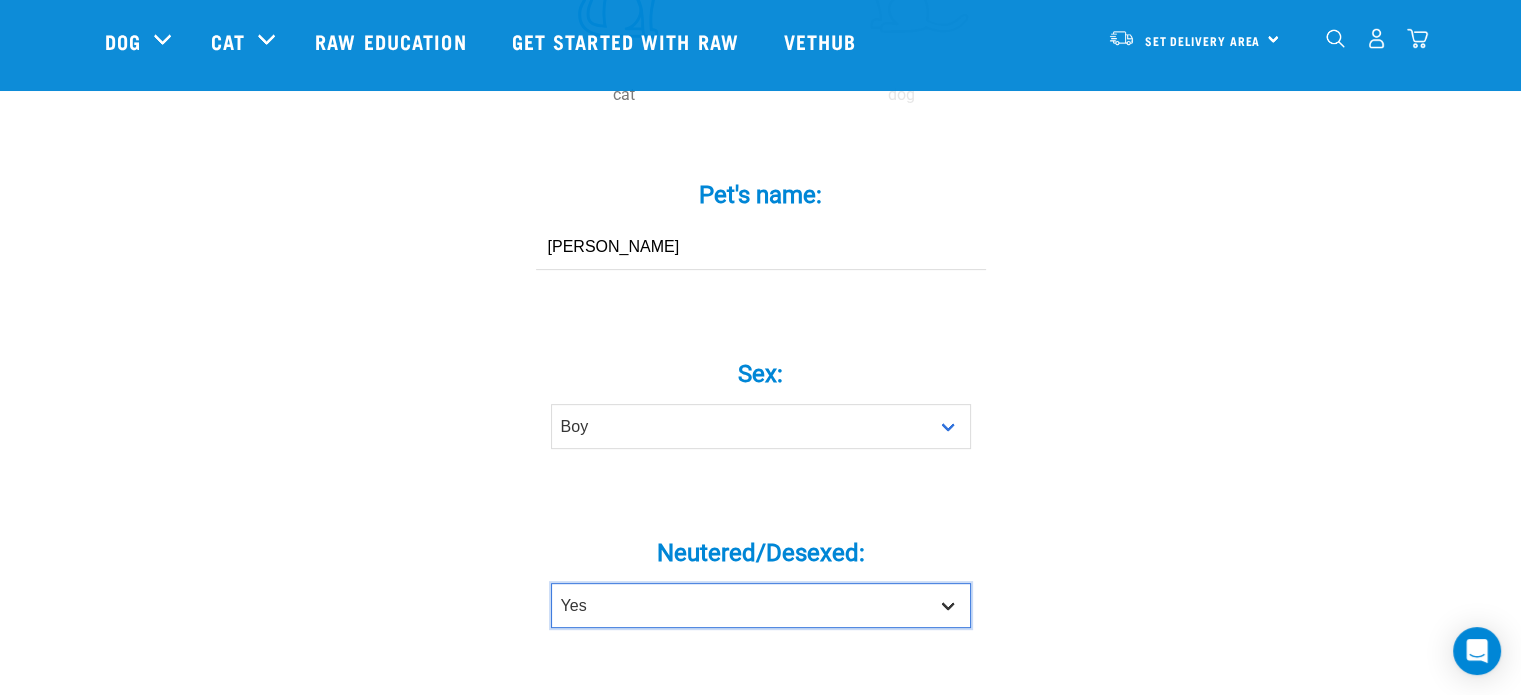 click on "Yes
No" at bounding box center (761, 605) 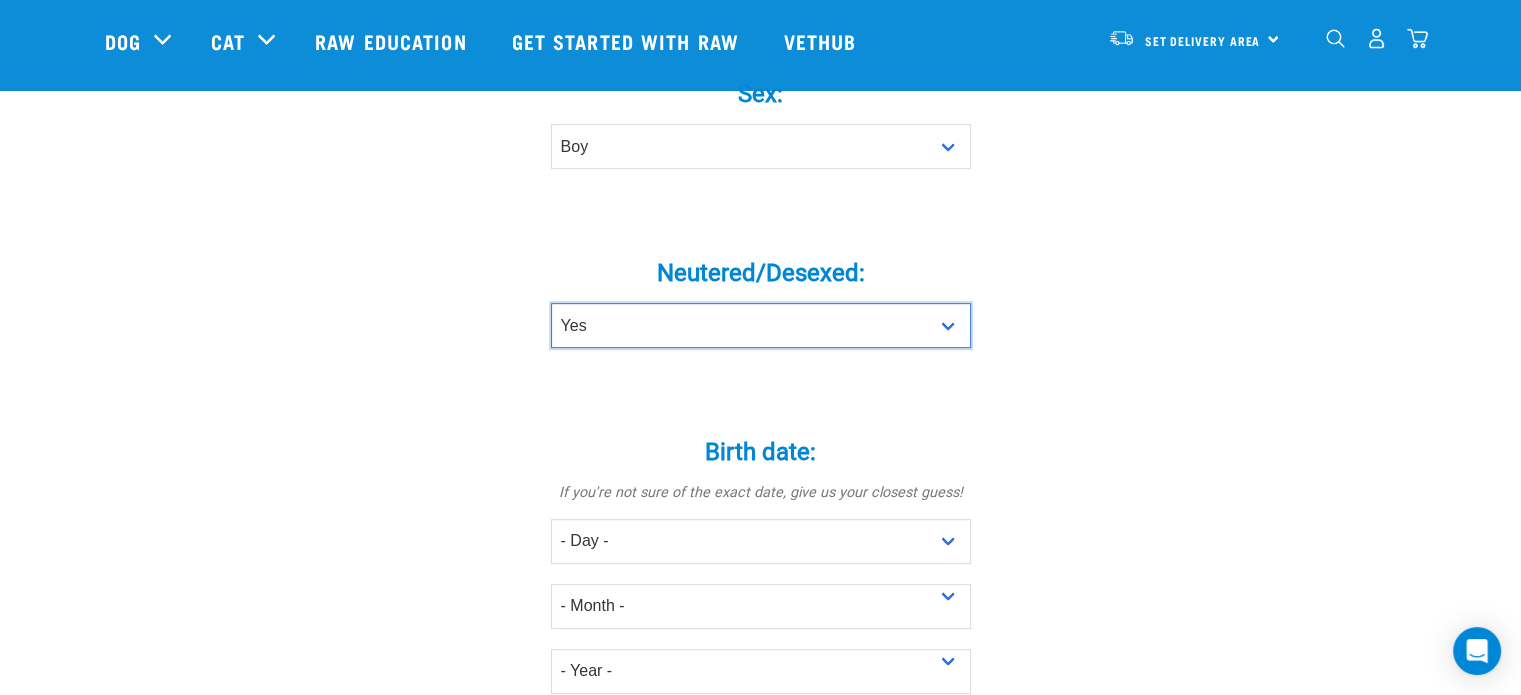 scroll, scrollTop: 938, scrollLeft: 0, axis: vertical 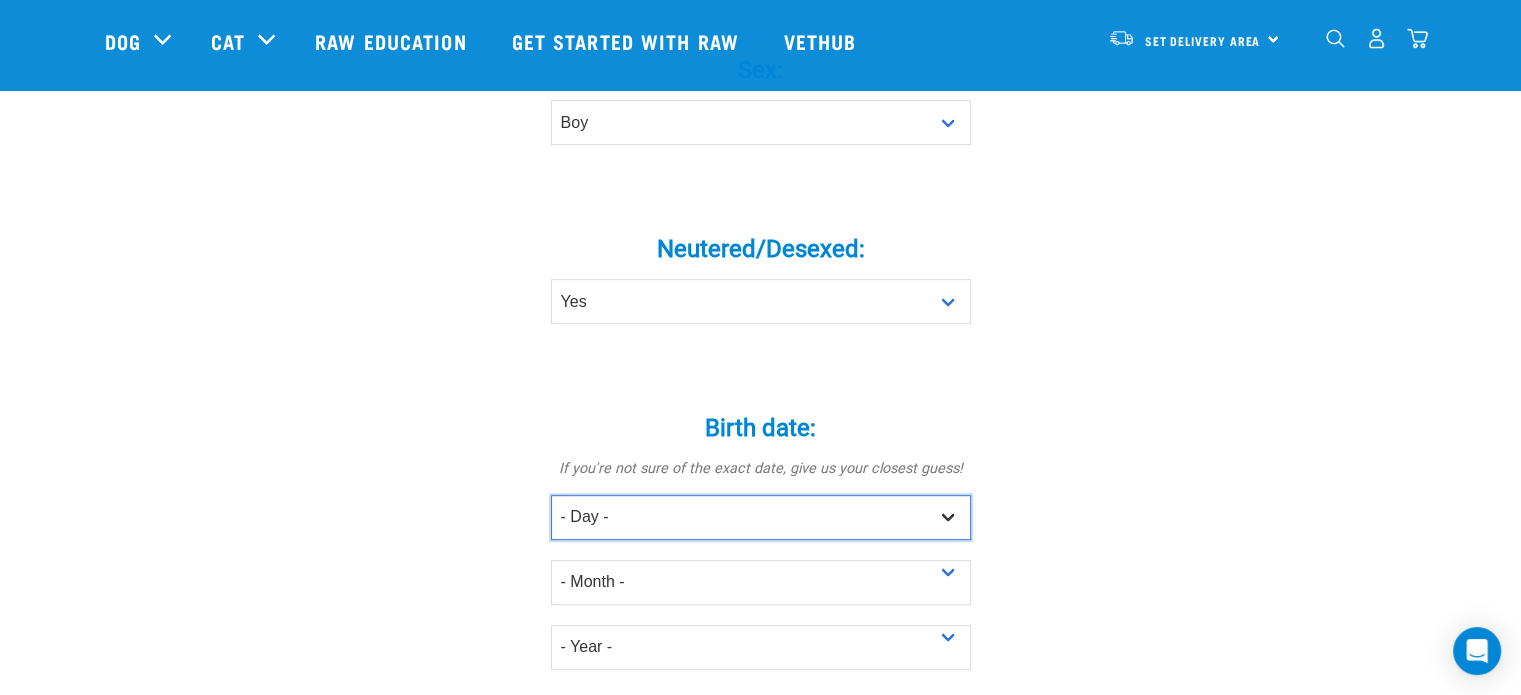 click on "- Day -
1
2
3
4
5
6
7
8
9
10 11 12 13 14 15 16 17 18 19 20 21 22 23 24 25 26 27" at bounding box center (761, 517) 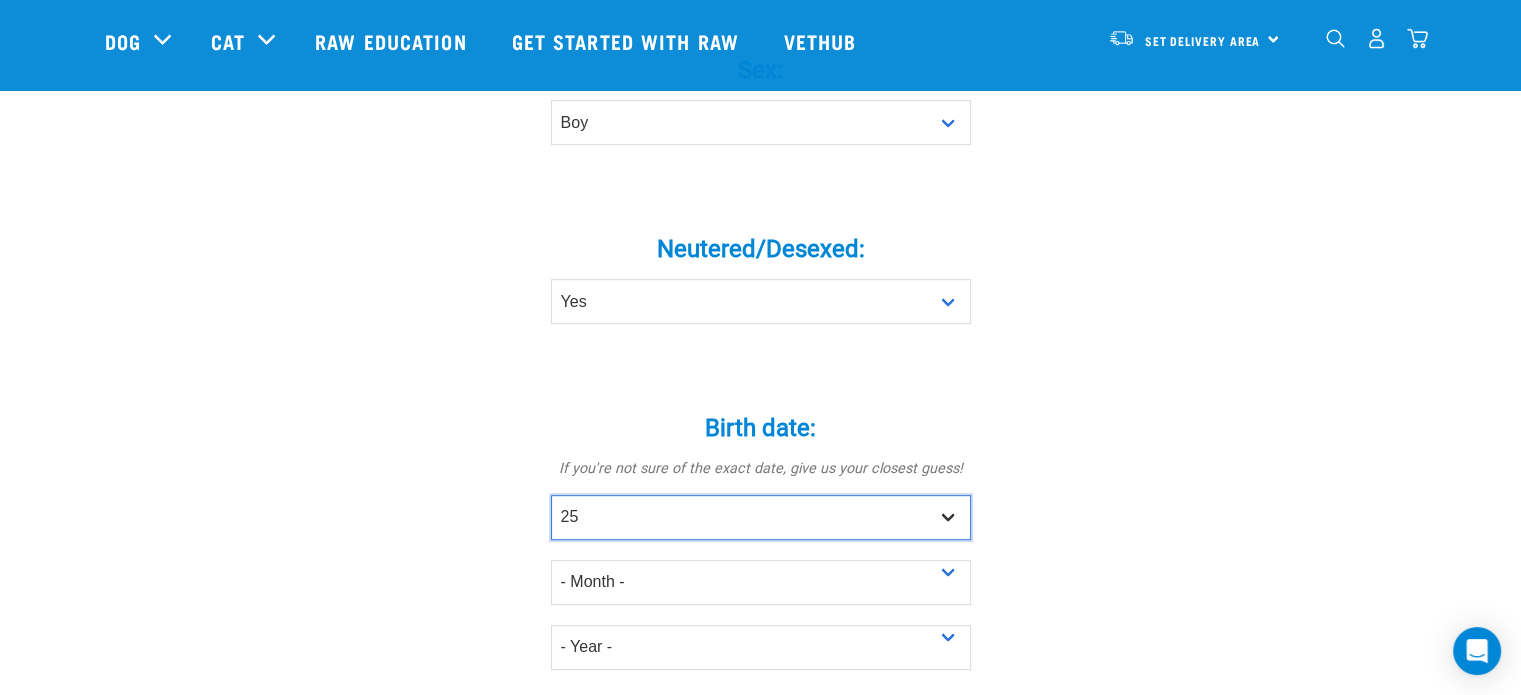 click on "- Day -
1
2
3
4
5
6
7
8
9
10 11 12 13 14 15 16 17 18 19 20 21 22 23 24 25 26 27" at bounding box center (761, 517) 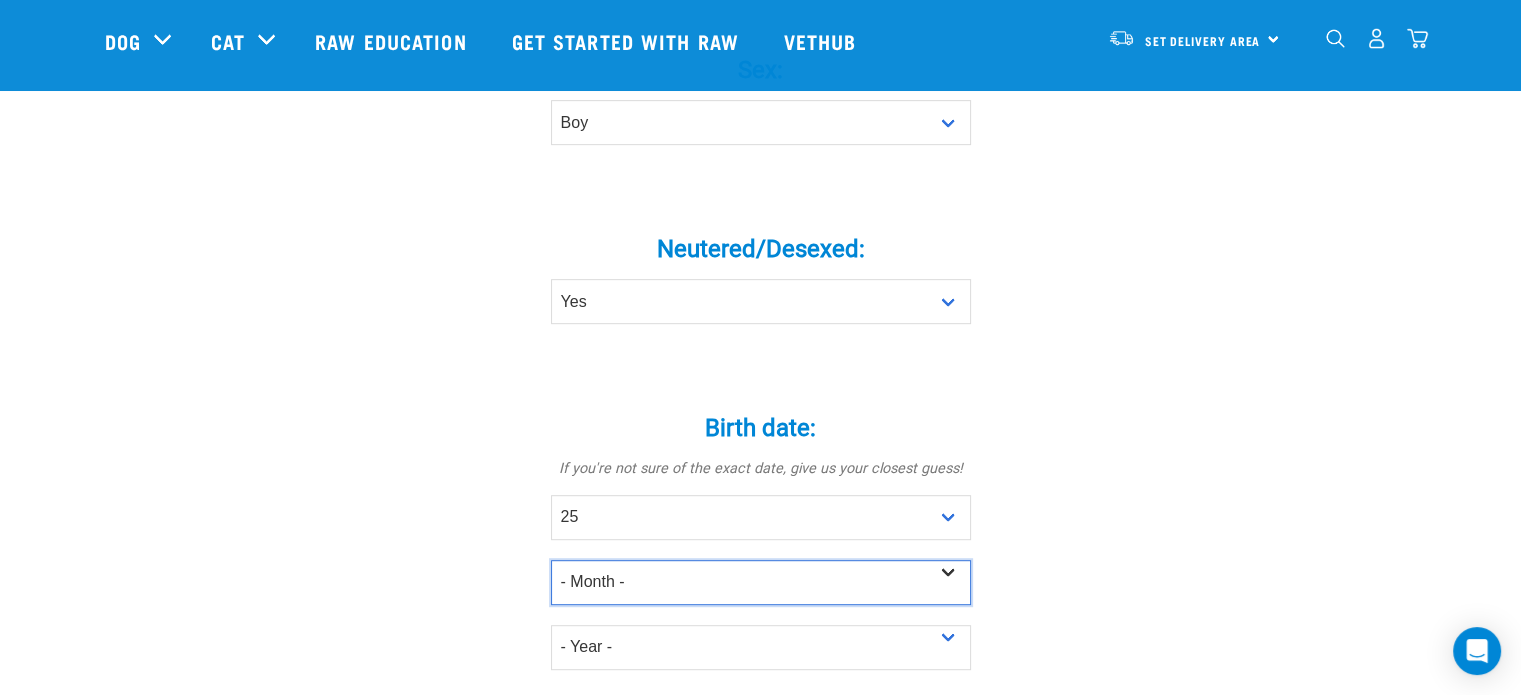 click on "- Month -
January
February
March
April
May
June July August September October November December" at bounding box center [761, 582] 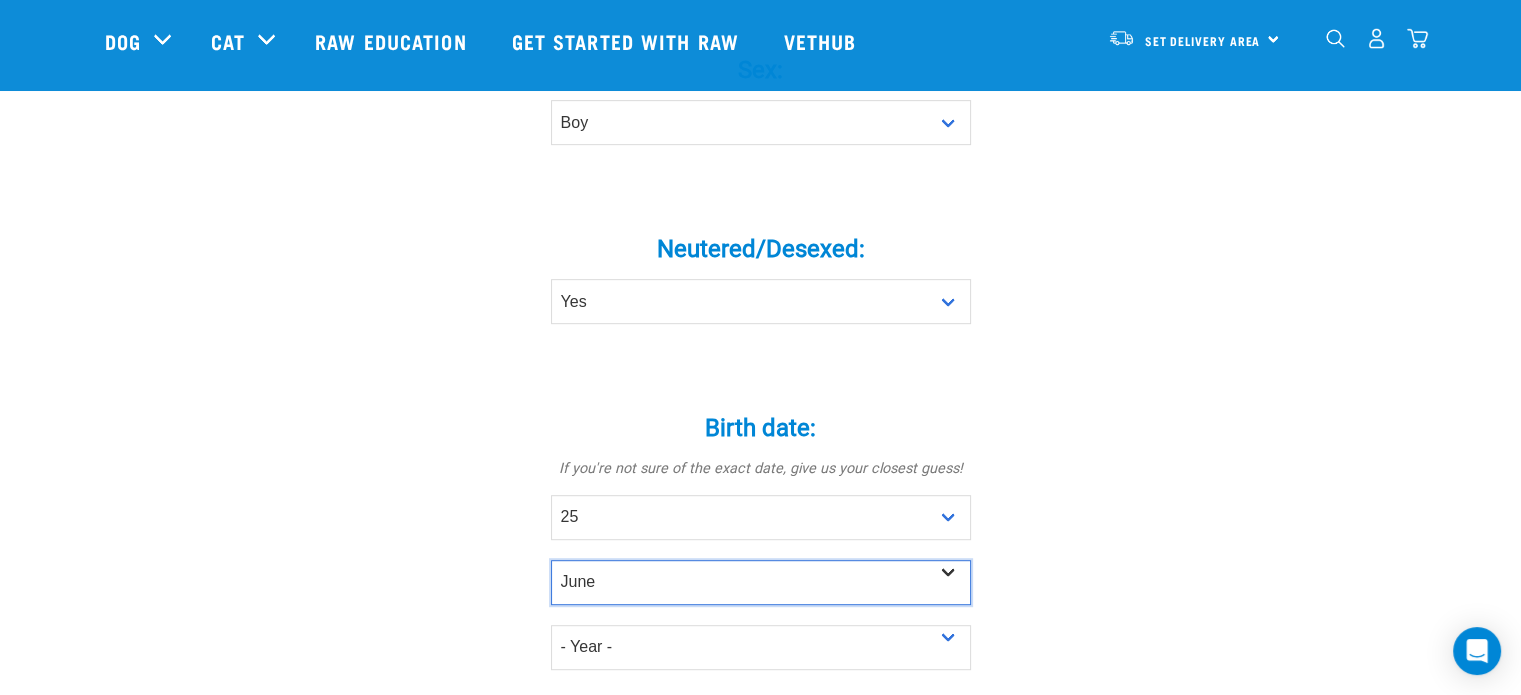 click on "- Month -
January
February
March
April
May
June July August September October November December" at bounding box center (761, 582) 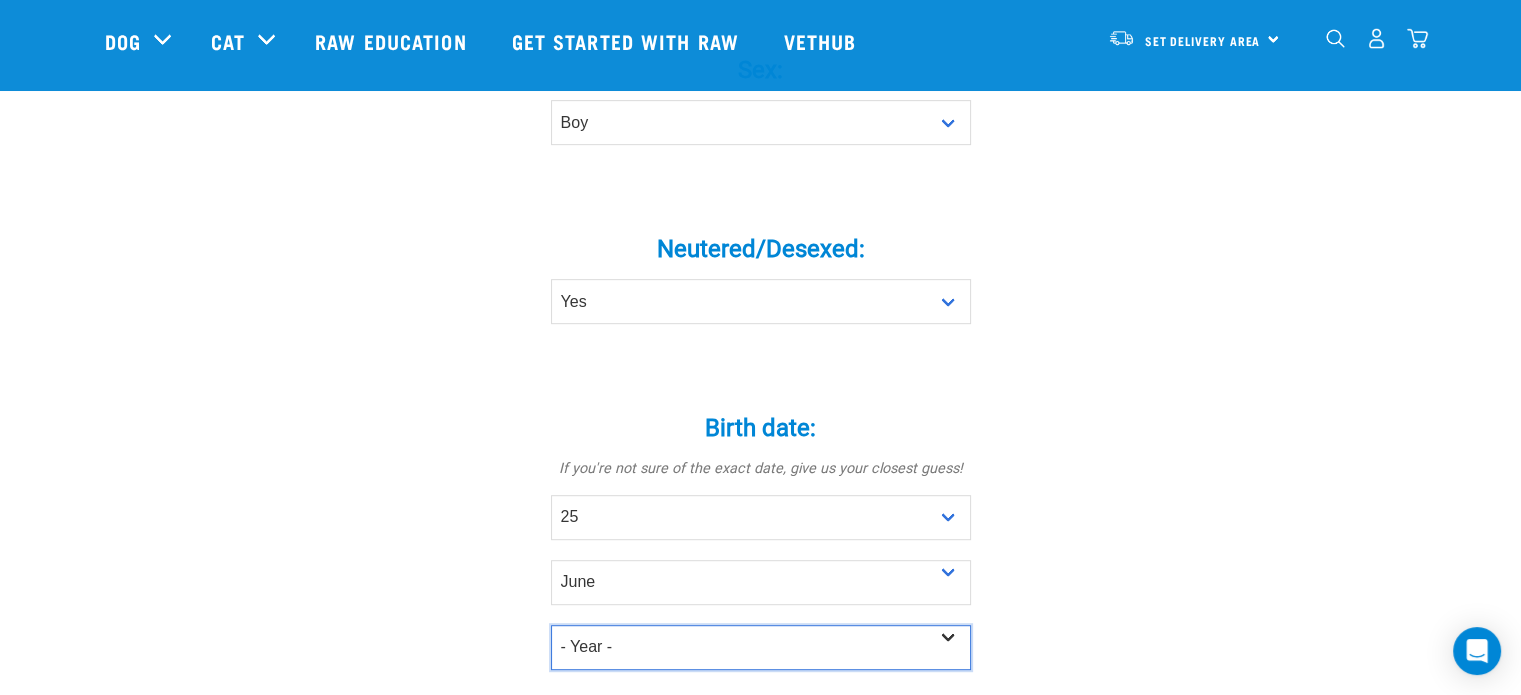 click on "- Year -
2025
2024
2023
2022
2021
2020
2019 2018 2017 2016 2015 2014 2013" at bounding box center [761, 647] 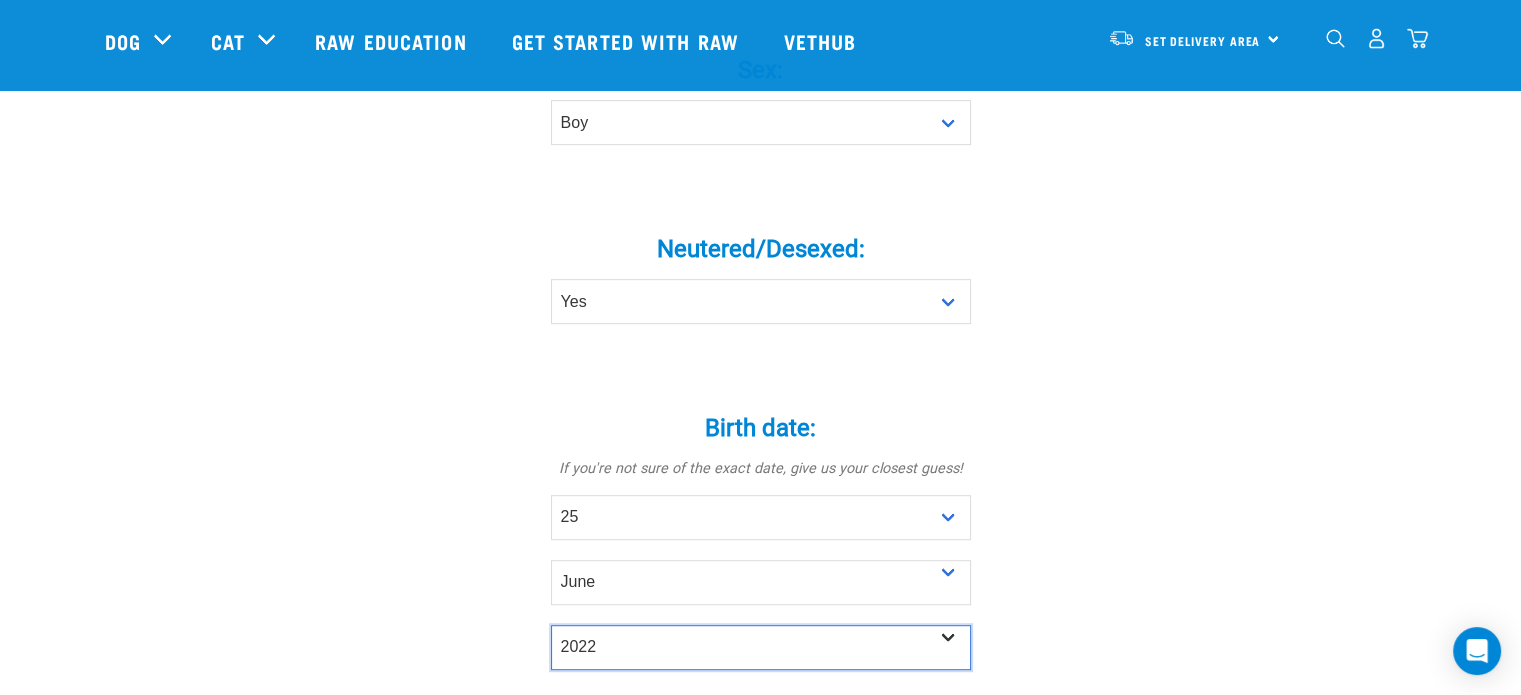 click on "- Year -
2025
2024
2023
2022
2021
2020
2019 2018 2017 2016 2015 2014 2013" at bounding box center (761, 647) 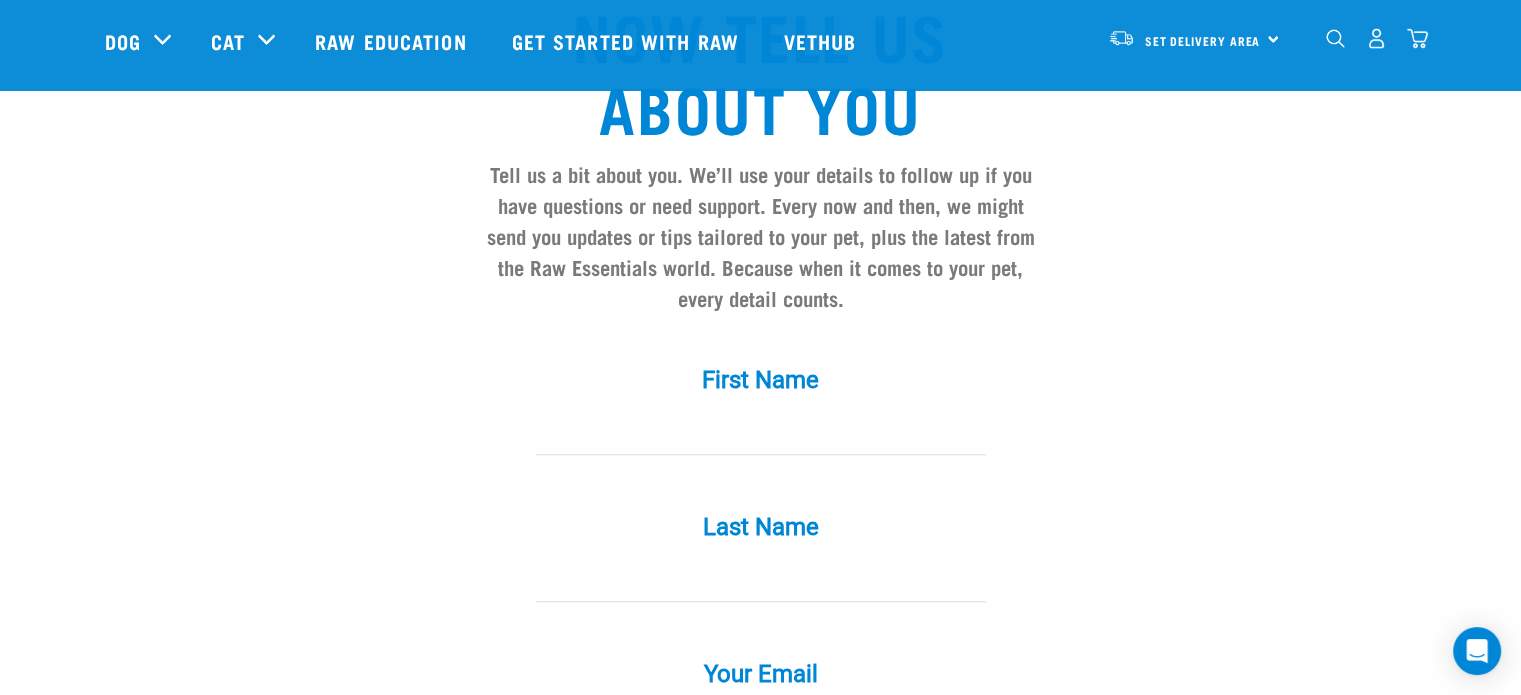 scroll, scrollTop: 1696, scrollLeft: 0, axis: vertical 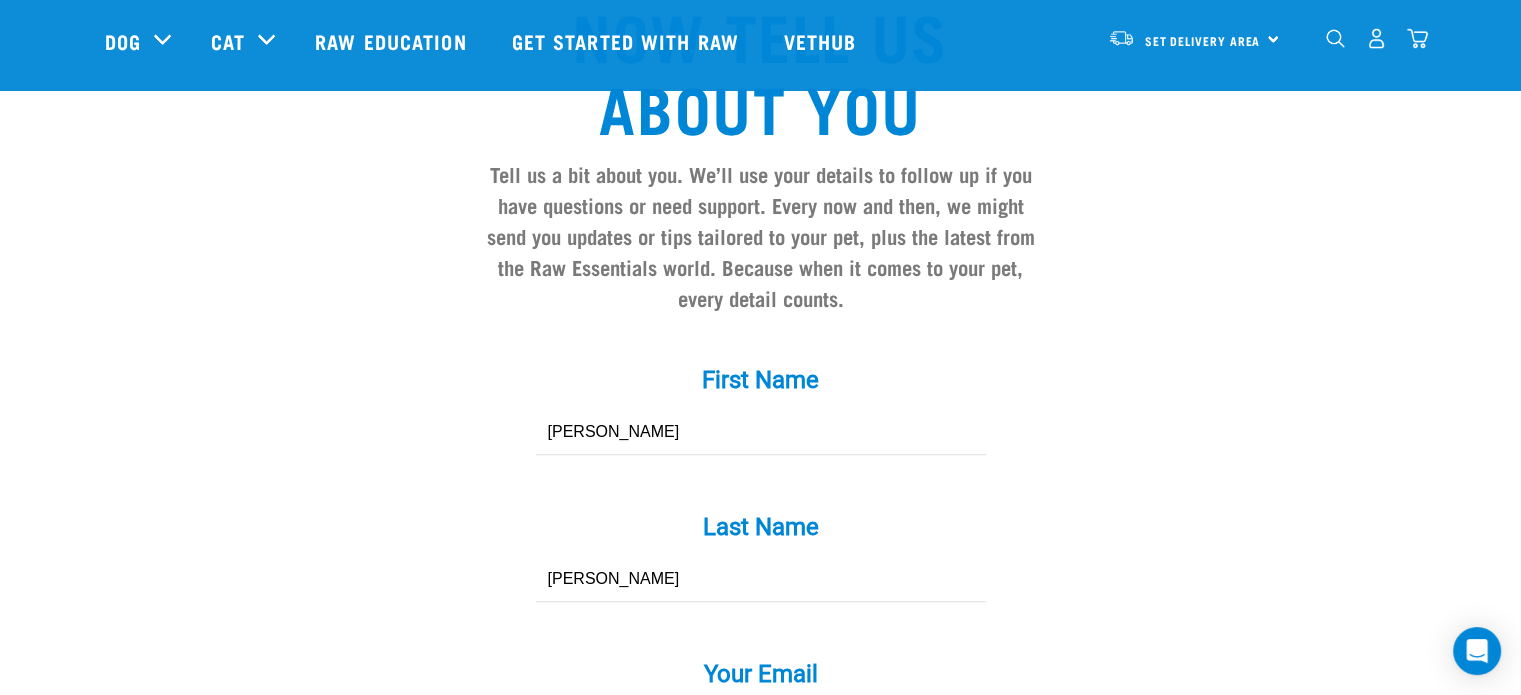 type on "heythereclaudialeigh@gmail.com" 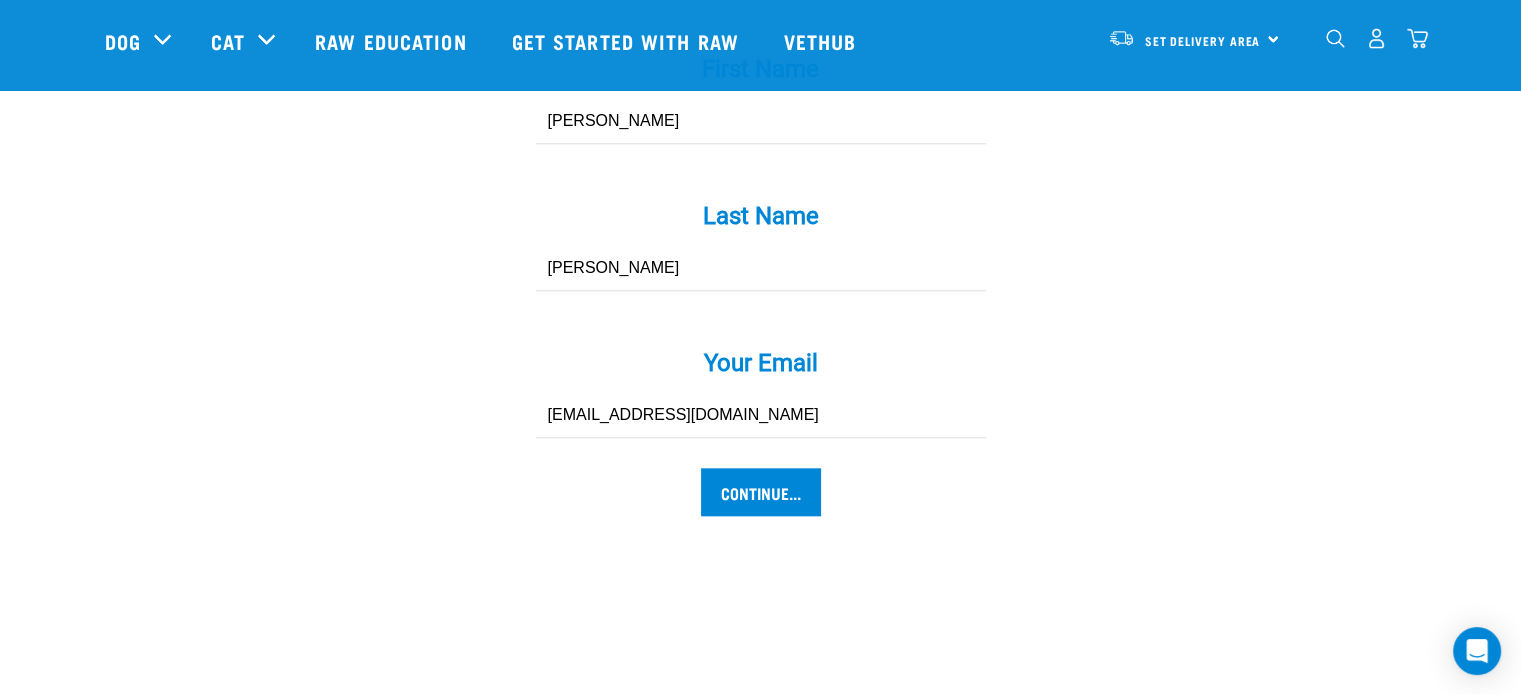 scroll, scrollTop: 2008, scrollLeft: 0, axis: vertical 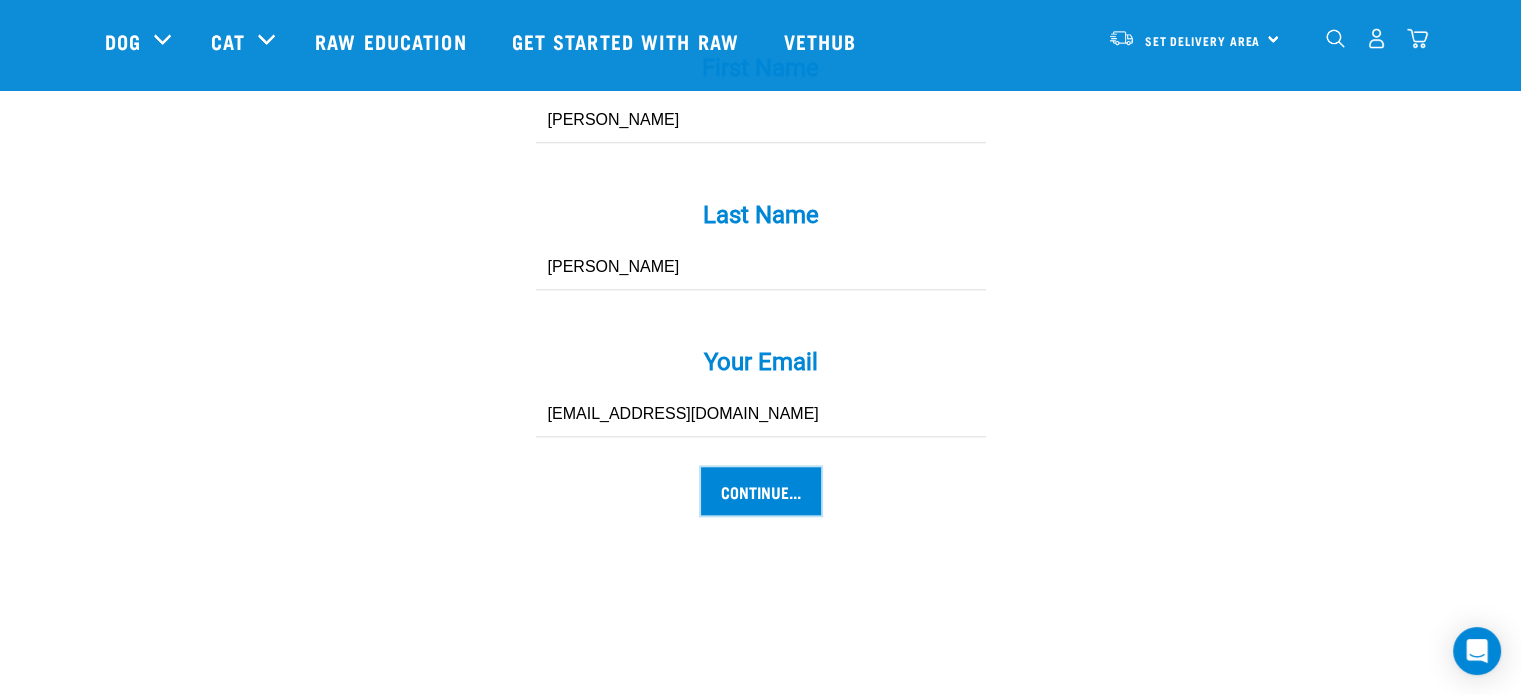 click on "Continue..." at bounding box center [761, 491] 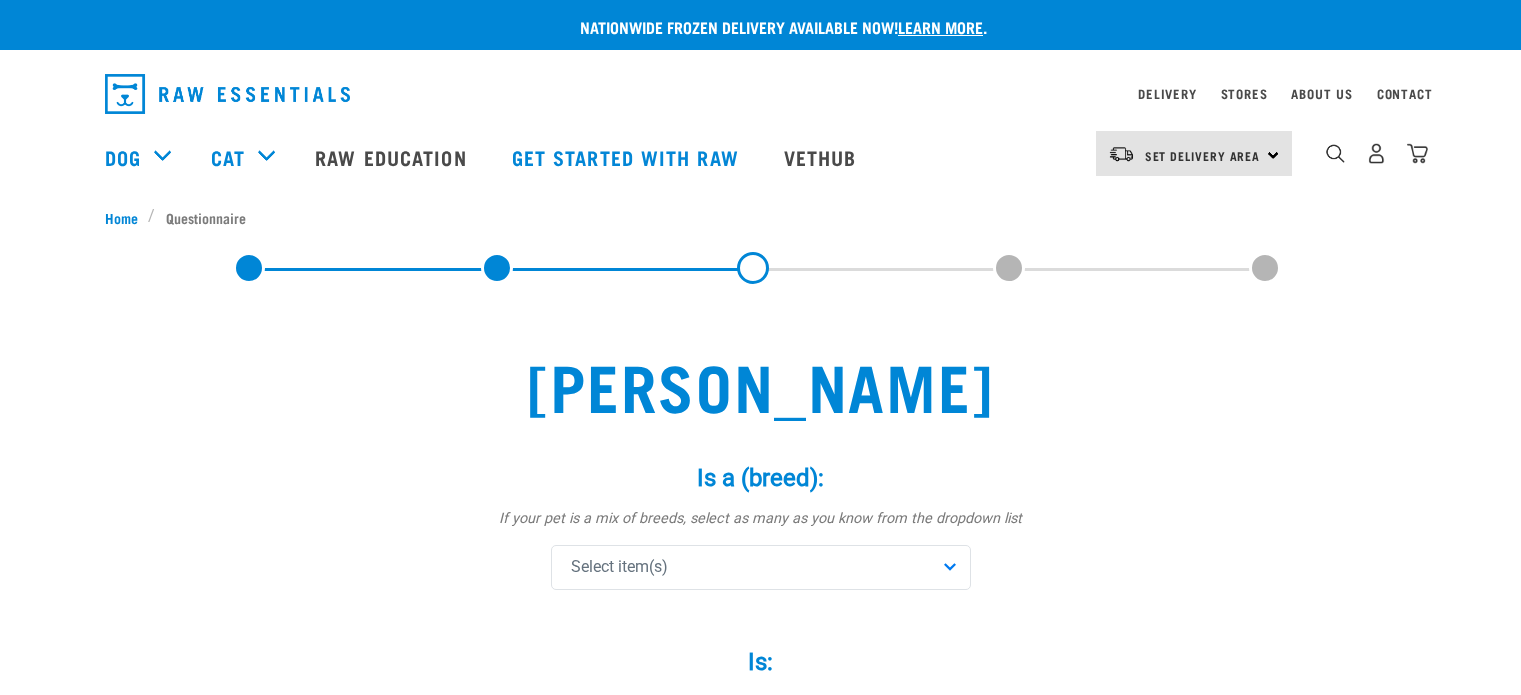 scroll, scrollTop: 0, scrollLeft: 0, axis: both 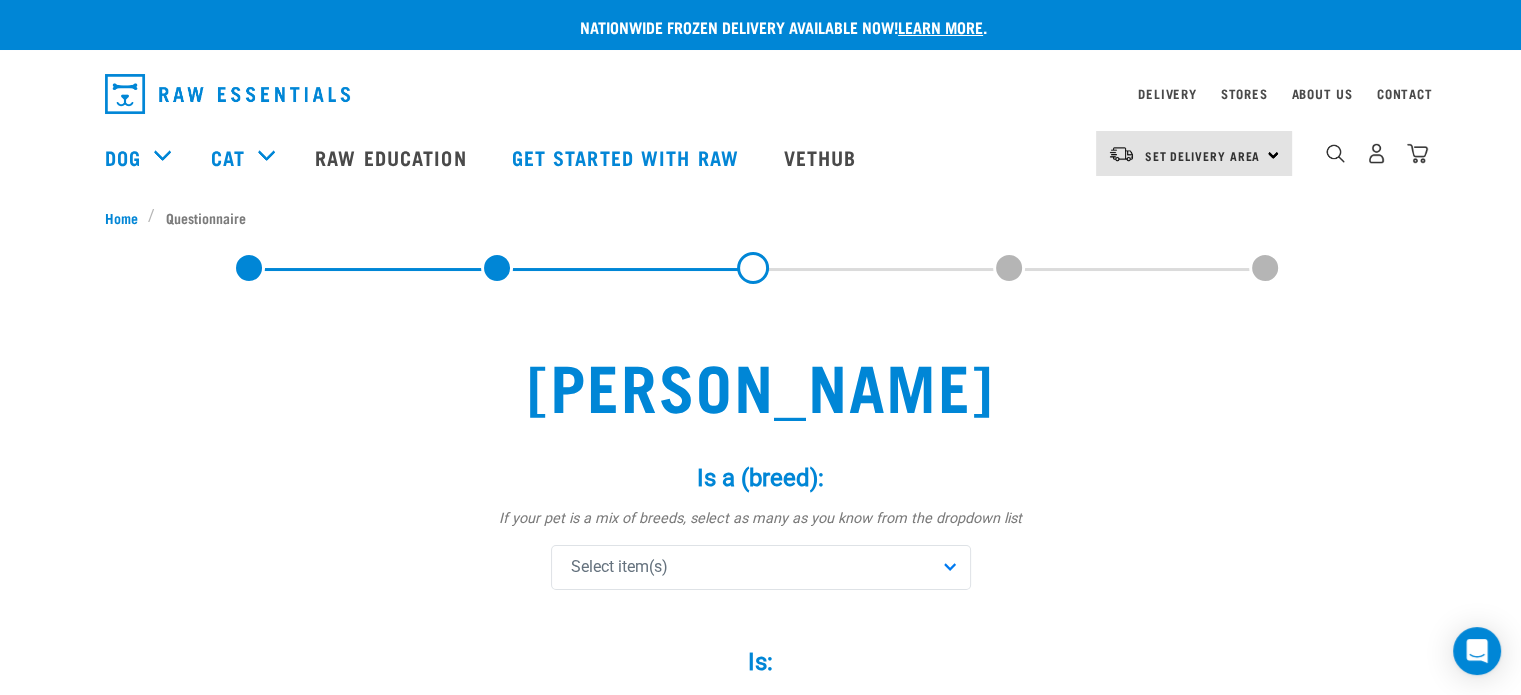 click on "Select item(s)" at bounding box center (761, 567) 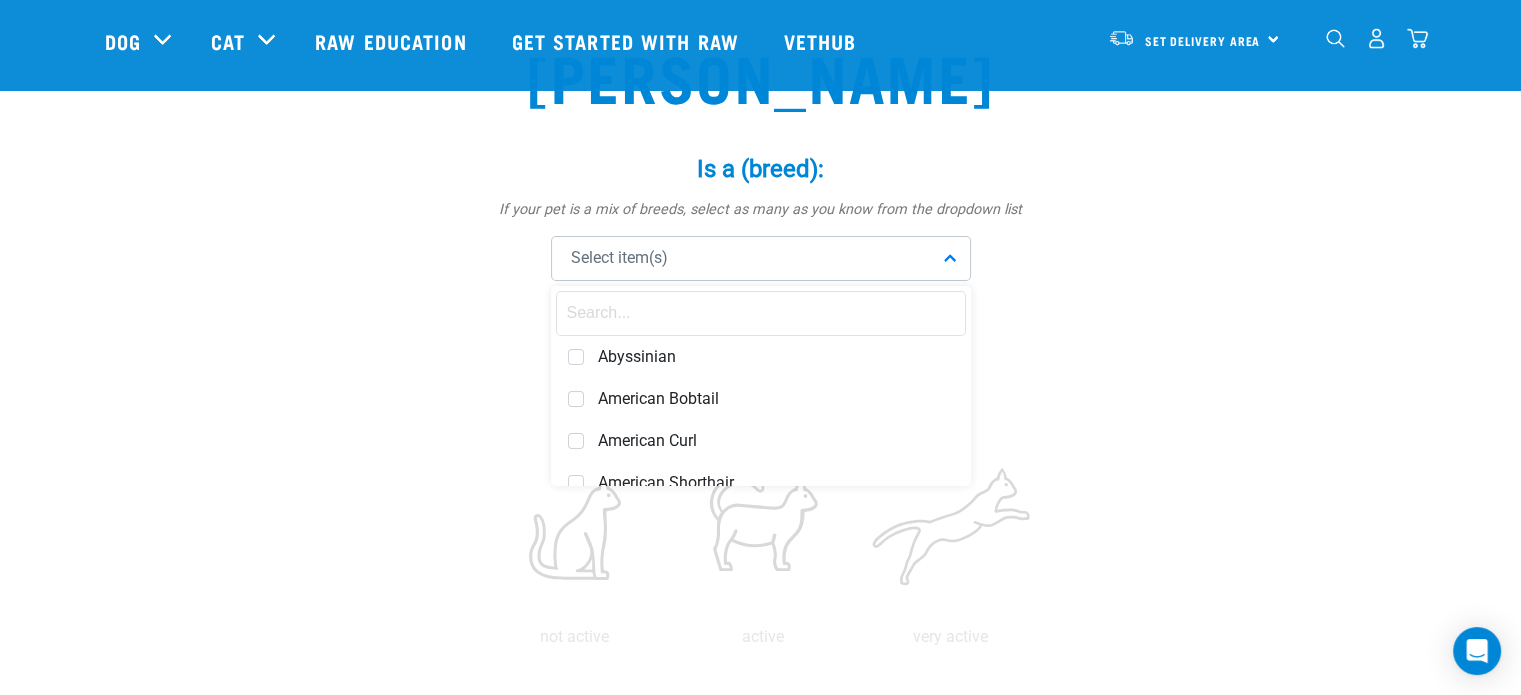 scroll, scrollTop: 164, scrollLeft: 0, axis: vertical 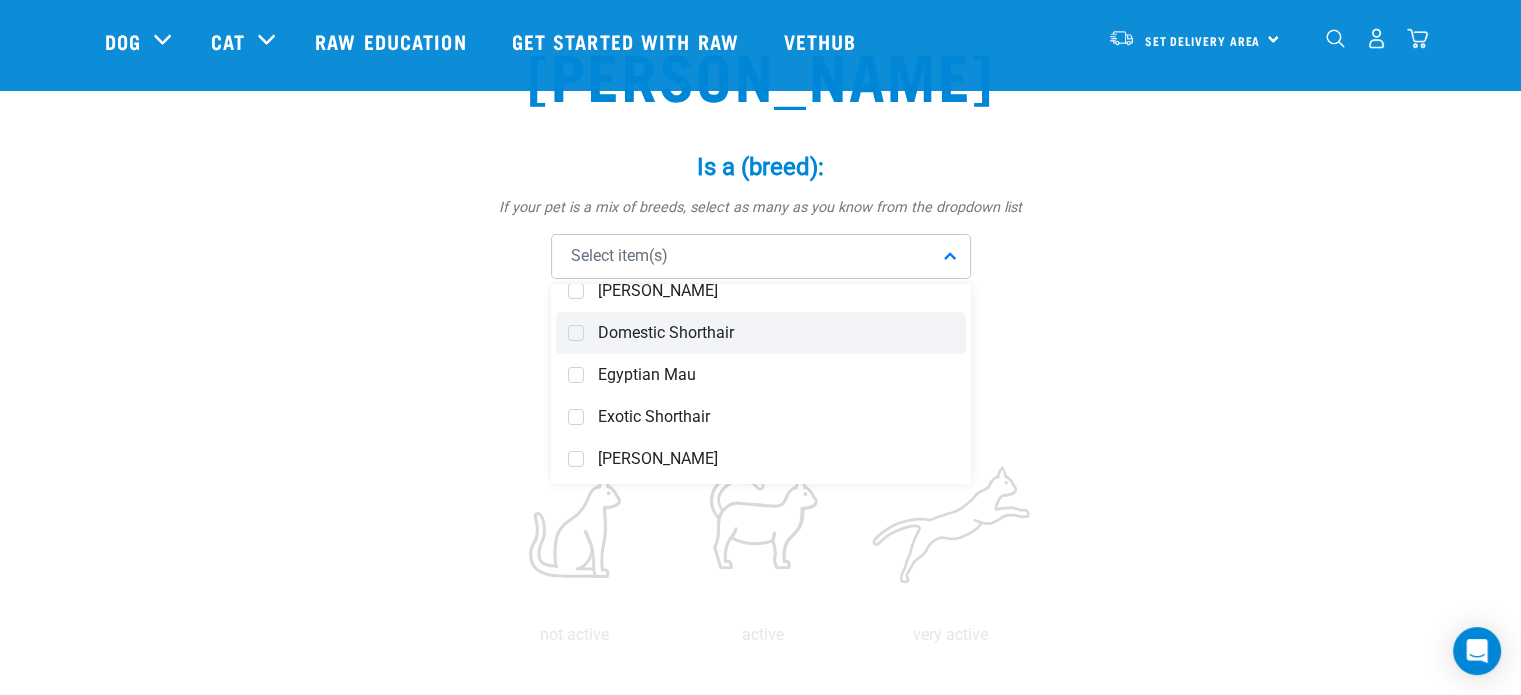 click at bounding box center (576, 333) 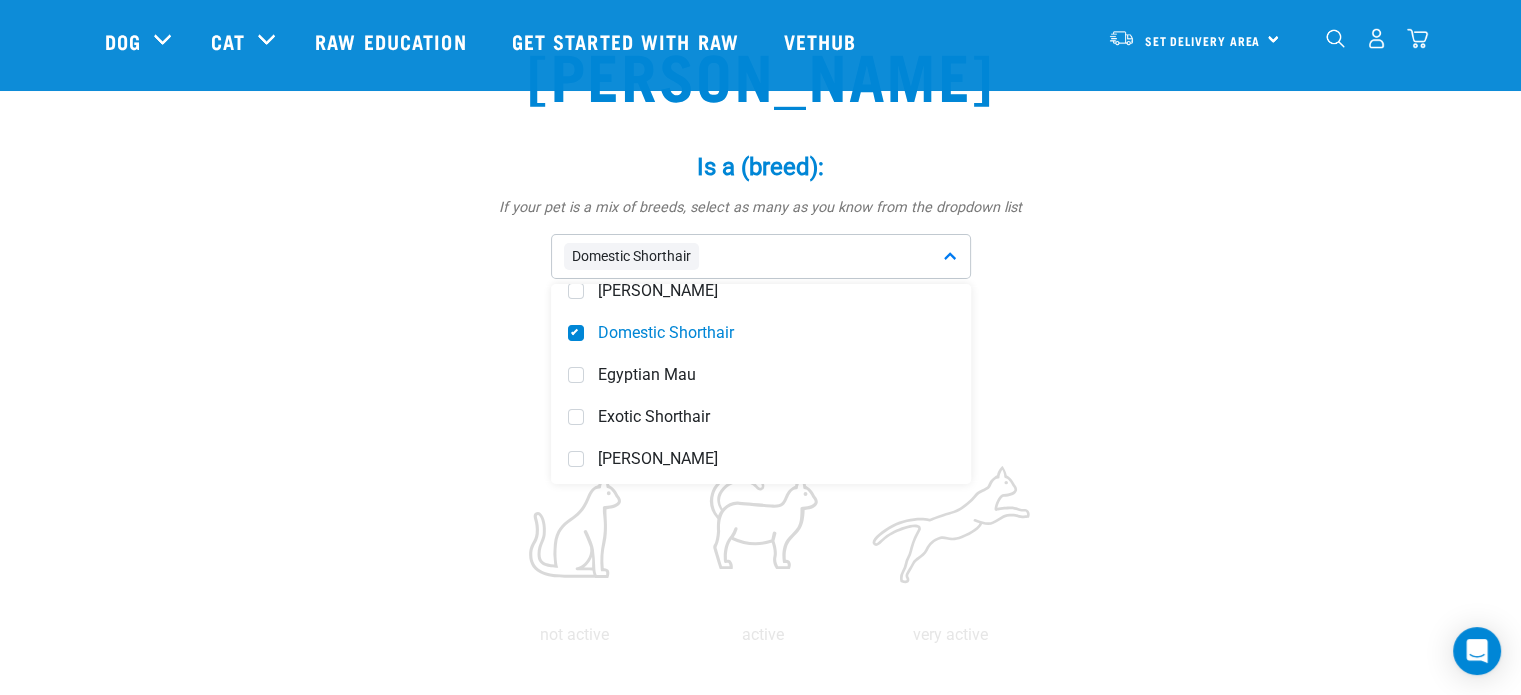 click on "Goldie
Is a (breed): *
If your pet is a mix of breeds, select as many as you know from the dropdown list
Domestic Shorthair
Abyssinian
American Bobtail" at bounding box center (761, 920) 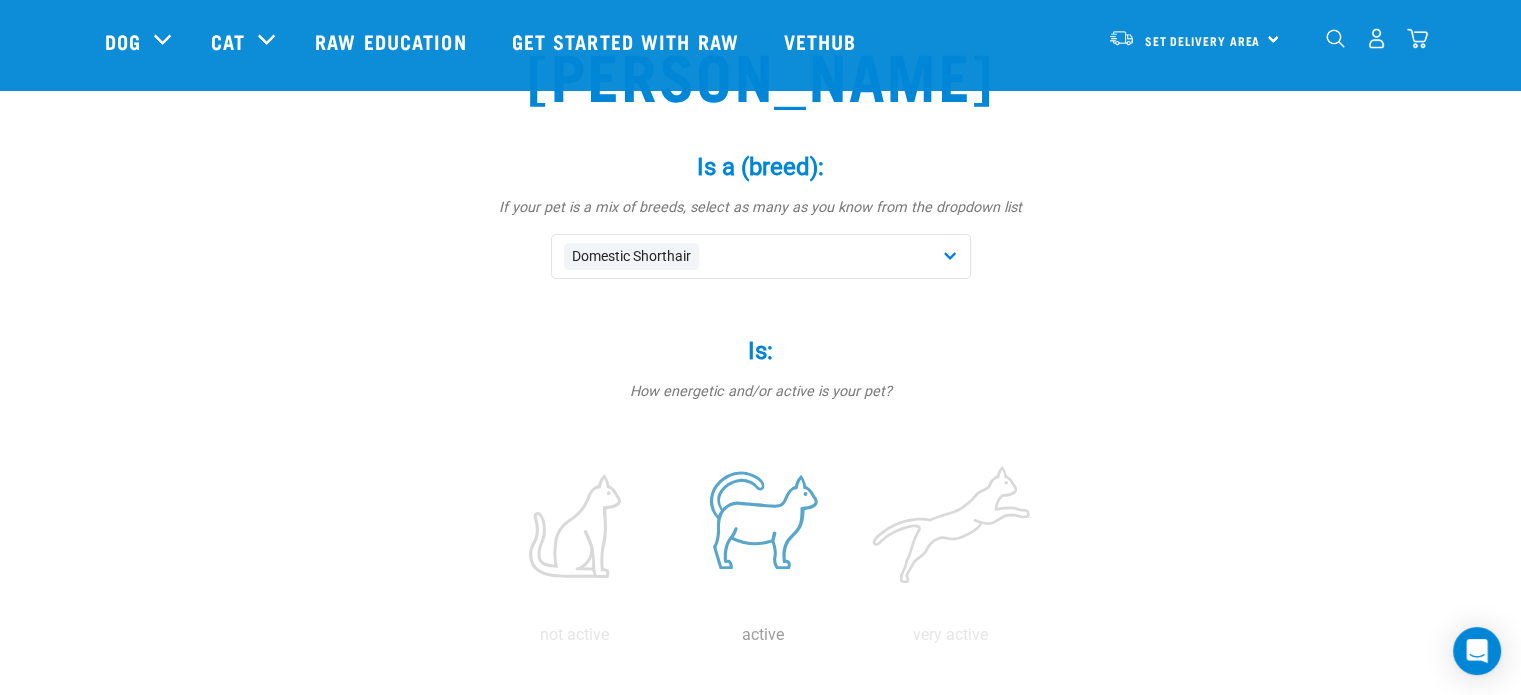 click at bounding box center (763, 526) 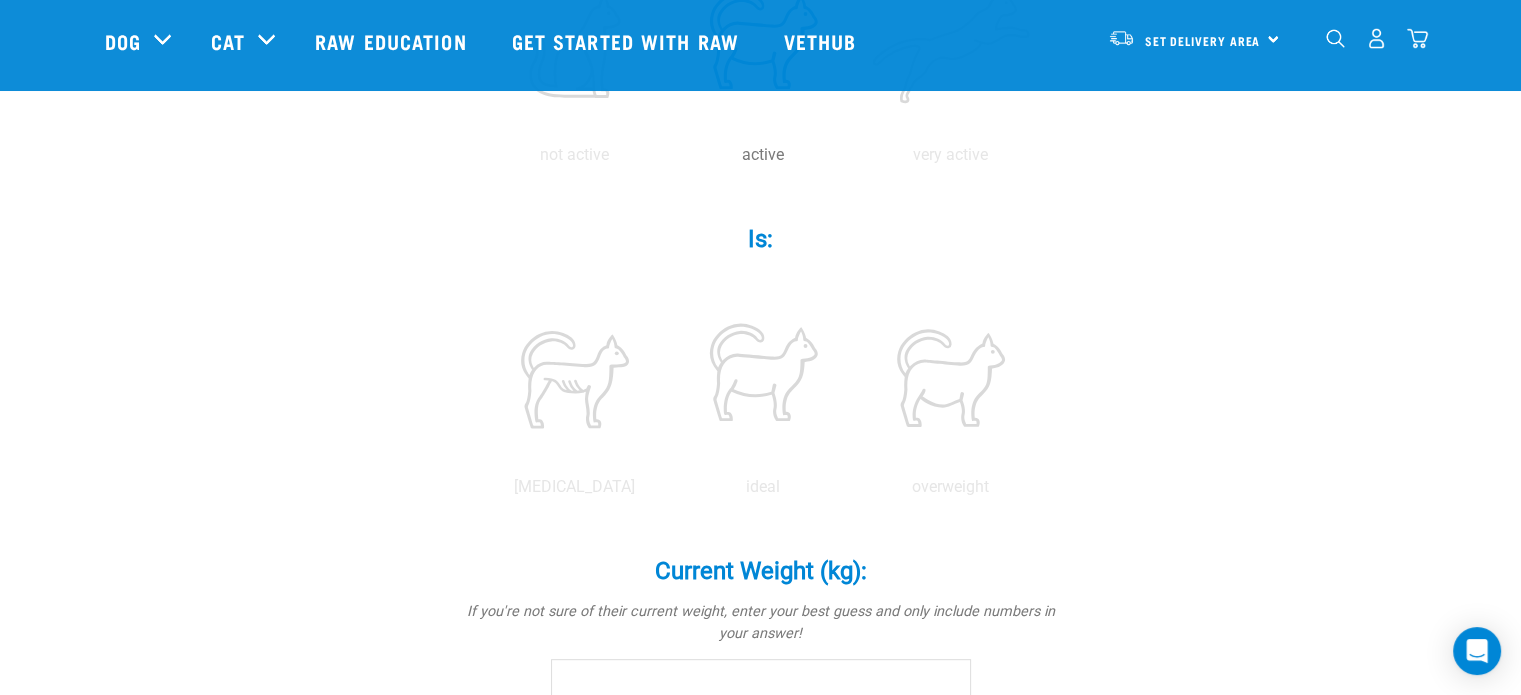 scroll, scrollTop: 650, scrollLeft: 0, axis: vertical 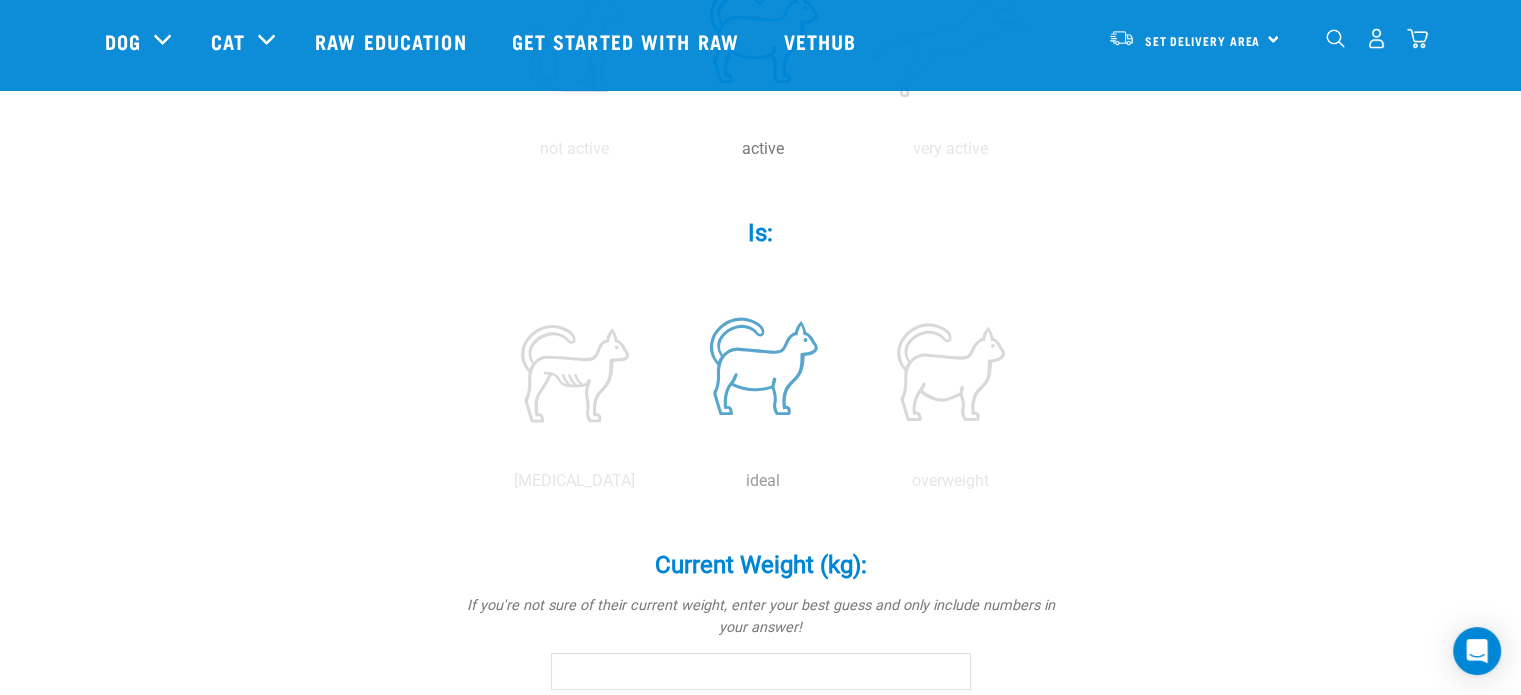 click at bounding box center [763, 372] 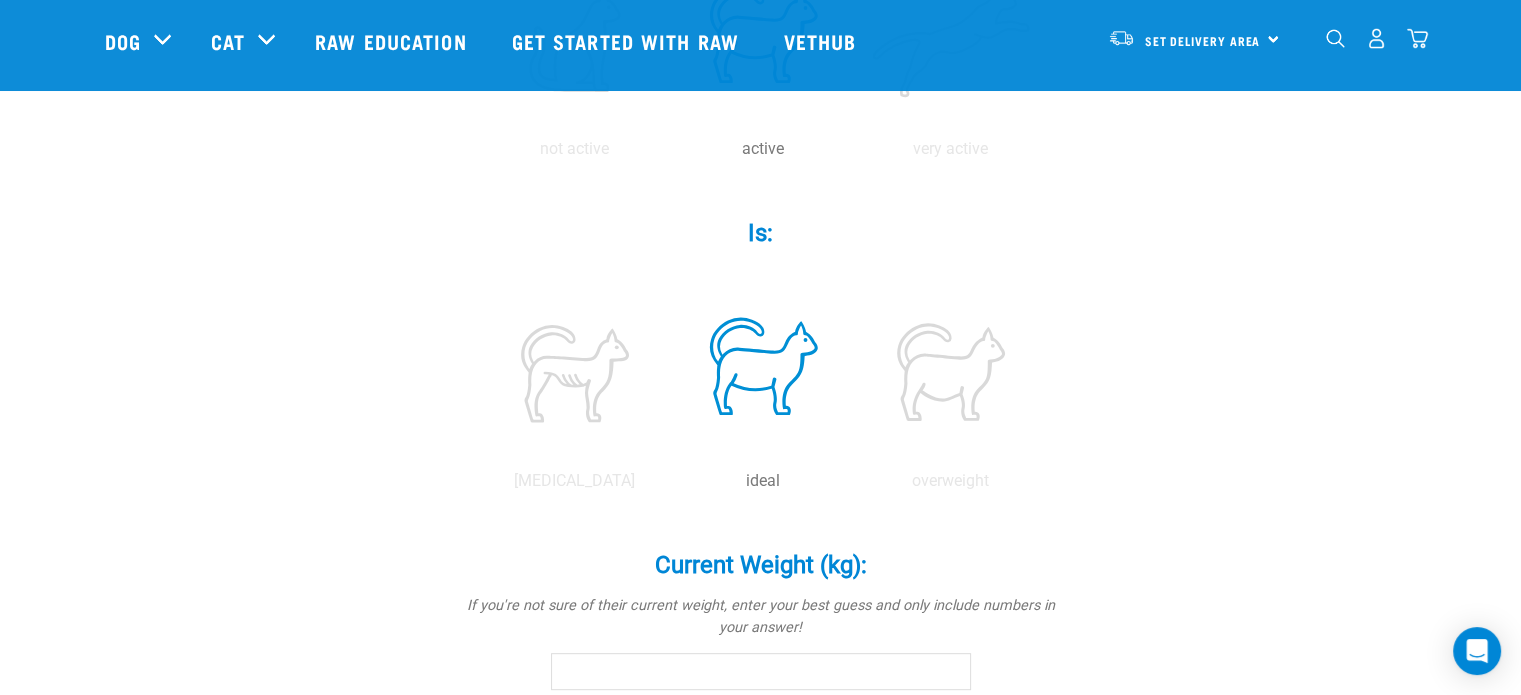 scroll, scrollTop: 834, scrollLeft: 0, axis: vertical 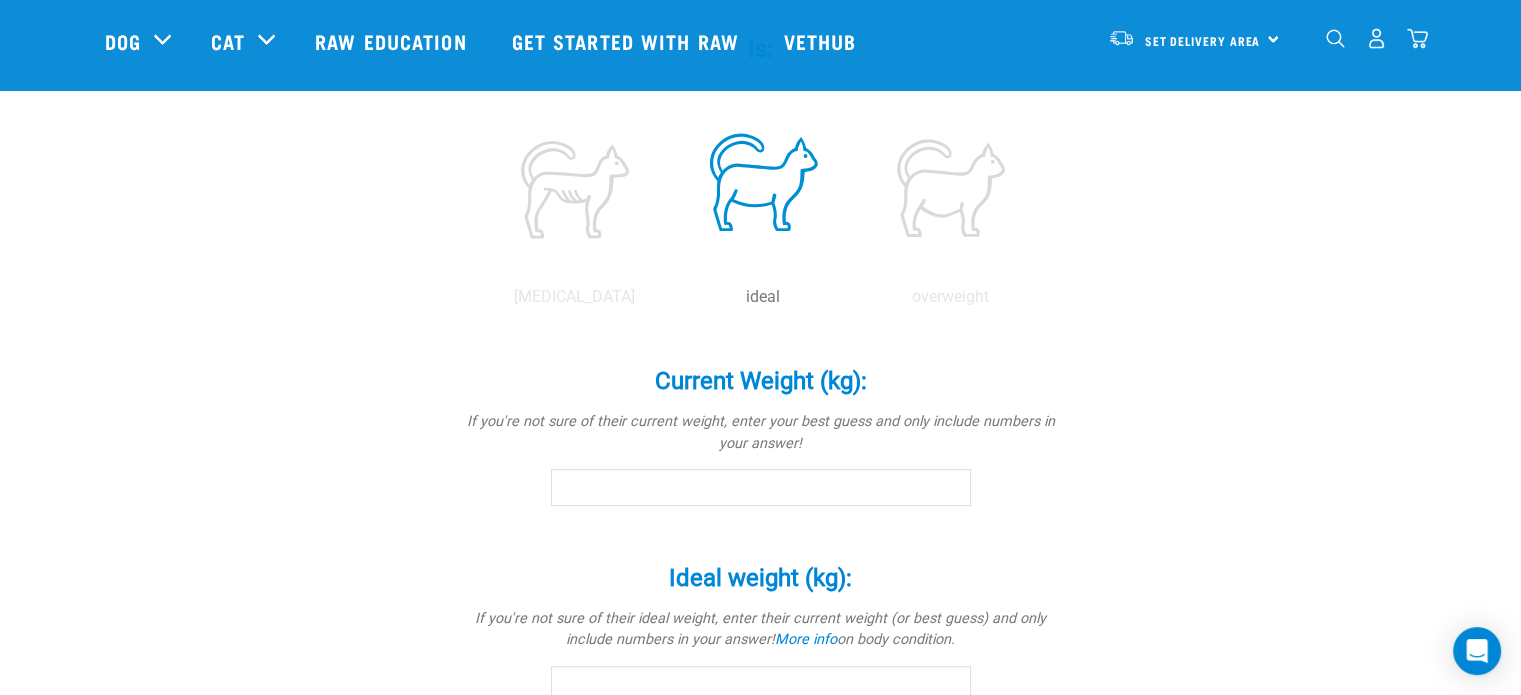 click on "Current Weight (kg): *" at bounding box center (761, 487) 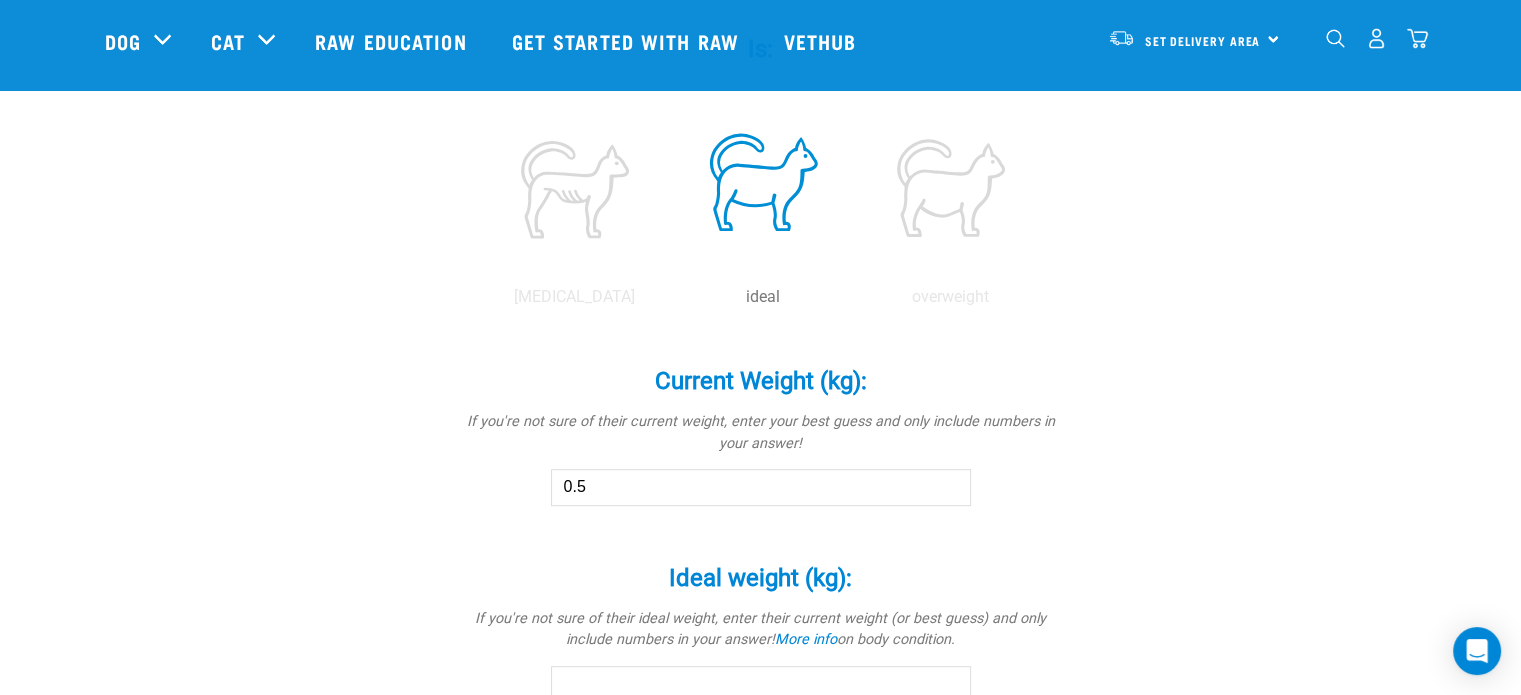 click on "0.5" at bounding box center [761, 487] 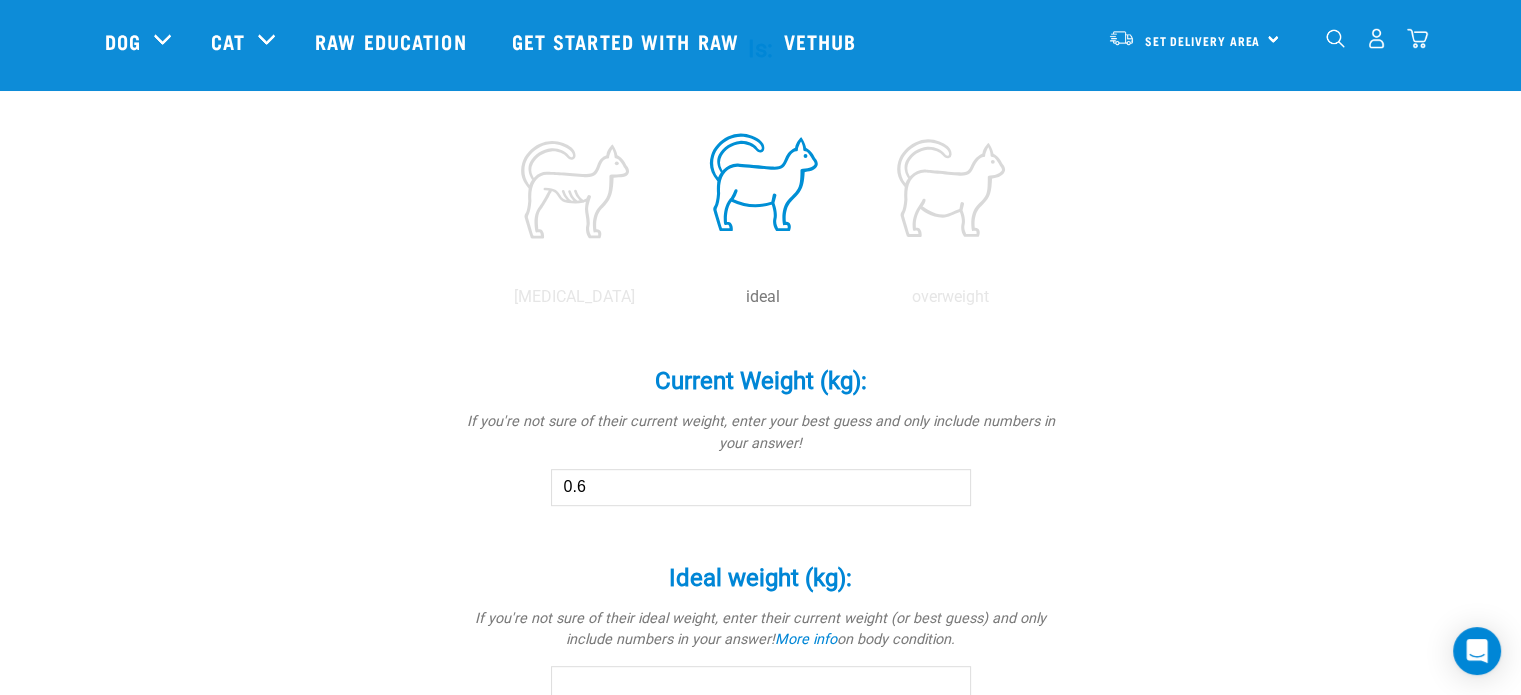 click on "0.6" at bounding box center [761, 487] 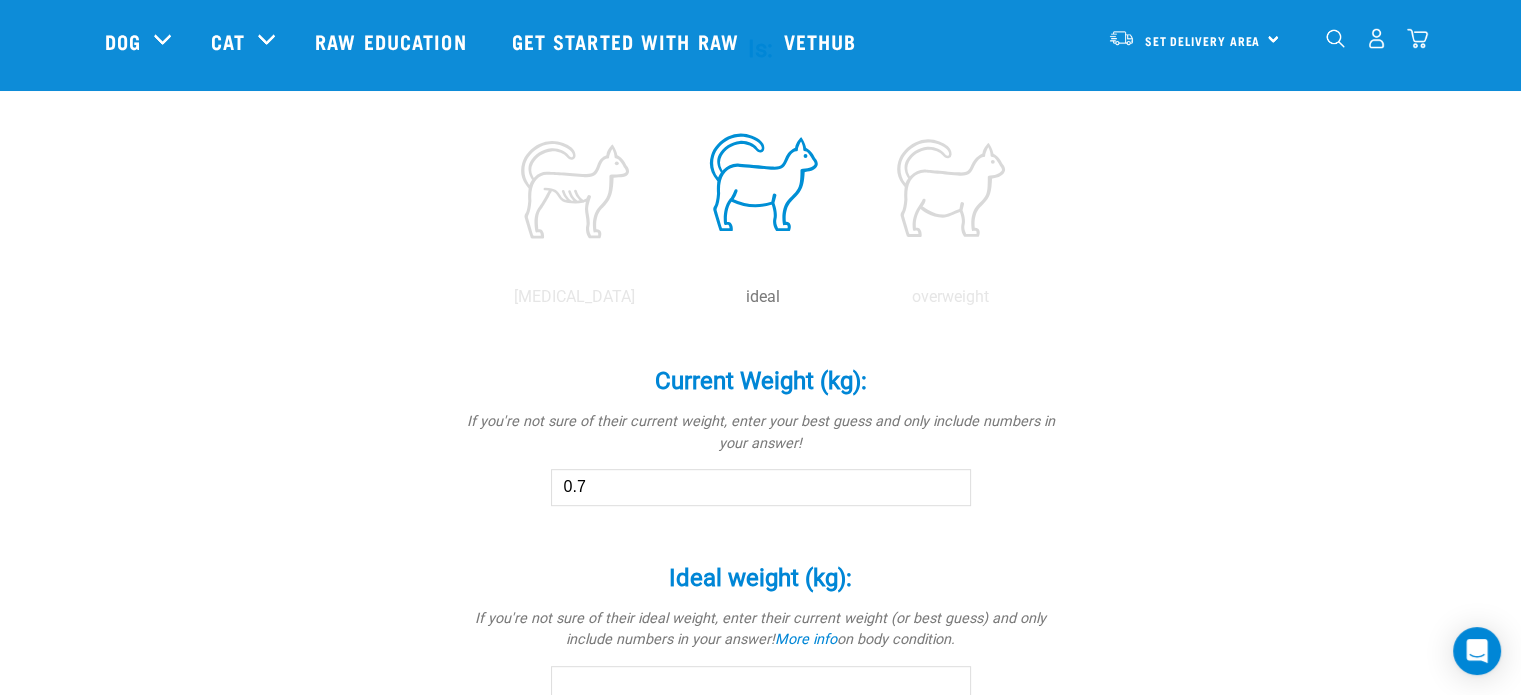 click on "0.7" at bounding box center (761, 487) 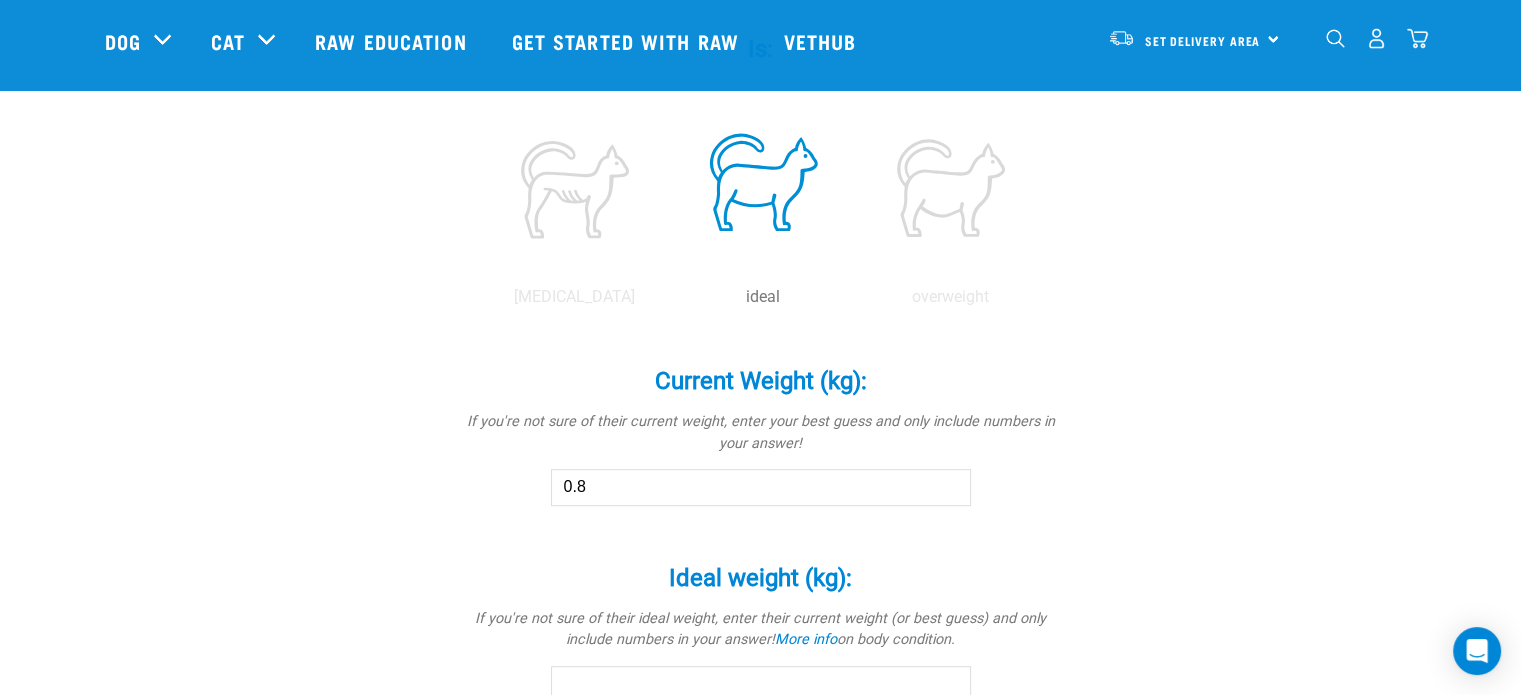 click on "0.8" at bounding box center [761, 487] 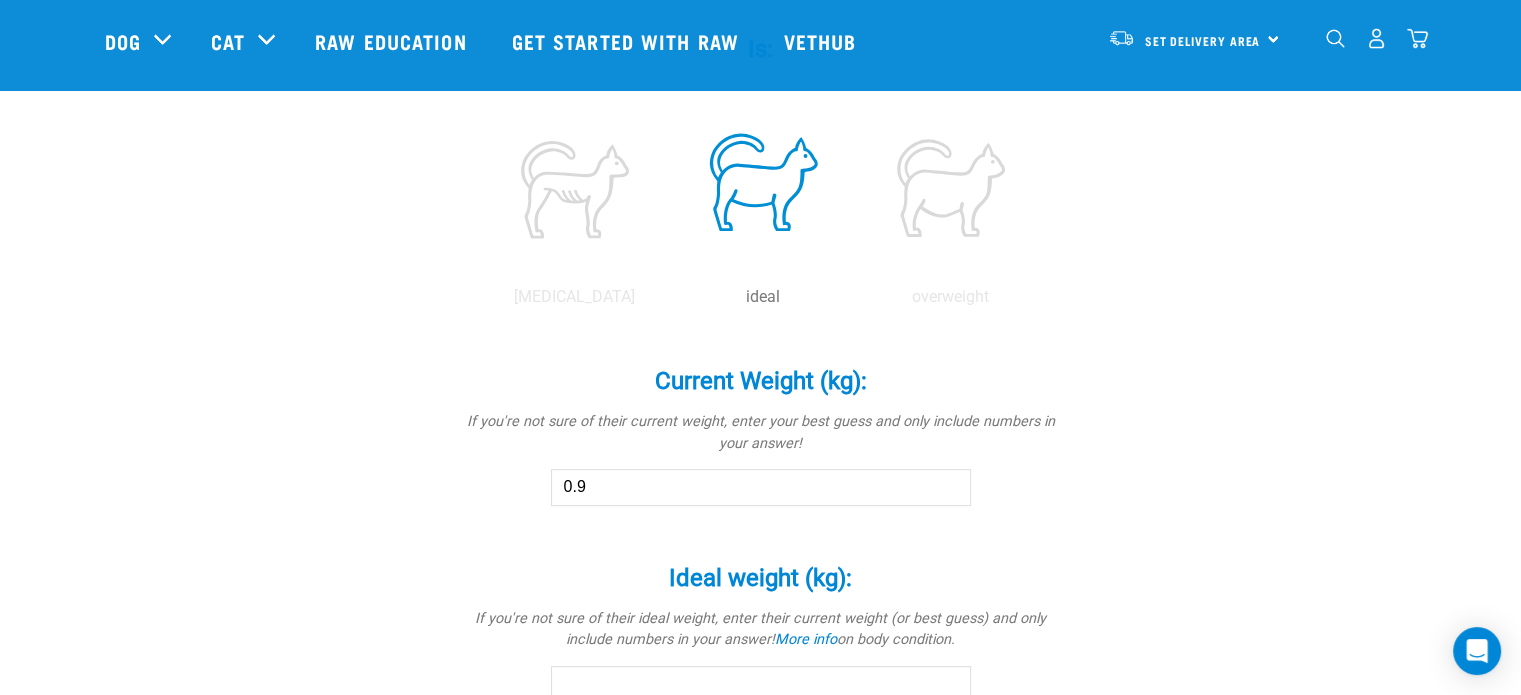 click on "0.9" at bounding box center [761, 487] 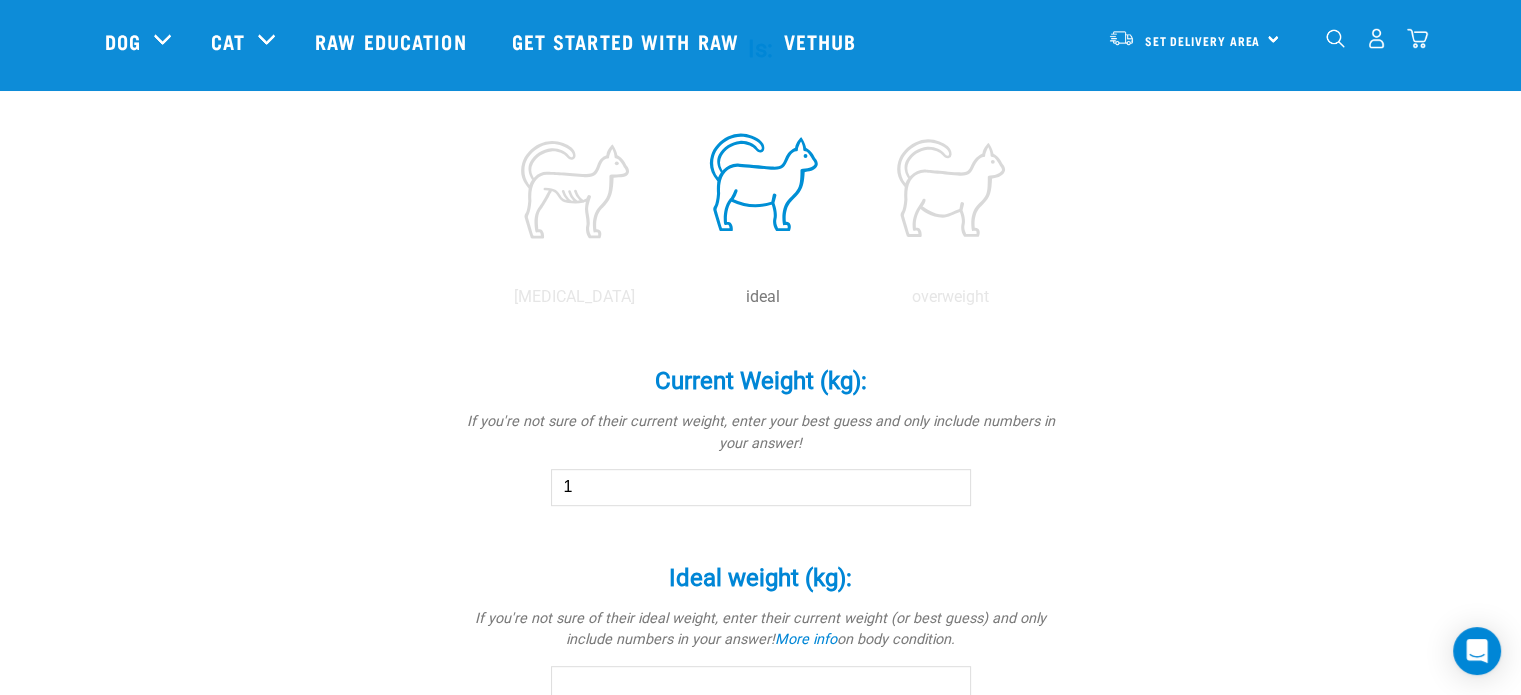click on "1" at bounding box center (761, 487) 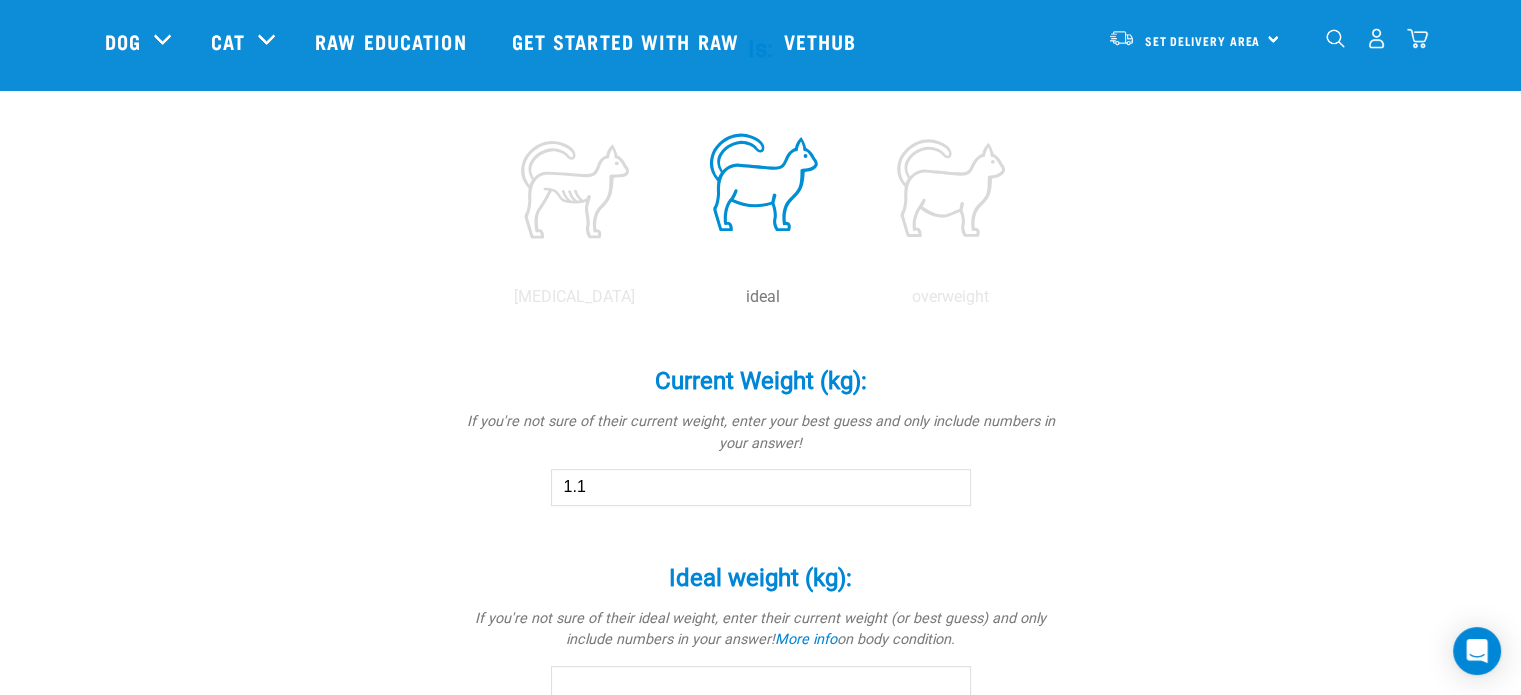 click on "1.1" at bounding box center (761, 487) 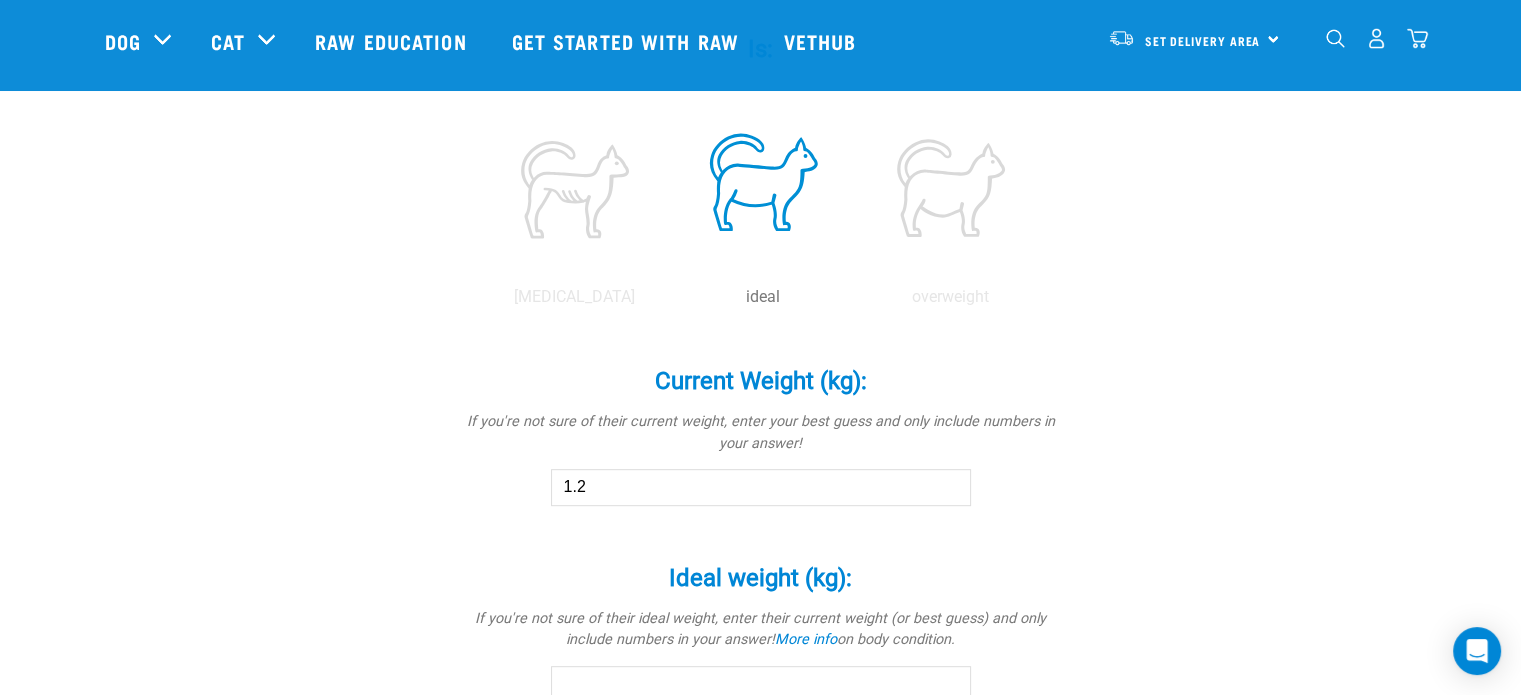 click on "1.2" at bounding box center [761, 487] 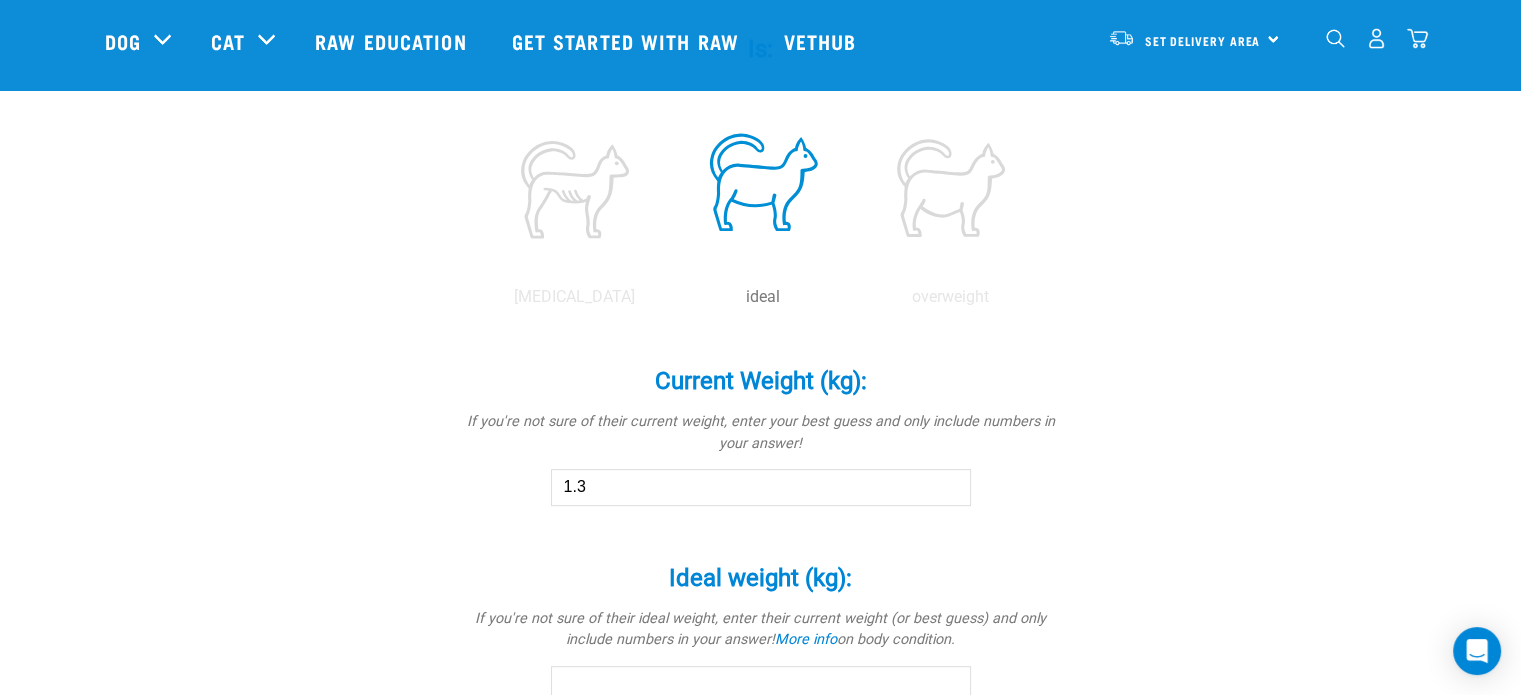 click on "1.3" at bounding box center (761, 487) 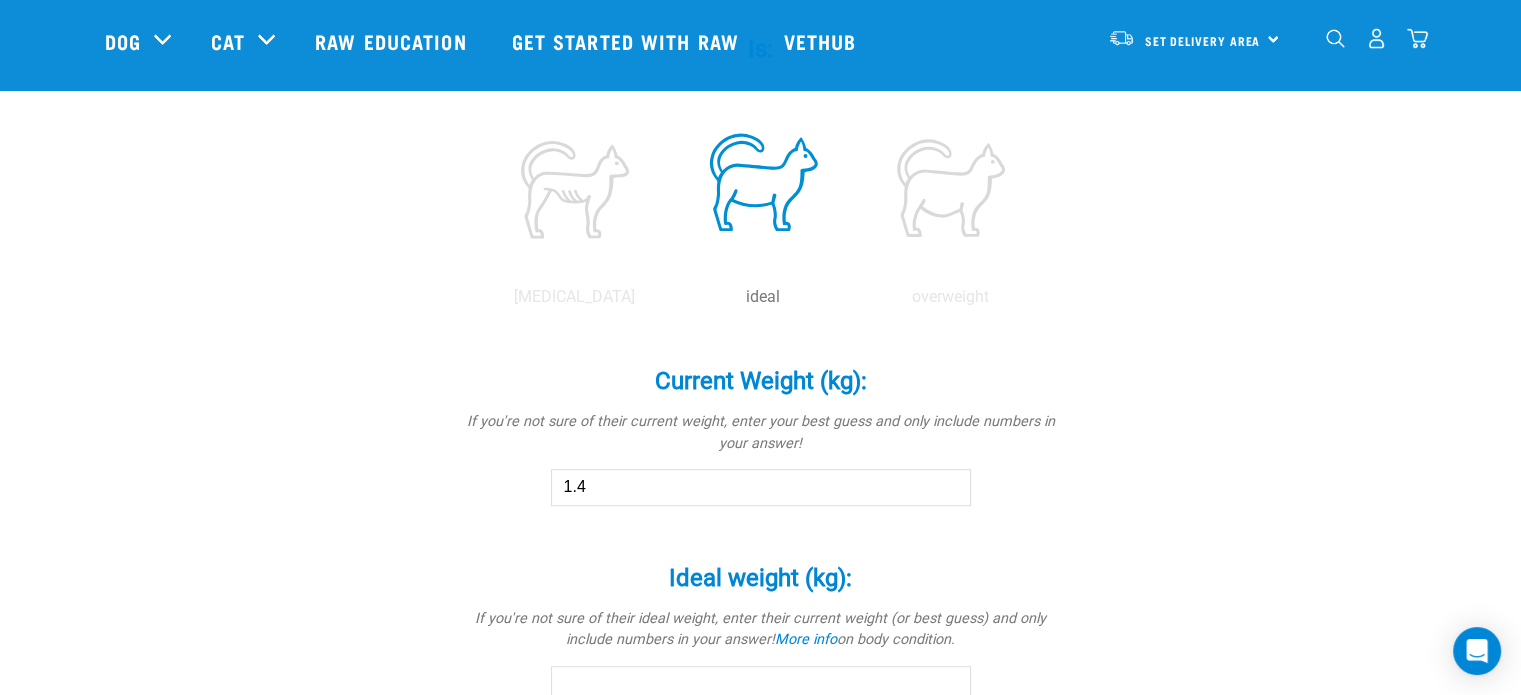 click on "1.4" at bounding box center [761, 487] 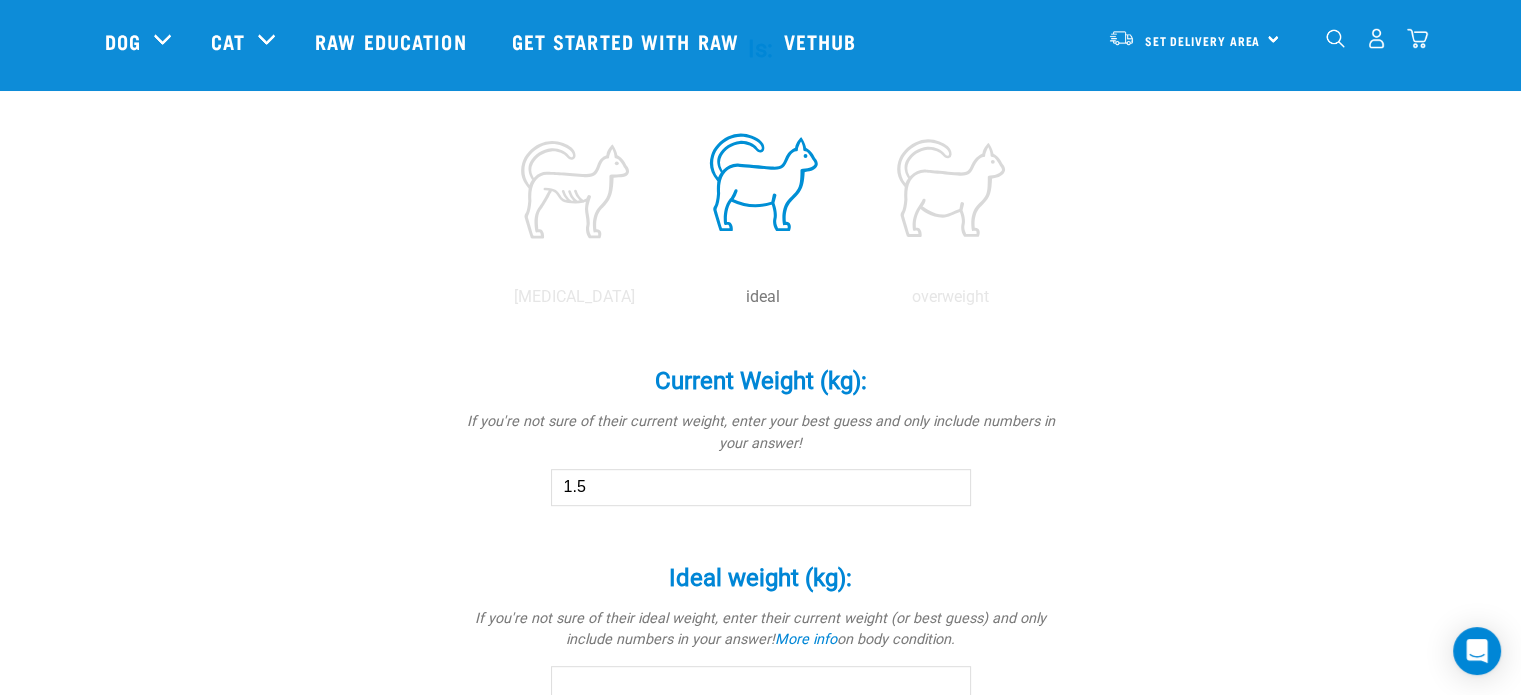 click on "1.5" at bounding box center (761, 487) 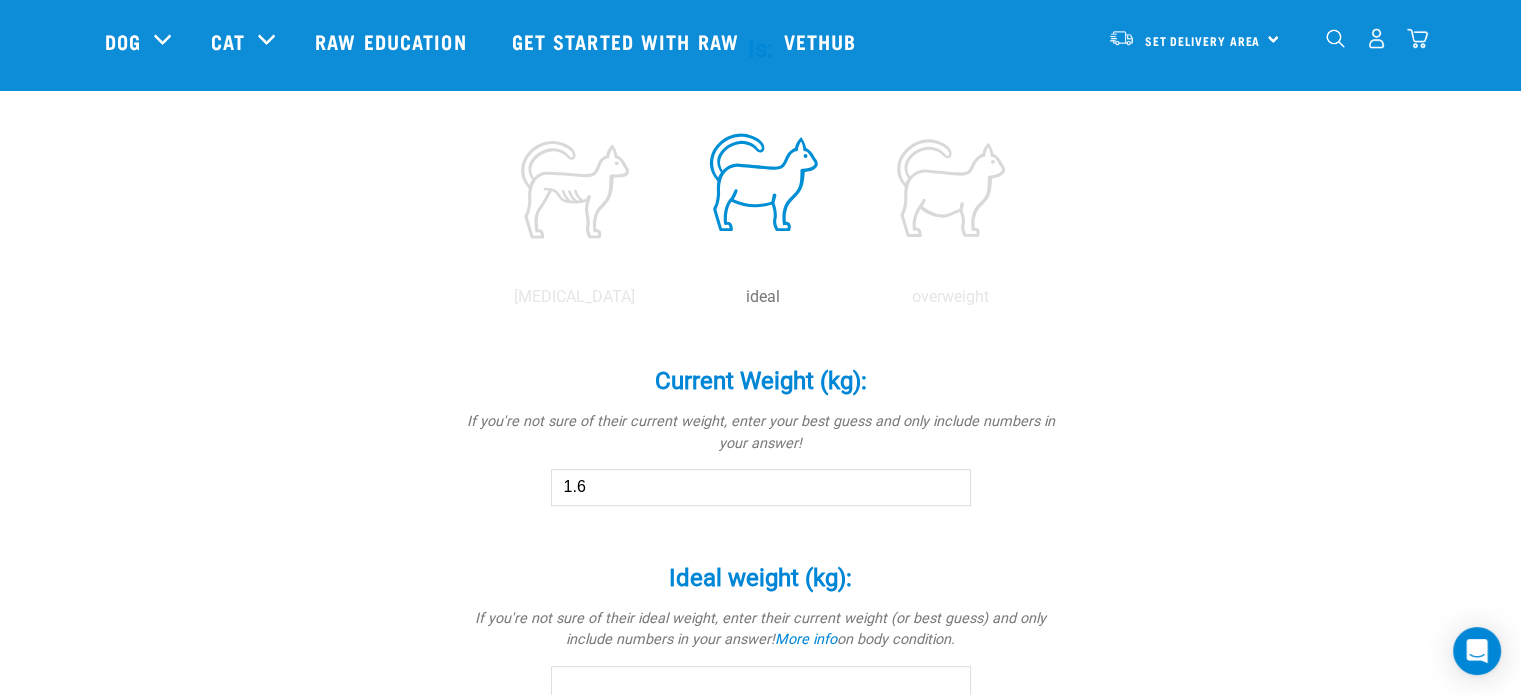 click on "1.6" at bounding box center (761, 487) 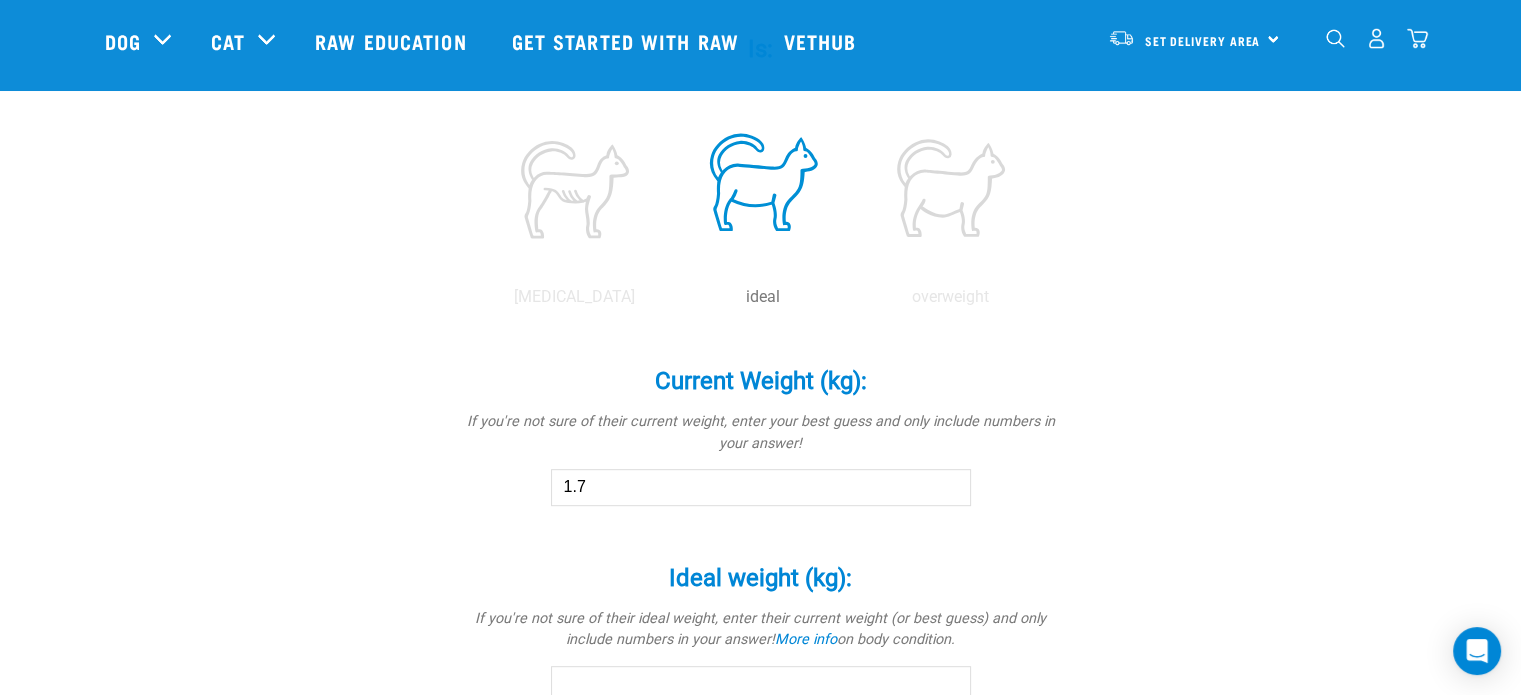click on "1.7" at bounding box center [761, 487] 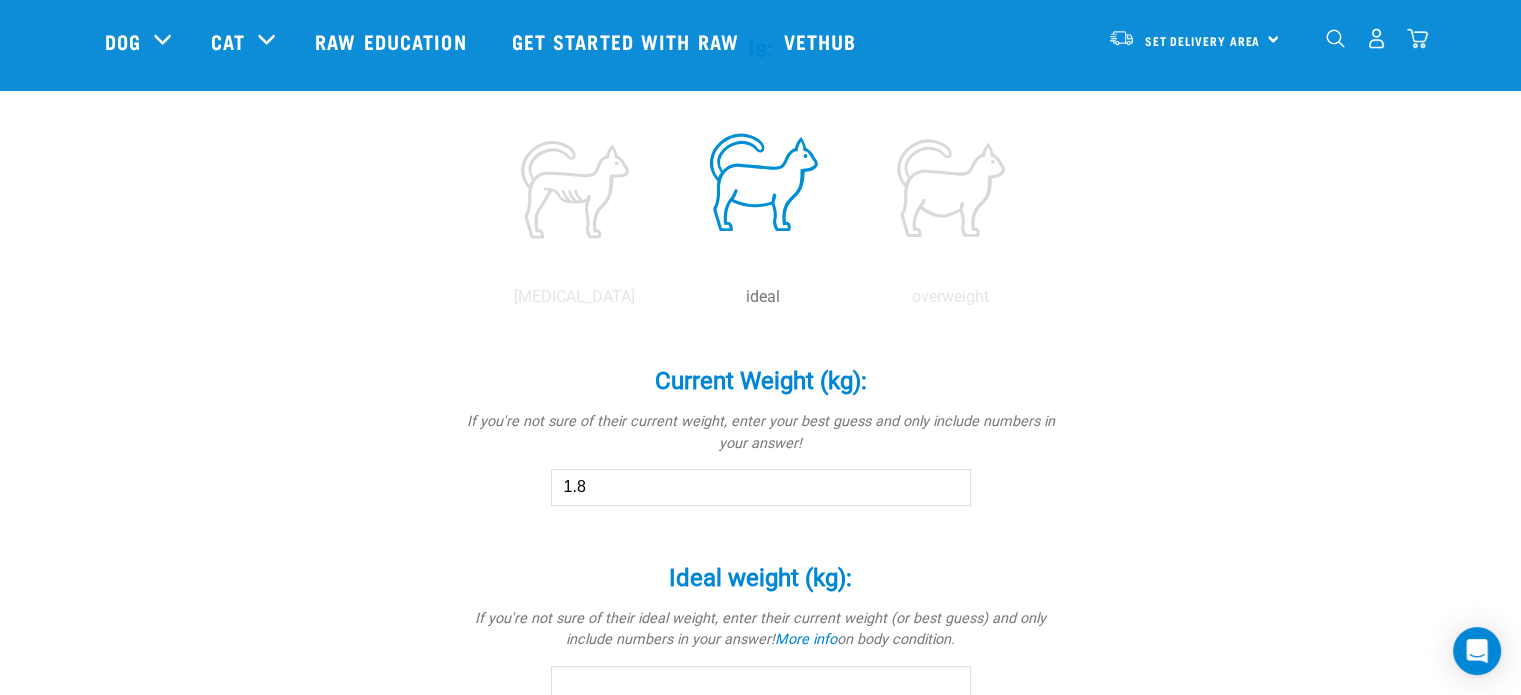 click on "1.8" at bounding box center (761, 487) 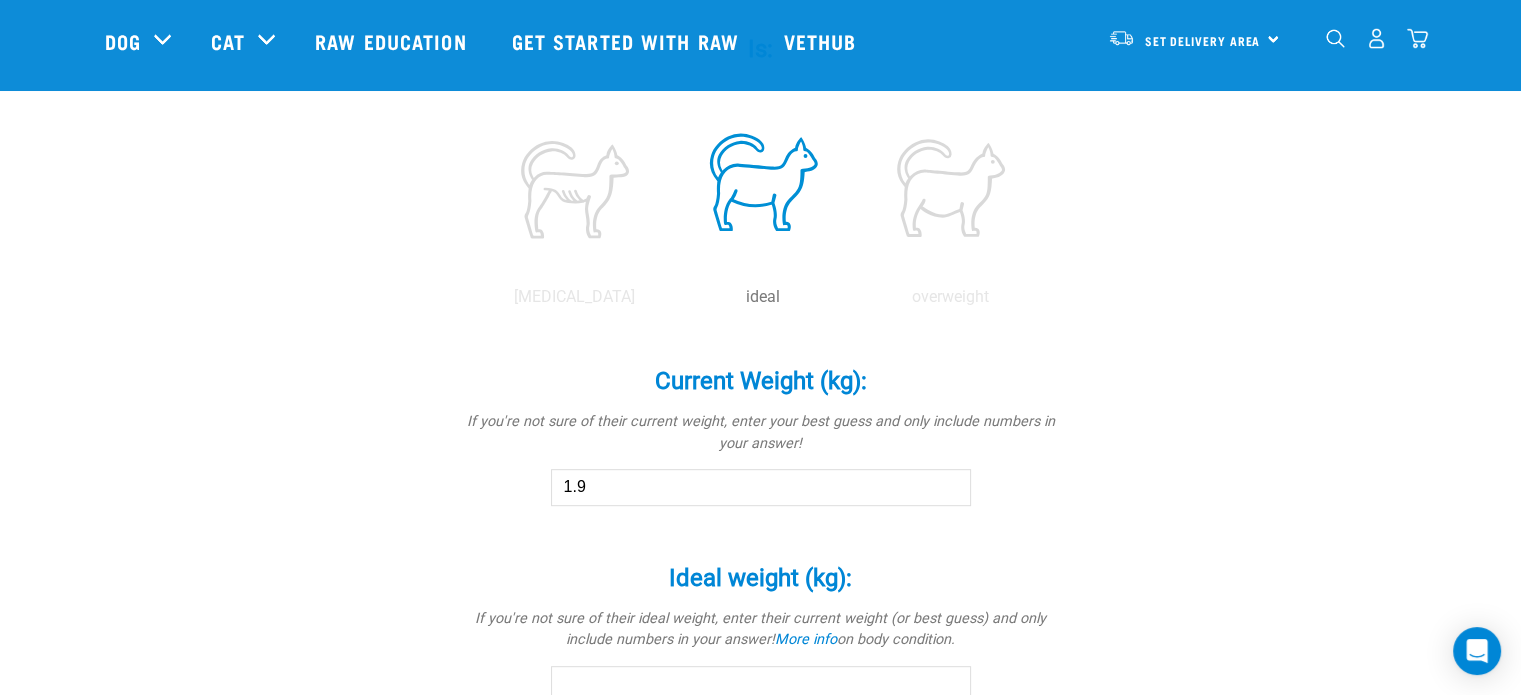 click on "1.9" at bounding box center [761, 487] 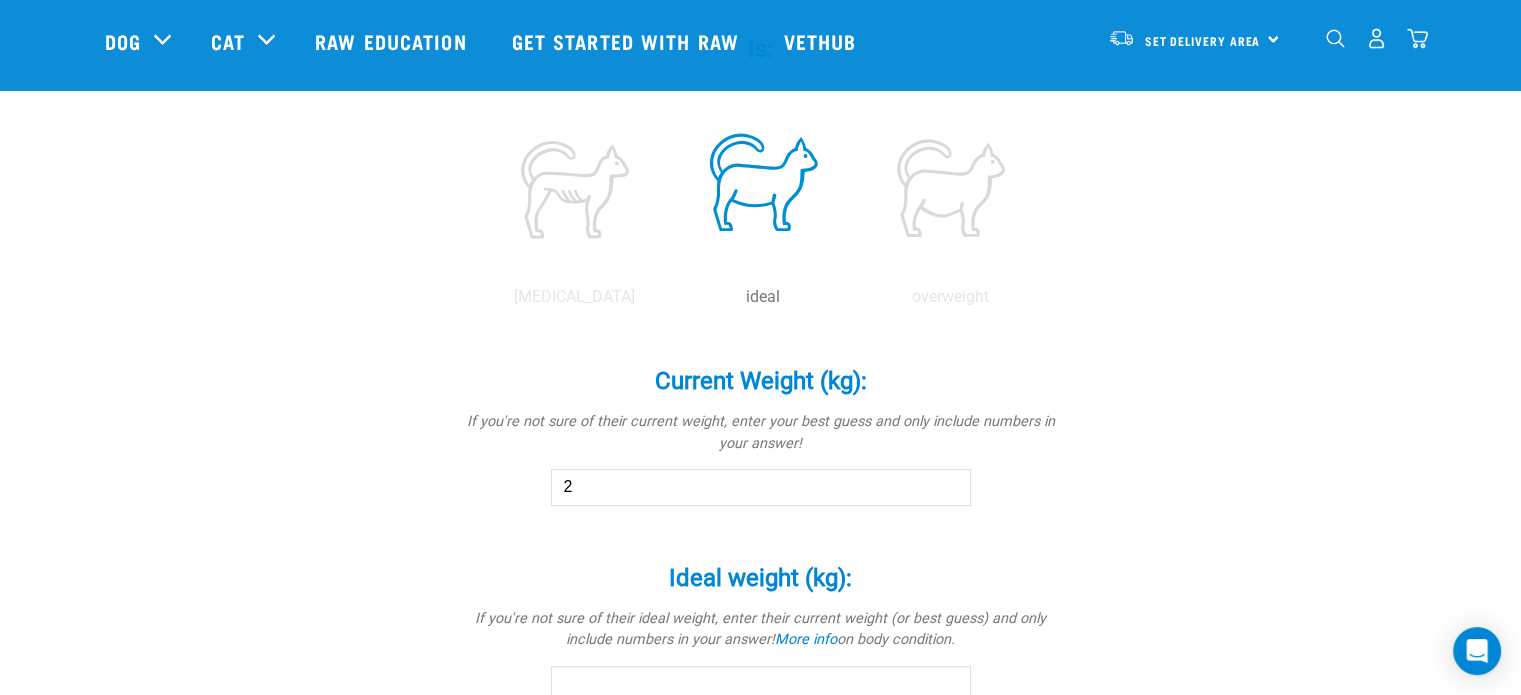 click on "2" at bounding box center [761, 487] 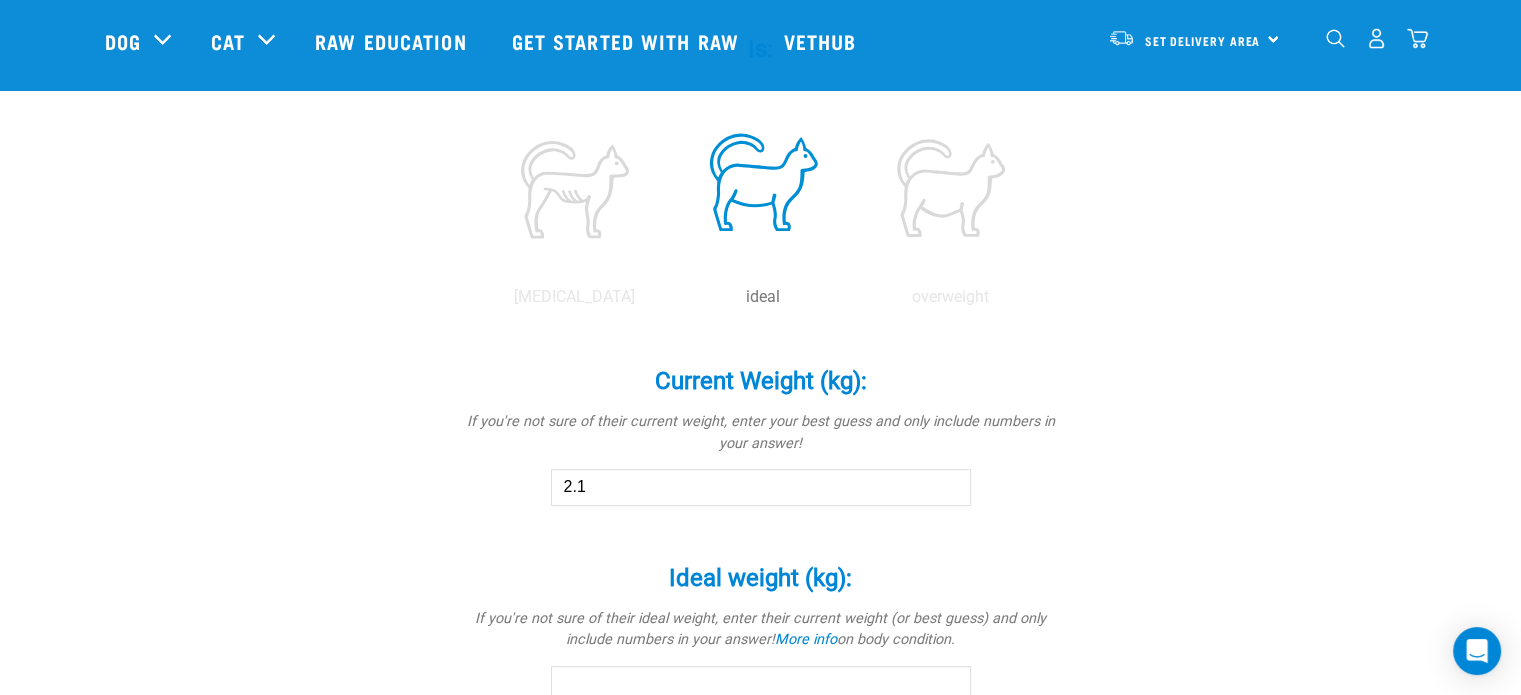 click on "2.1" at bounding box center (761, 487) 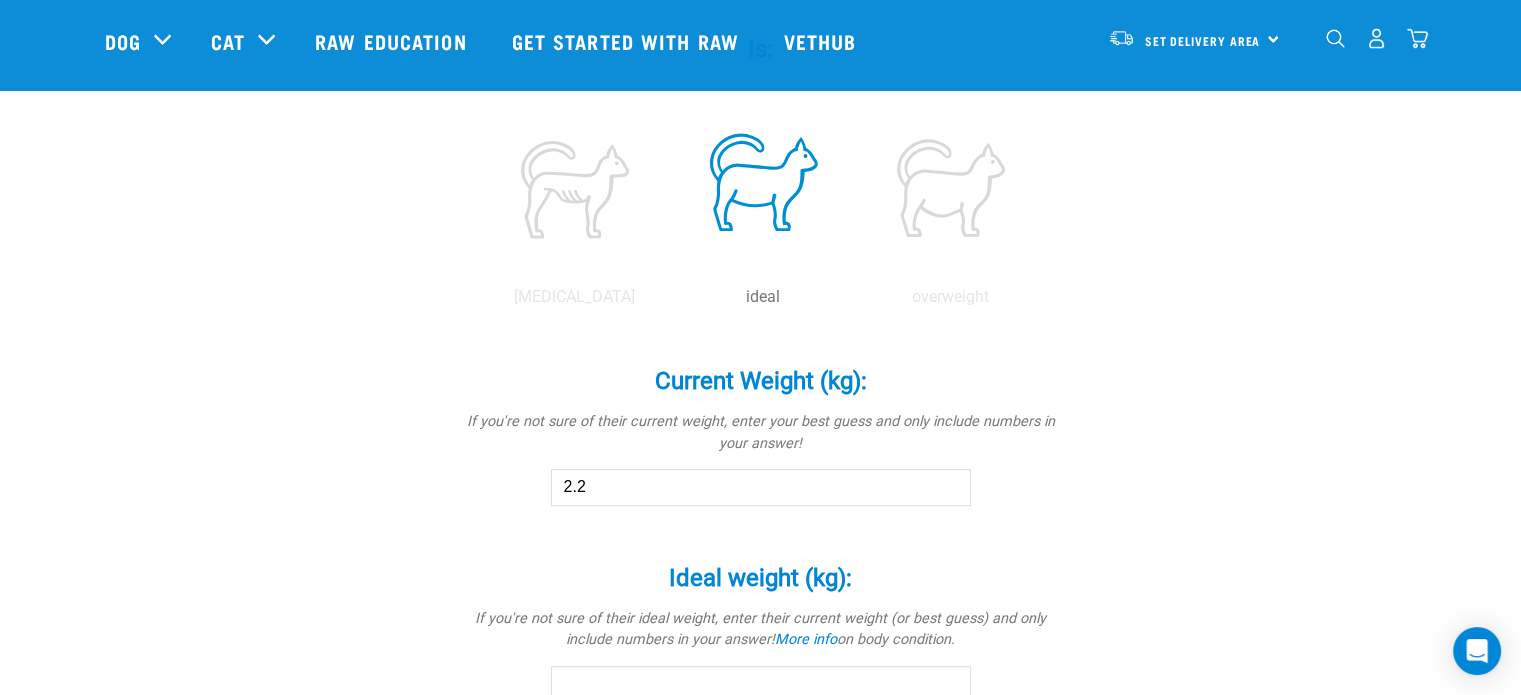 click on "2.2" at bounding box center [761, 487] 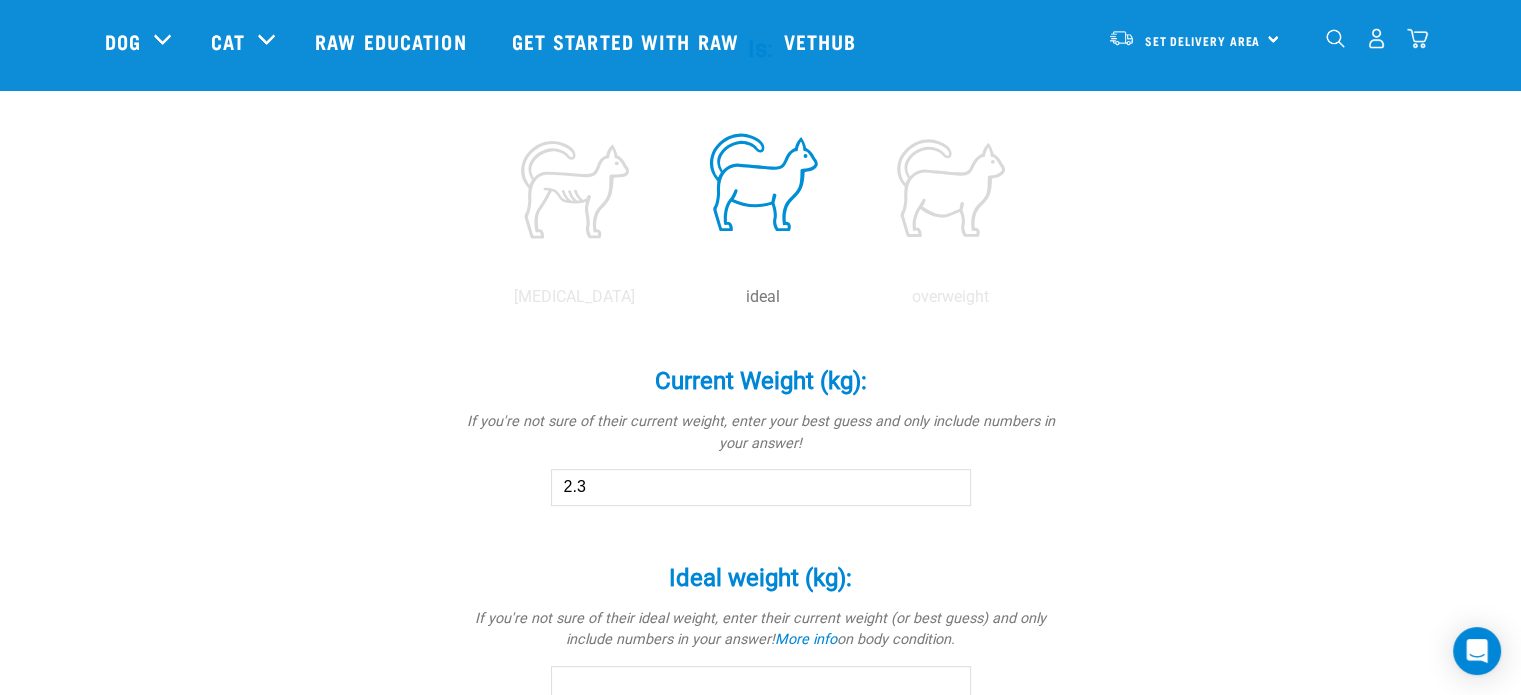 click on "2.3" at bounding box center (761, 487) 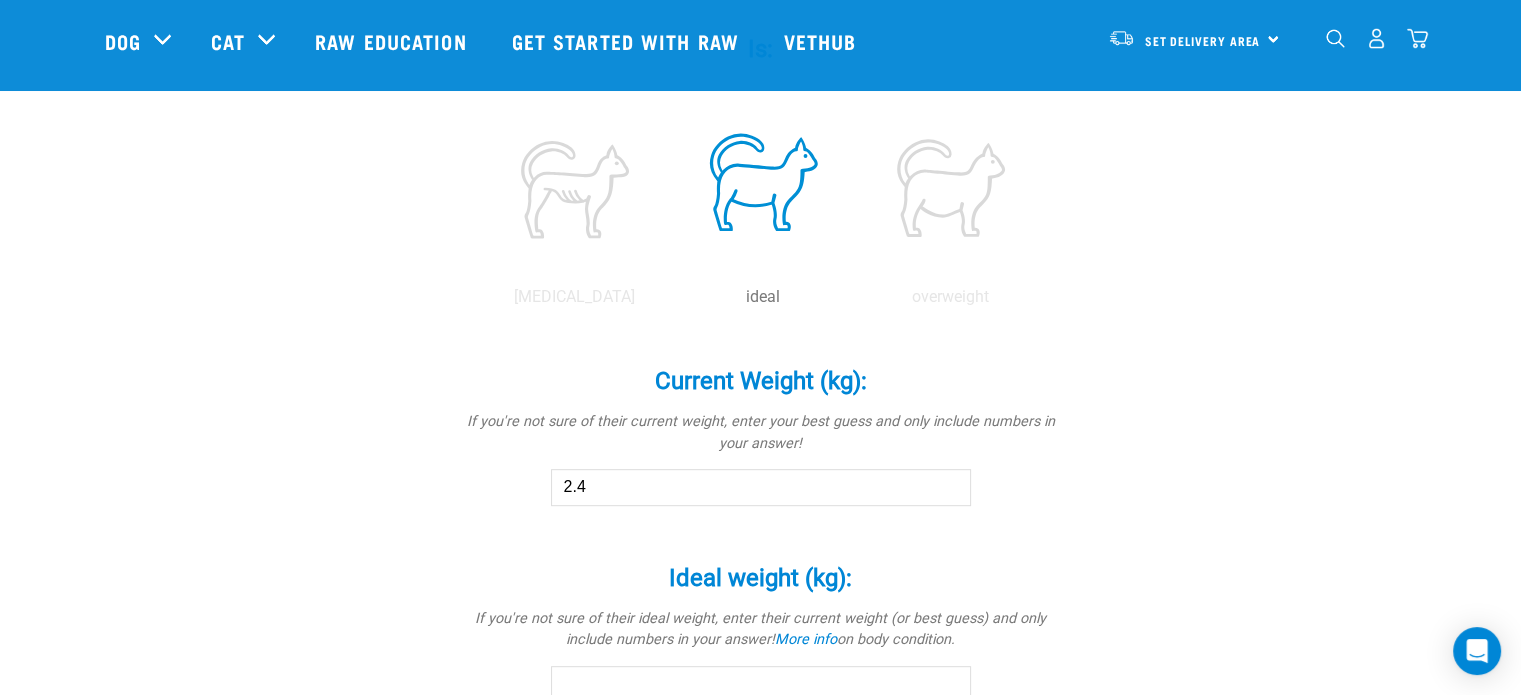 click on "2.4" at bounding box center [761, 487] 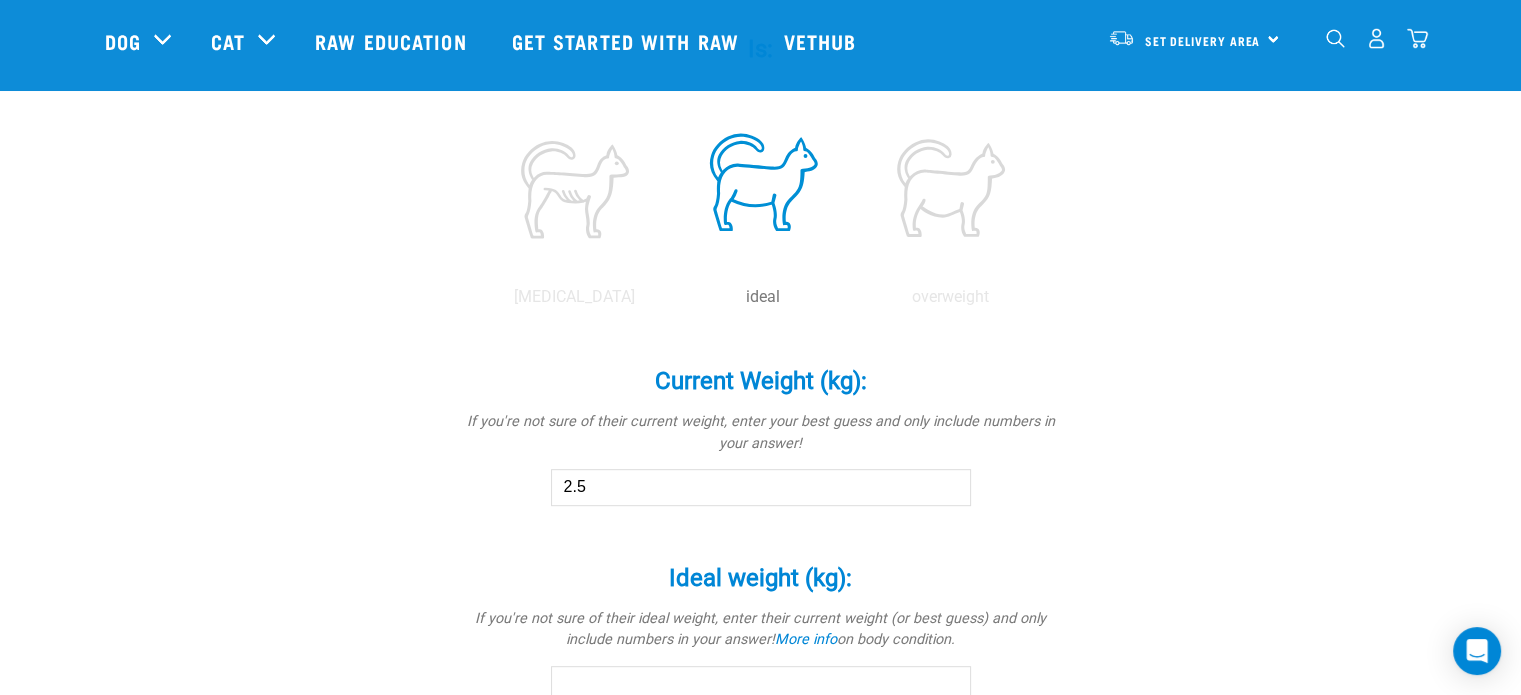 click on "2.5" at bounding box center [761, 487] 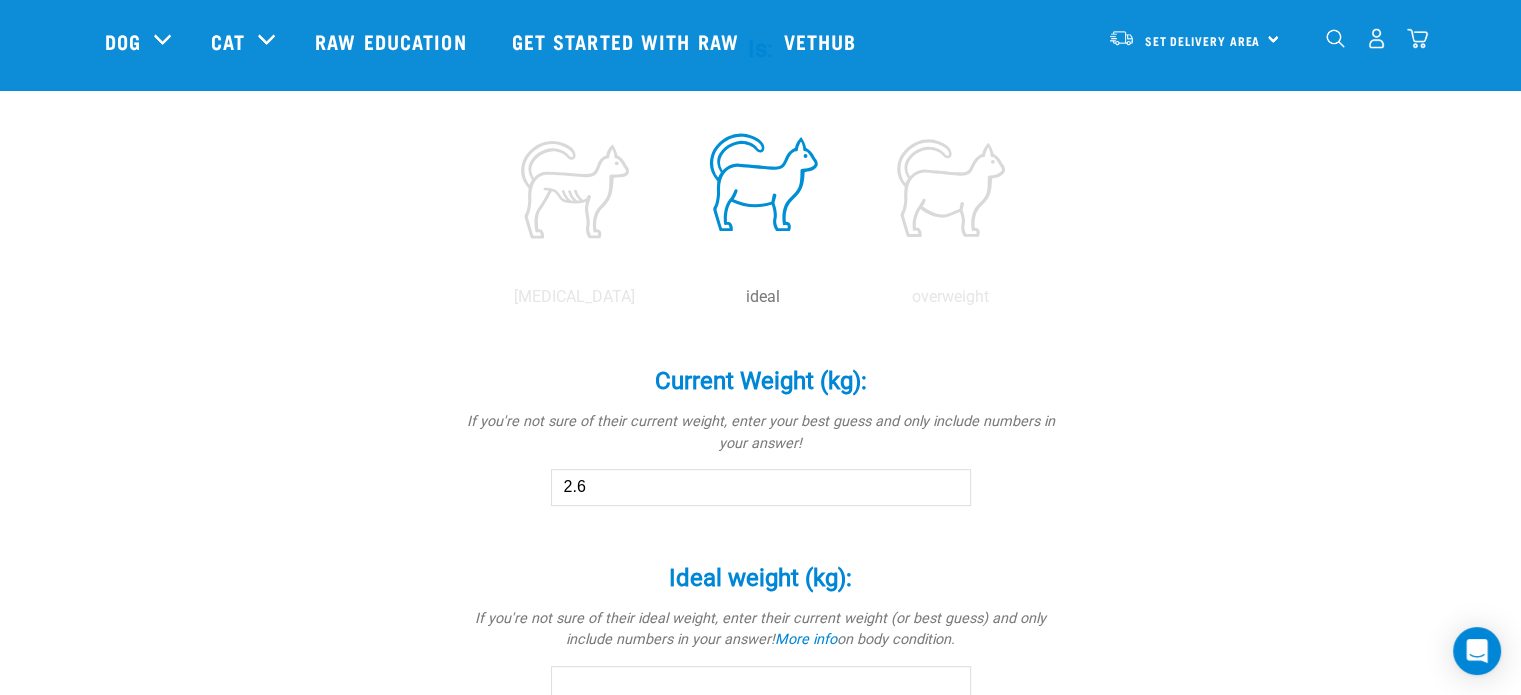 click on "2.6" at bounding box center [761, 487] 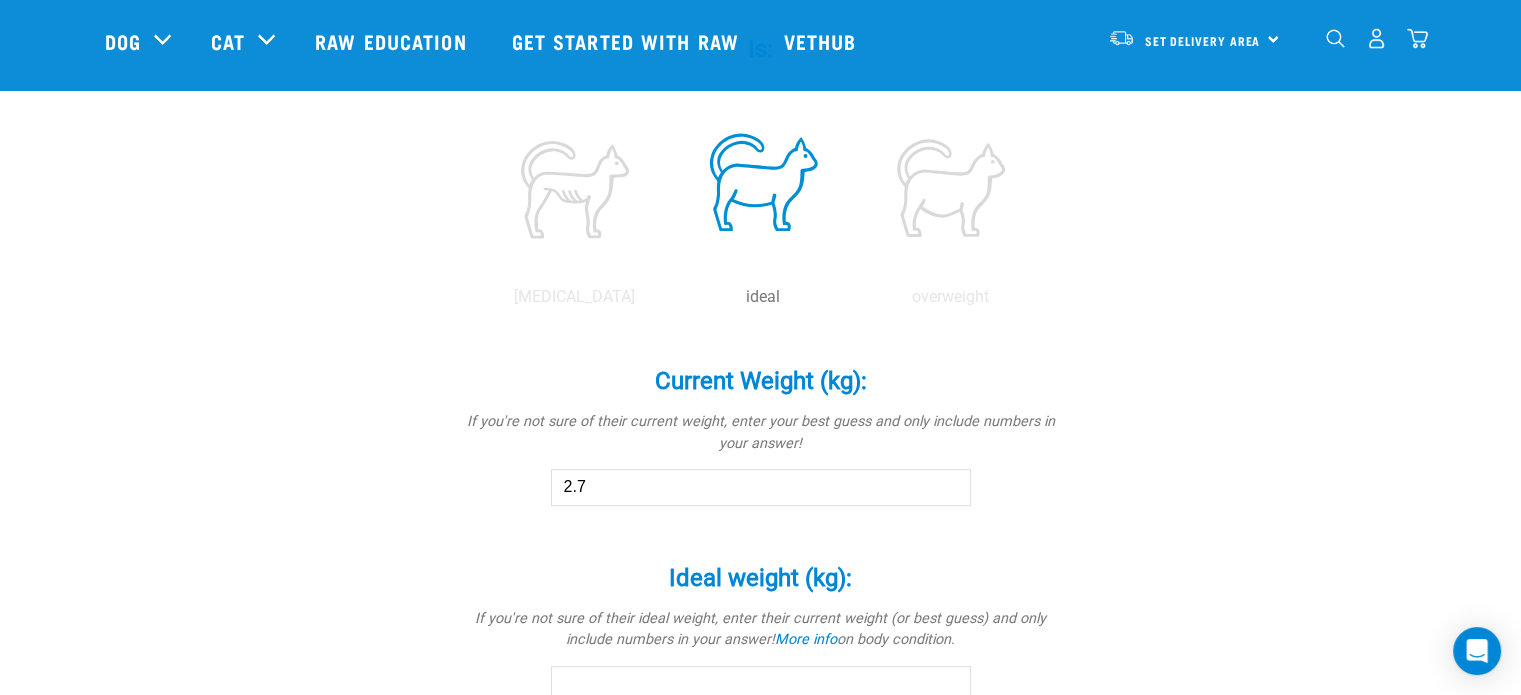 click on "2.7" at bounding box center (761, 487) 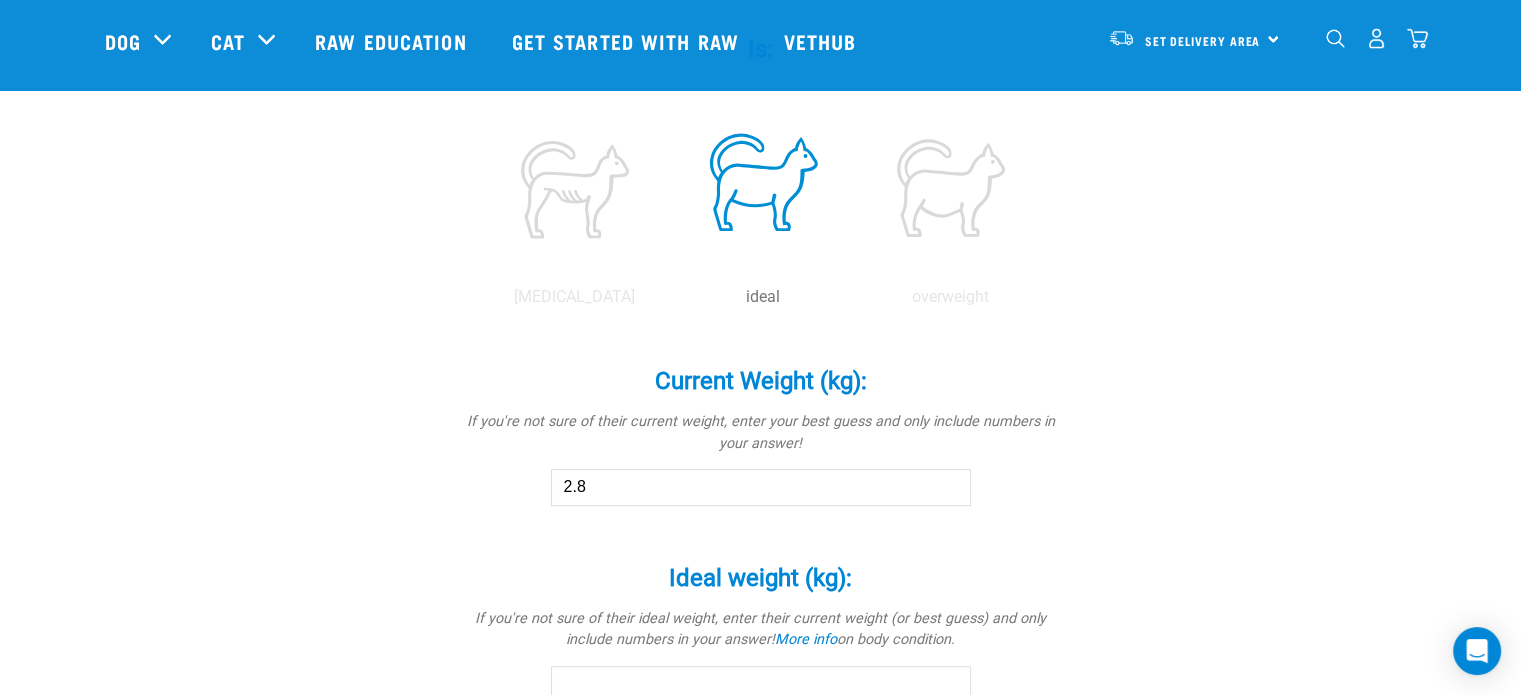 click on "2.8" at bounding box center (761, 487) 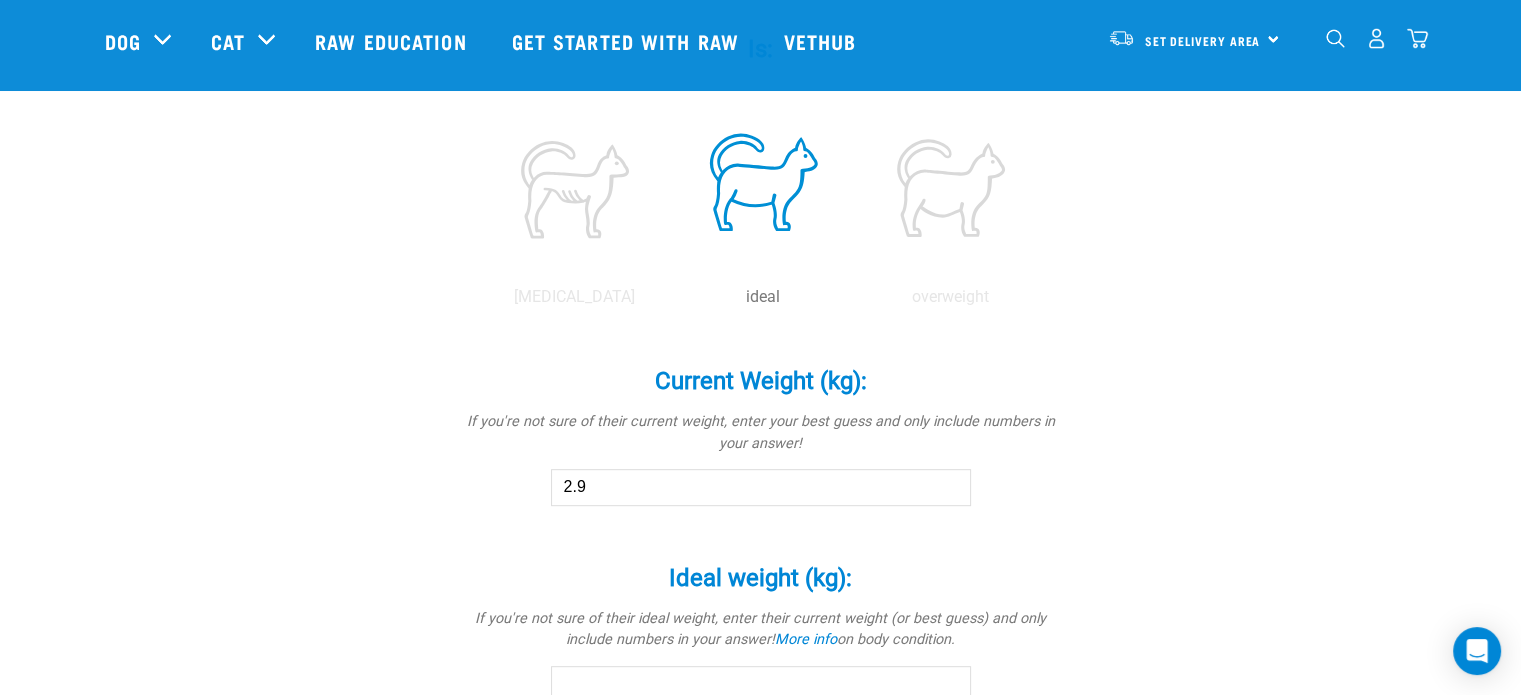 click on "2.9" at bounding box center [761, 487] 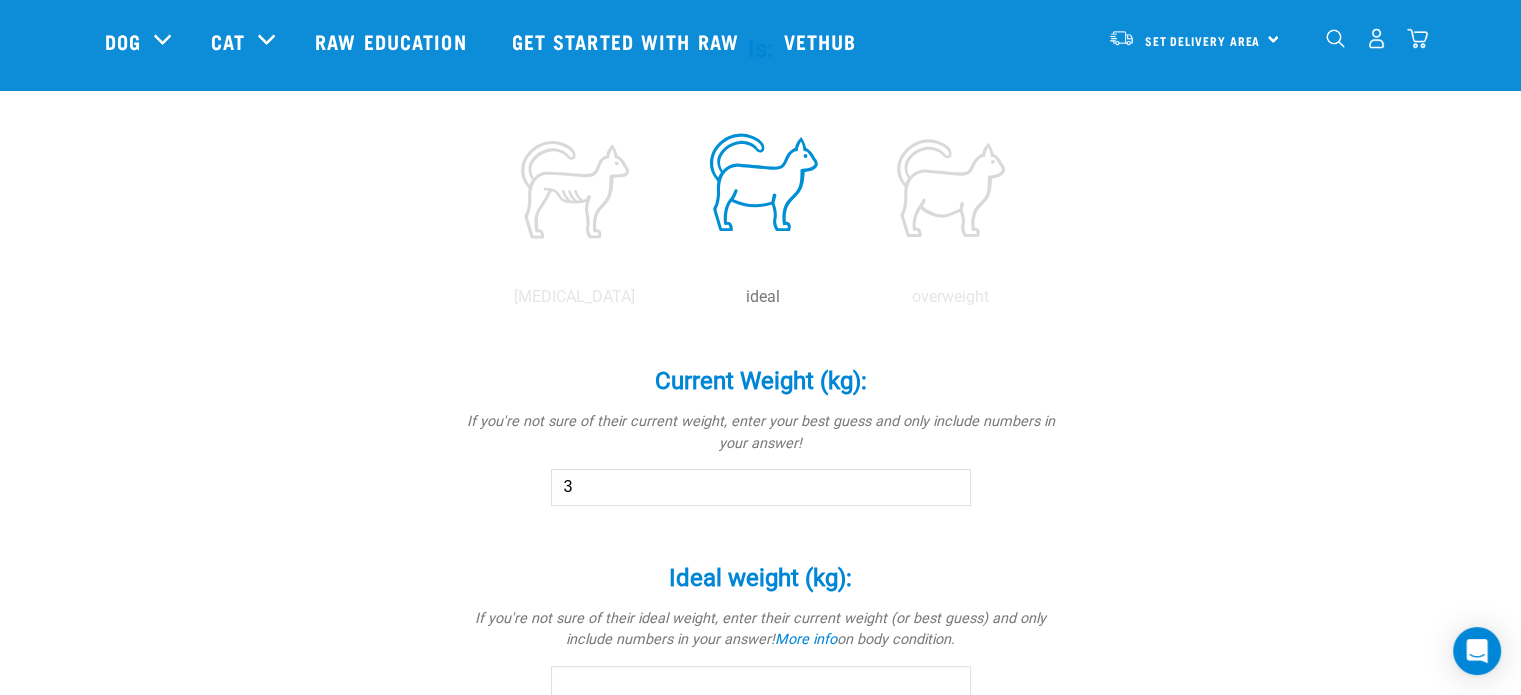 click on "3" at bounding box center (761, 487) 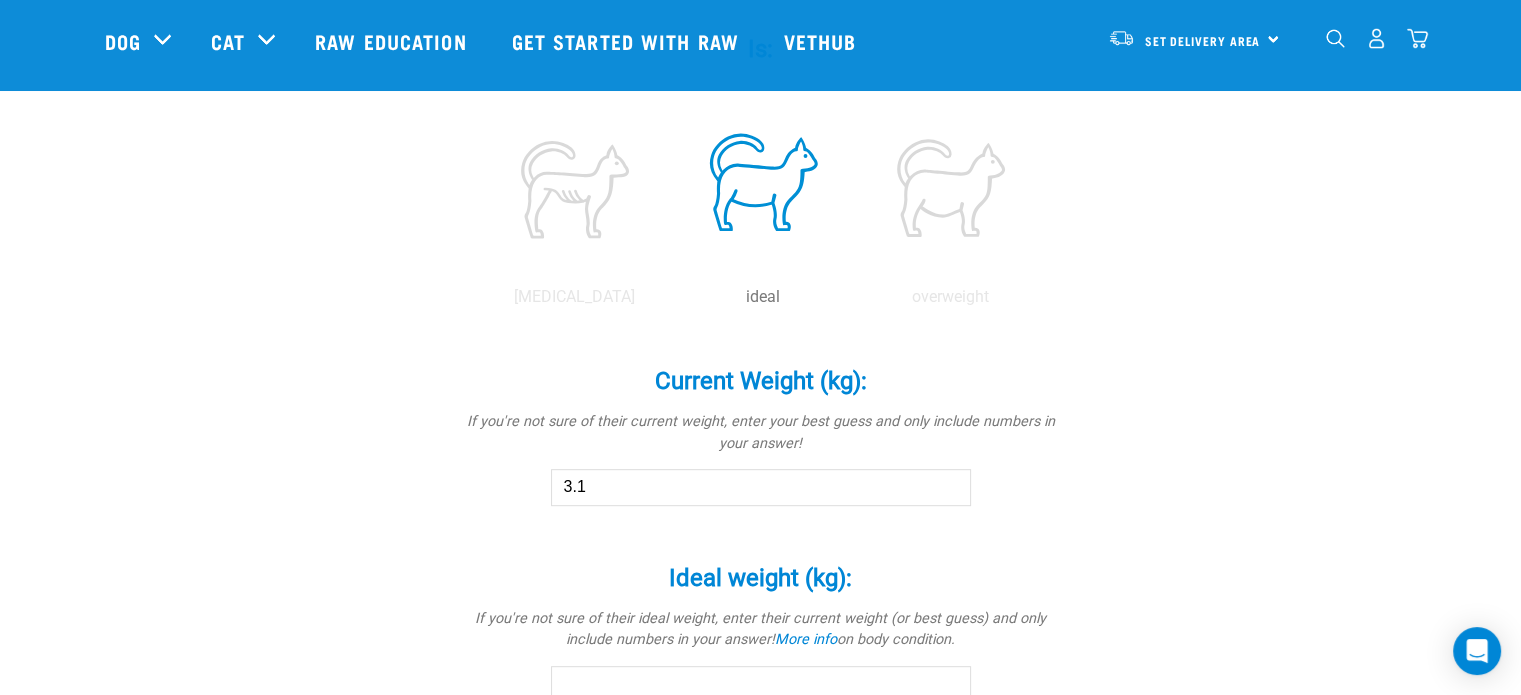 click on "3.1" at bounding box center [761, 487] 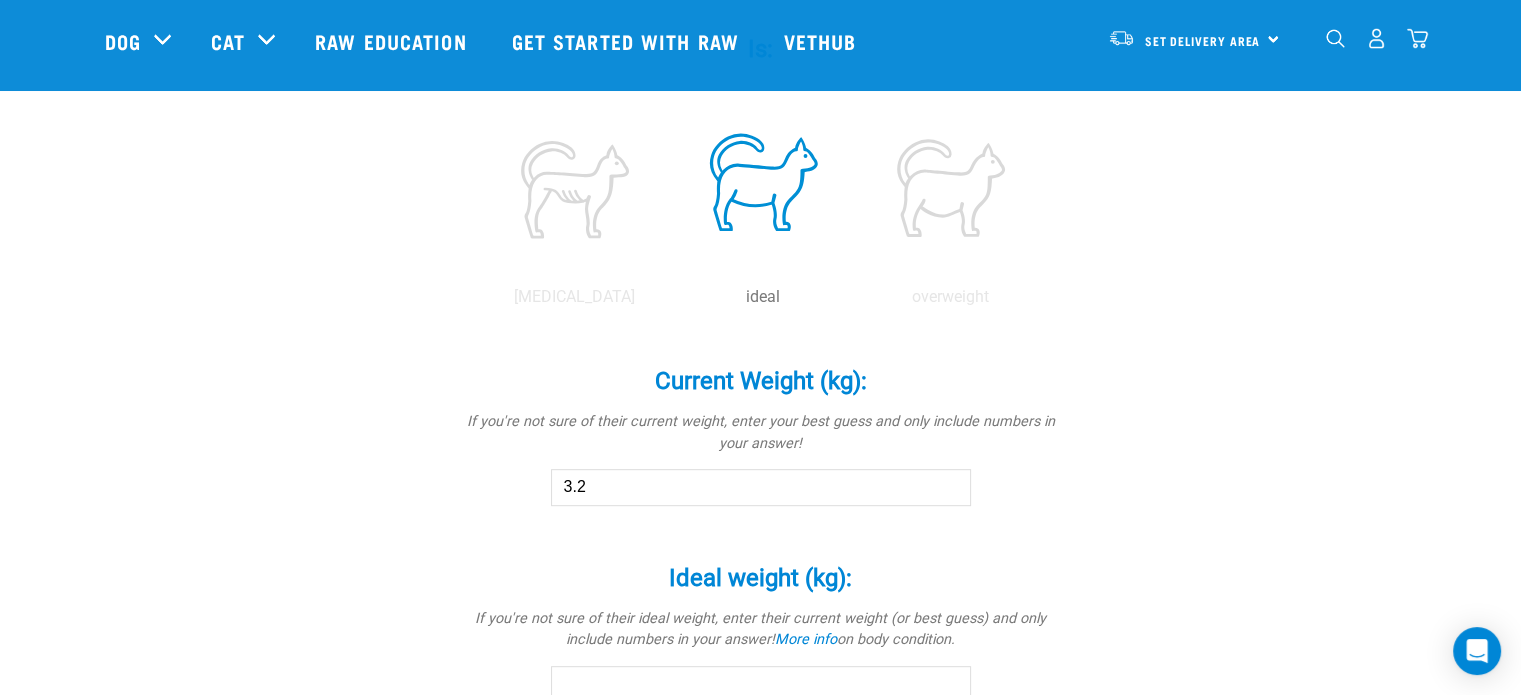 click on "3.2" at bounding box center (761, 487) 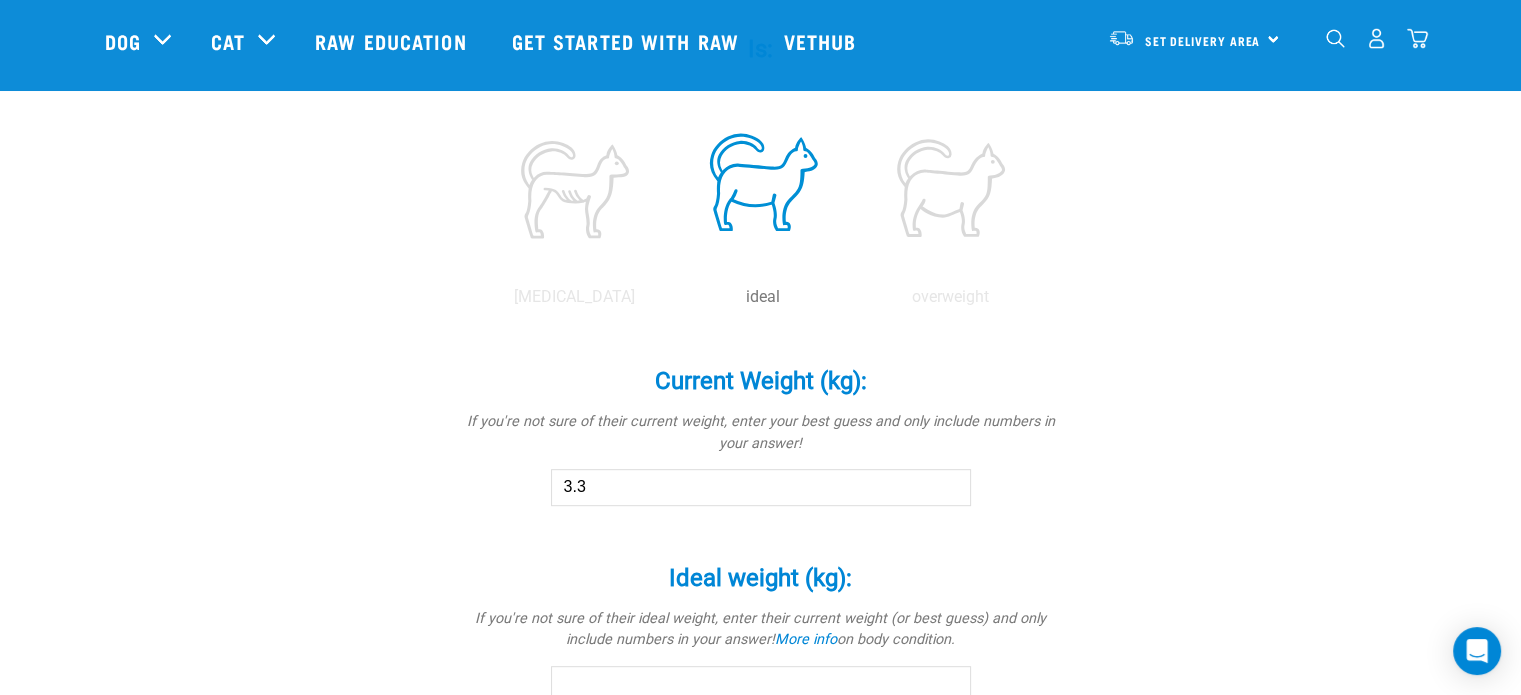 click on "3.3" at bounding box center (761, 487) 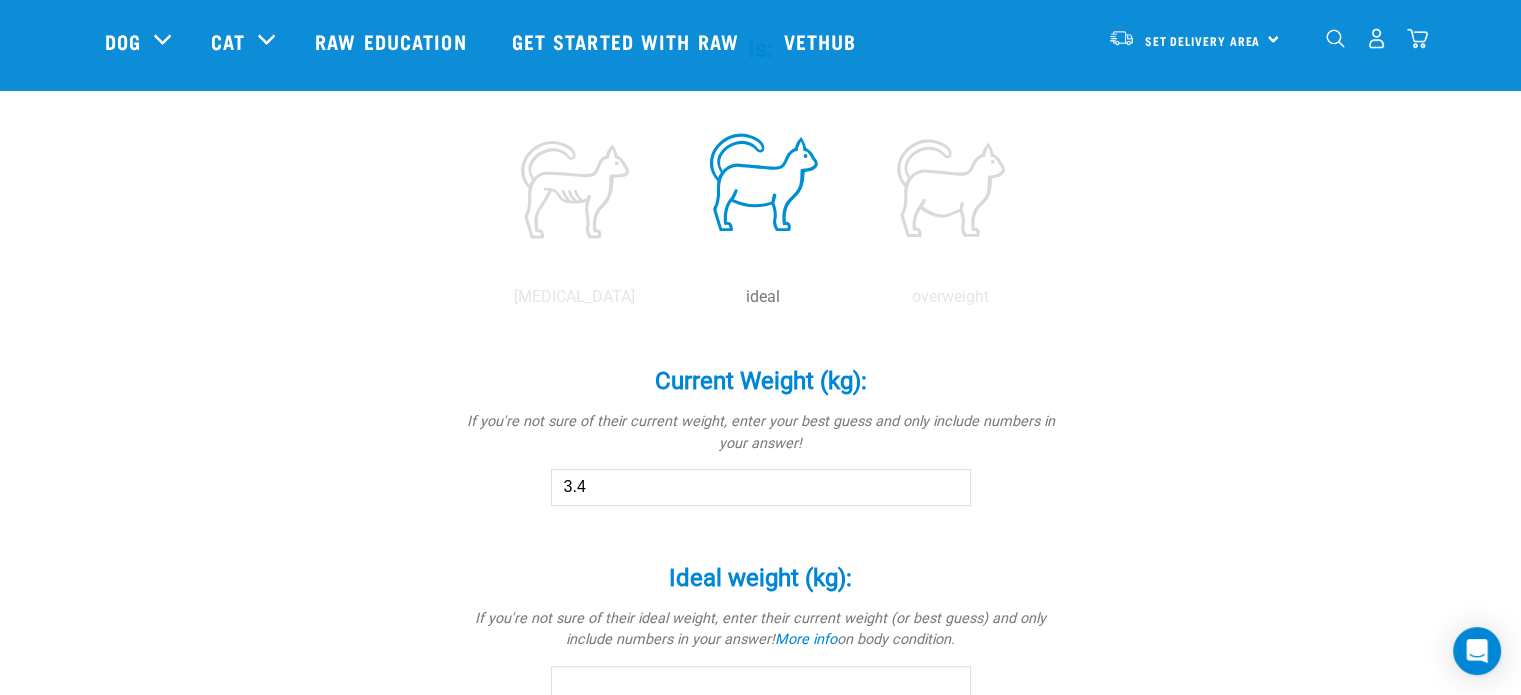 click on "3.4" at bounding box center (761, 487) 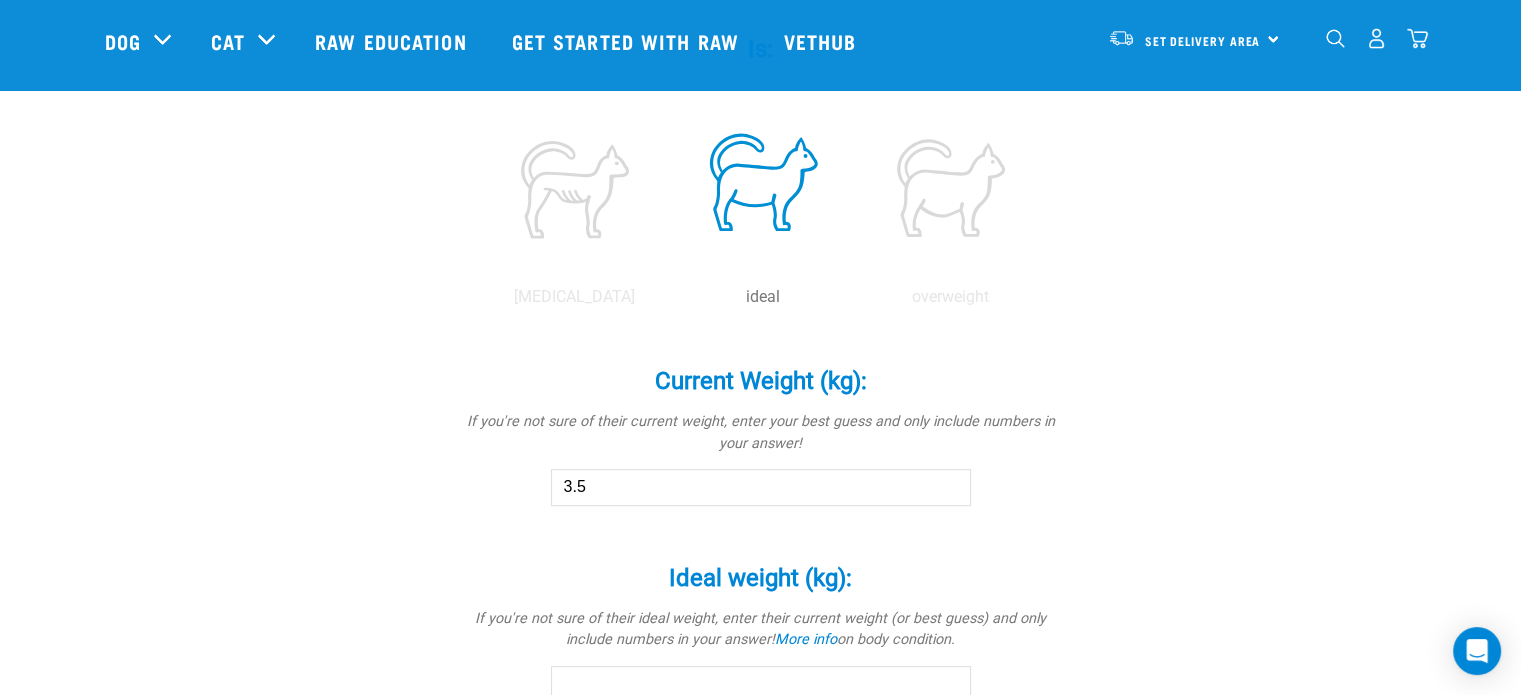 click on "3.5" at bounding box center [761, 487] 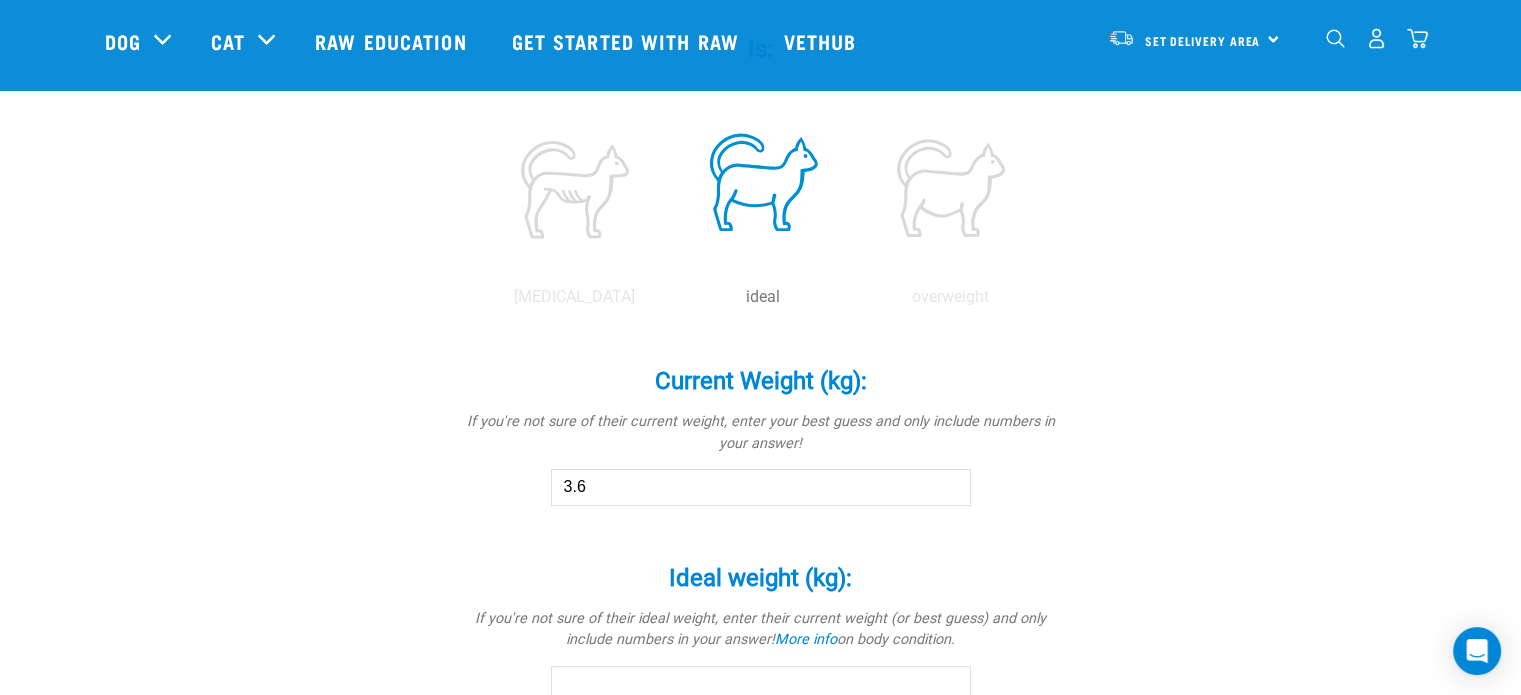 click on "3.6" at bounding box center [761, 487] 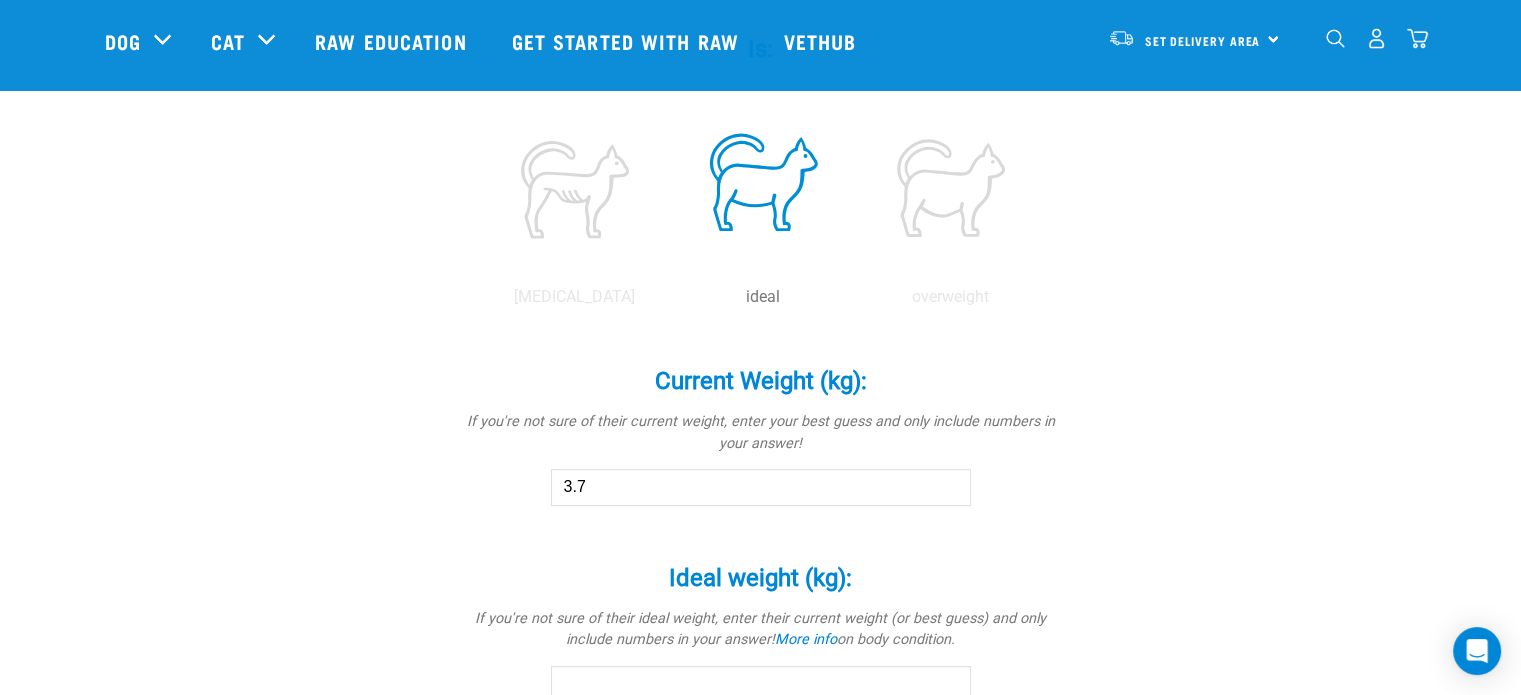 click on "3.7" at bounding box center (761, 487) 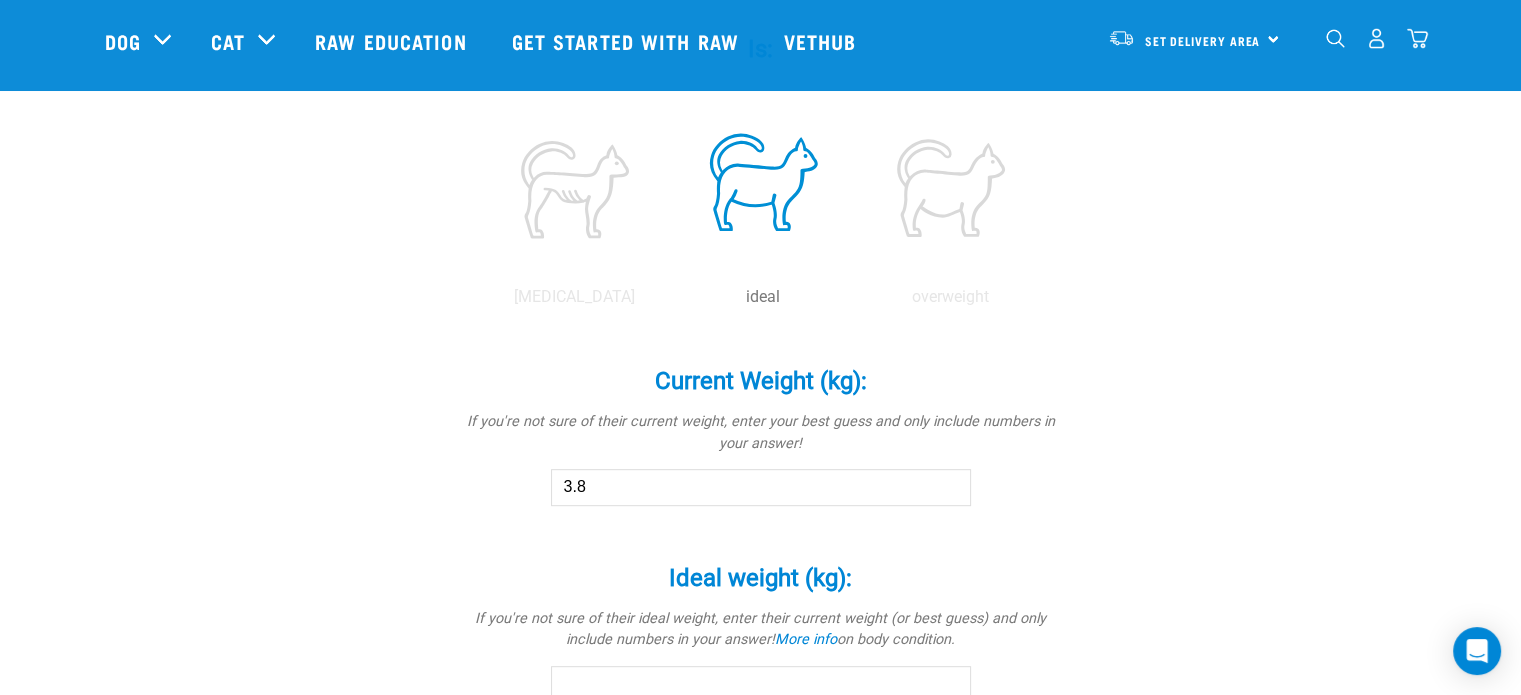 click on "3.8" at bounding box center [761, 487] 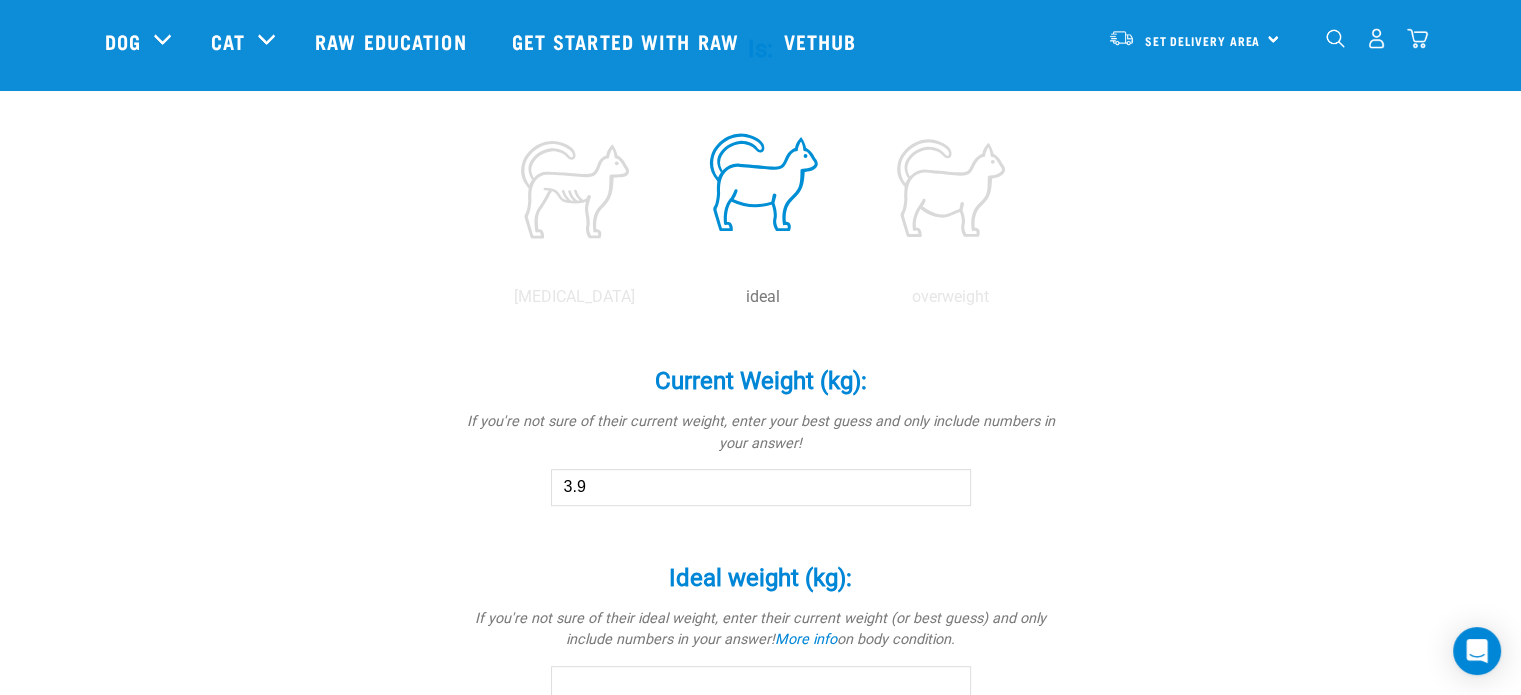 click on "3.9" at bounding box center [761, 487] 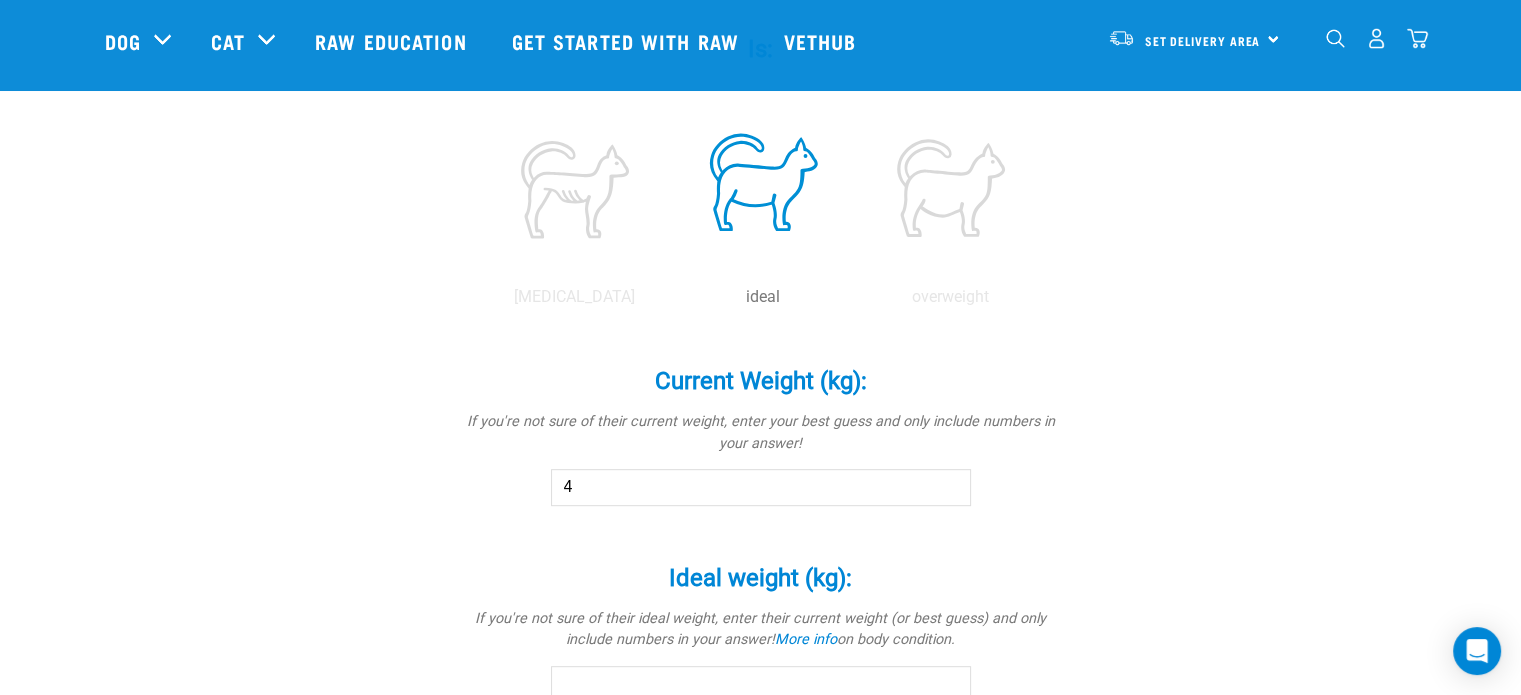 click on "4" at bounding box center [761, 487] 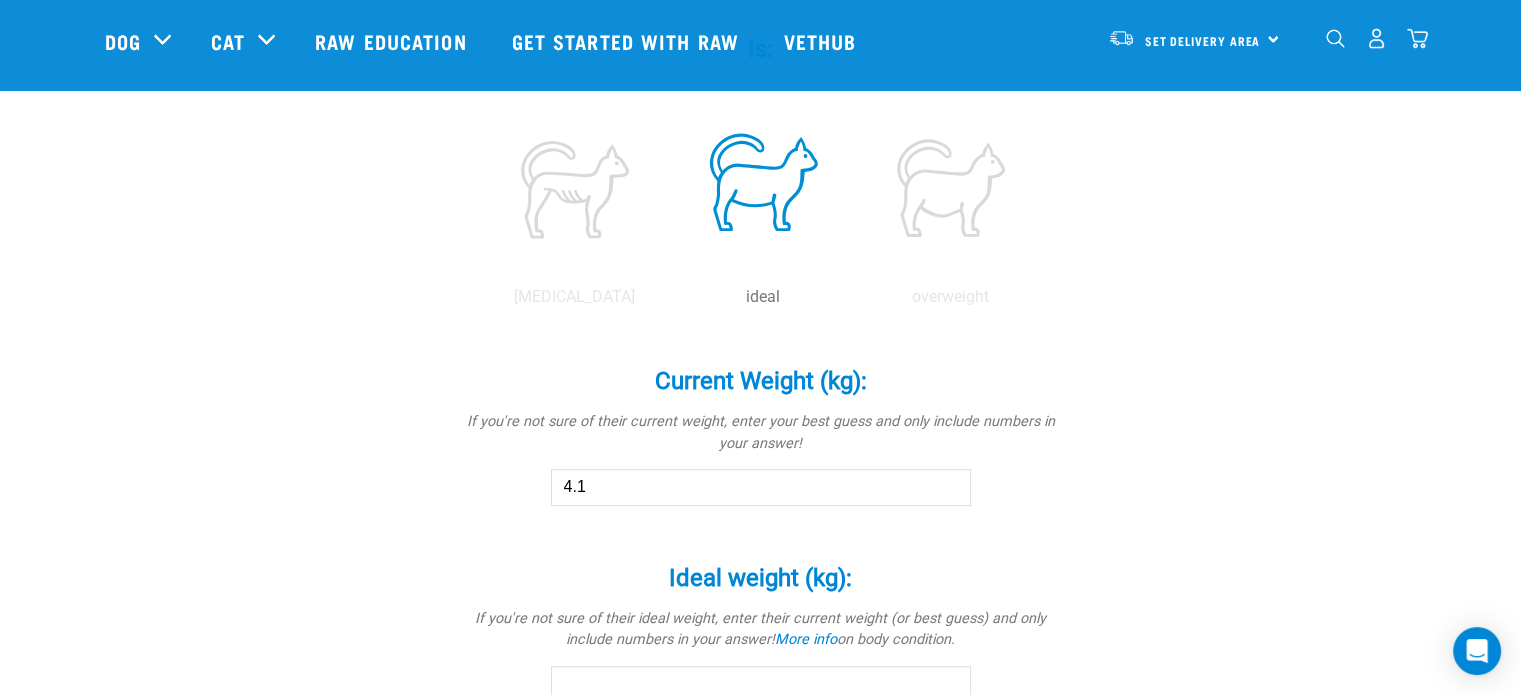 click on "4.1" at bounding box center (761, 487) 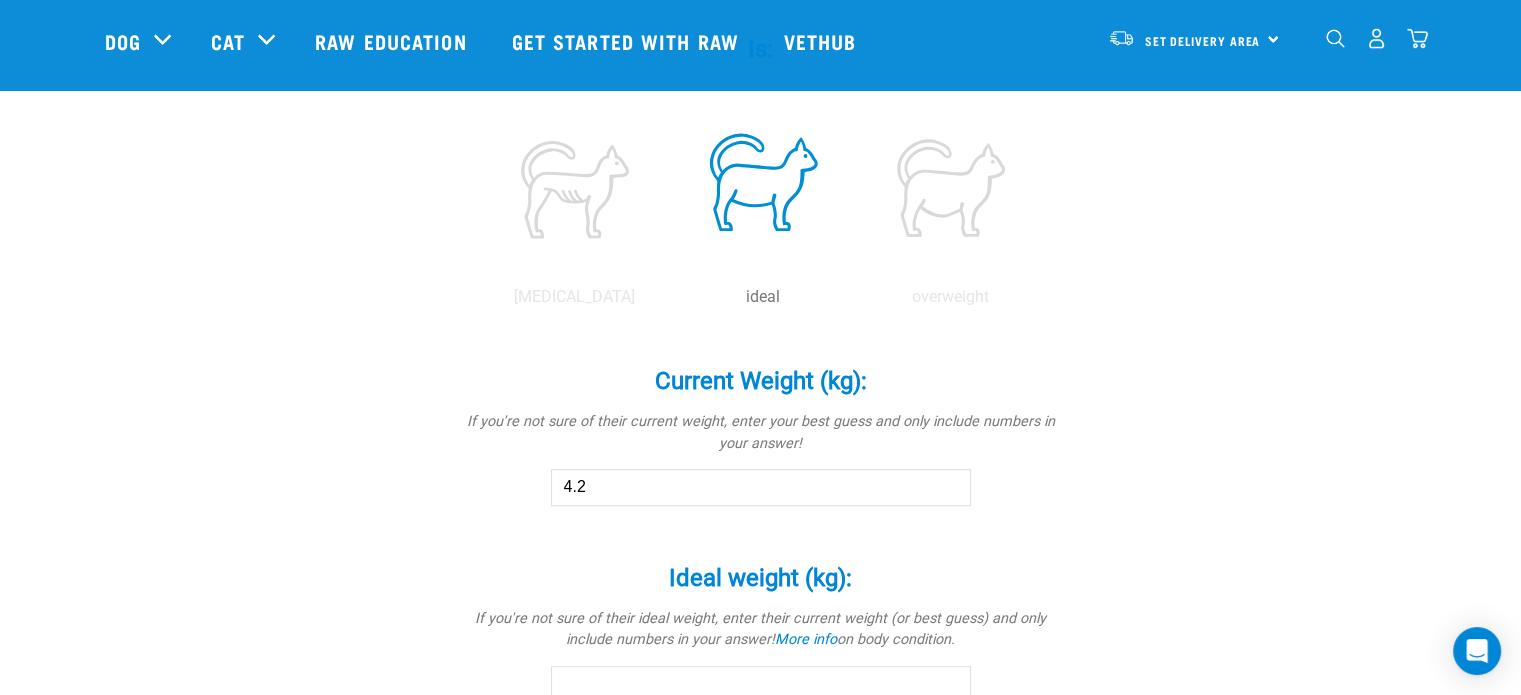 click on "4.2" at bounding box center (761, 487) 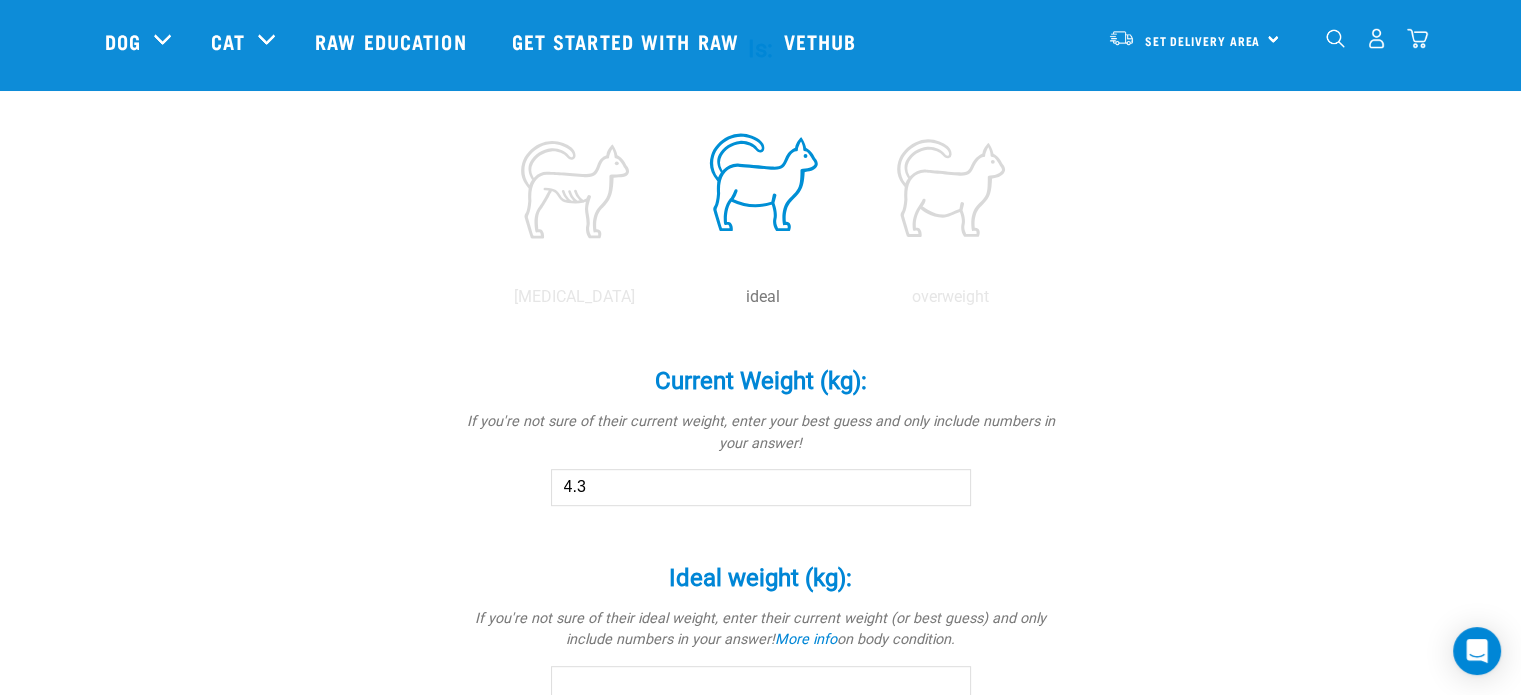 click on "4.3" at bounding box center [761, 487] 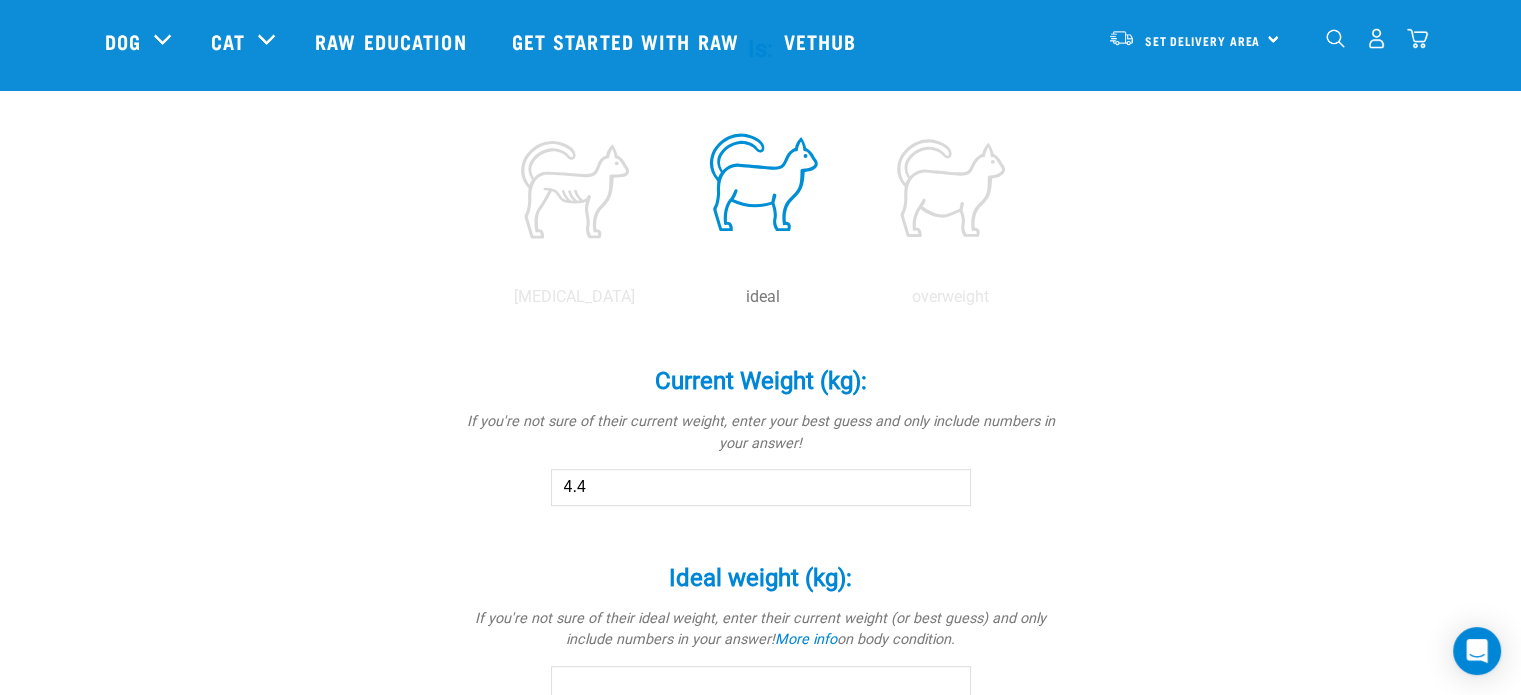 click on "4.4" at bounding box center [761, 487] 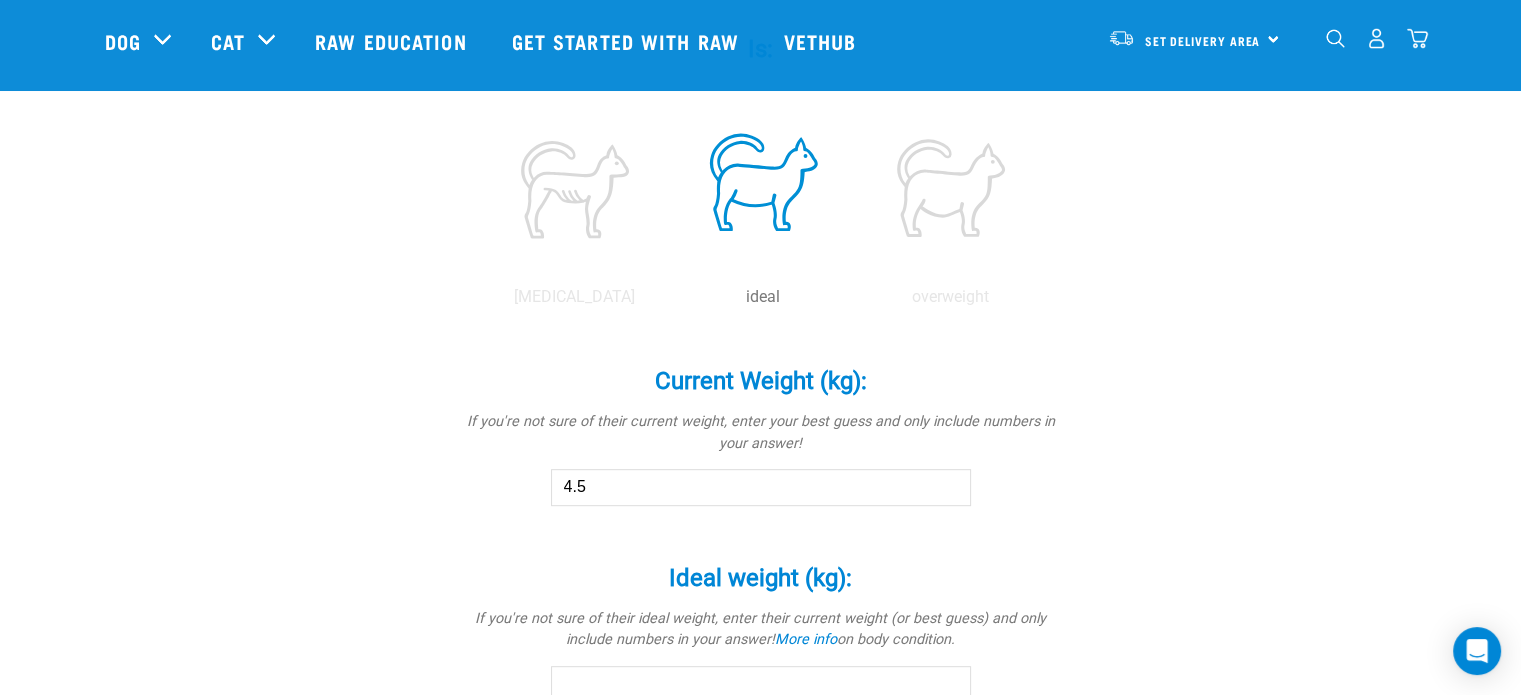 type on "4.5" 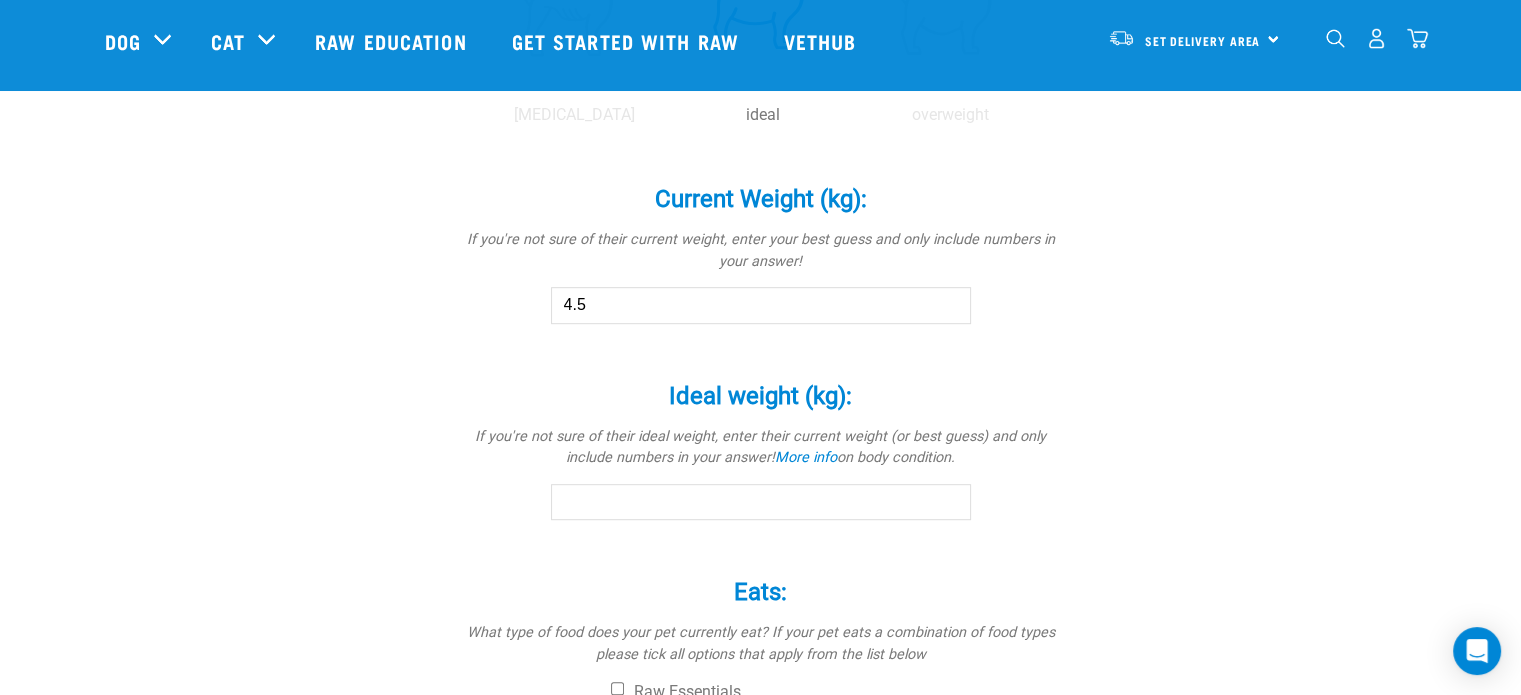 scroll, scrollTop: 1018, scrollLeft: 0, axis: vertical 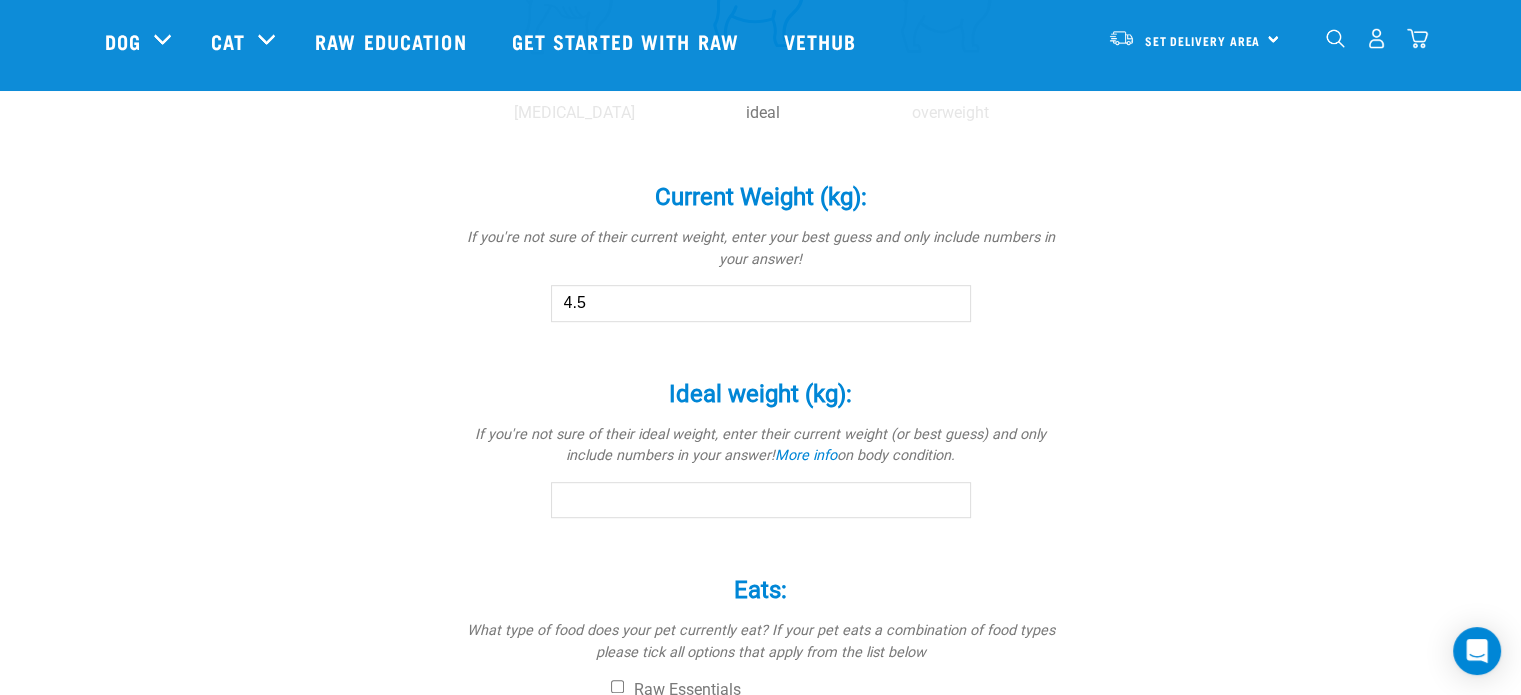 click on "Ideal weight (kg): *" at bounding box center (761, 500) 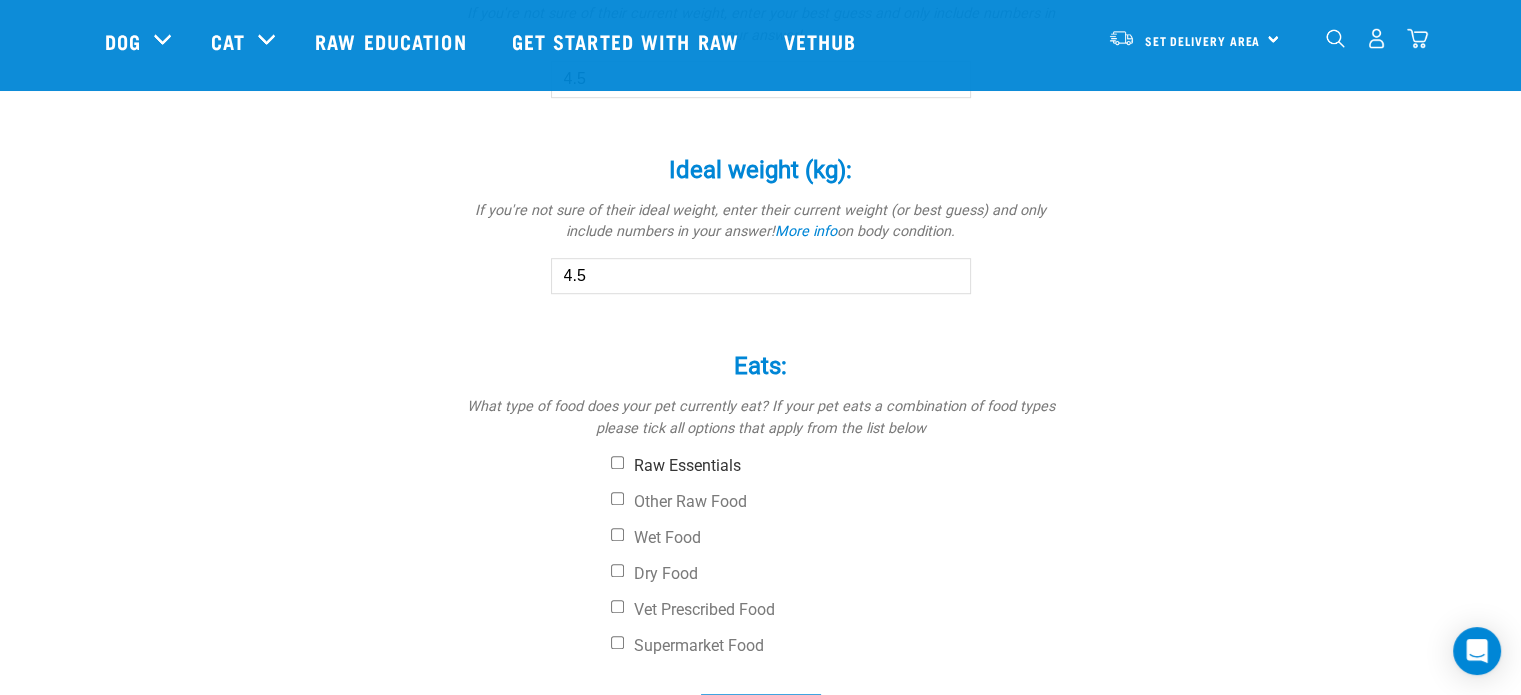 scroll, scrollTop: 1244, scrollLeft: 0, axis: vertical 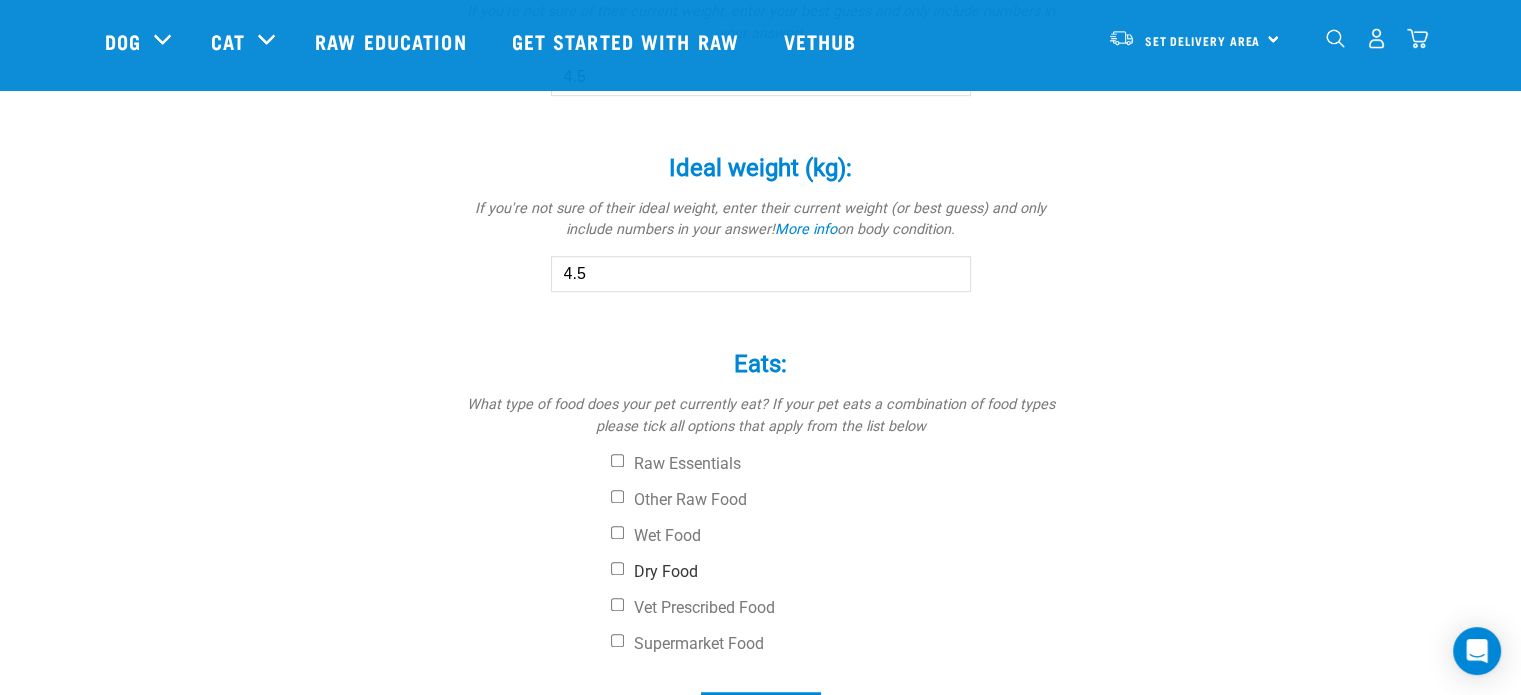 type on "4.5" 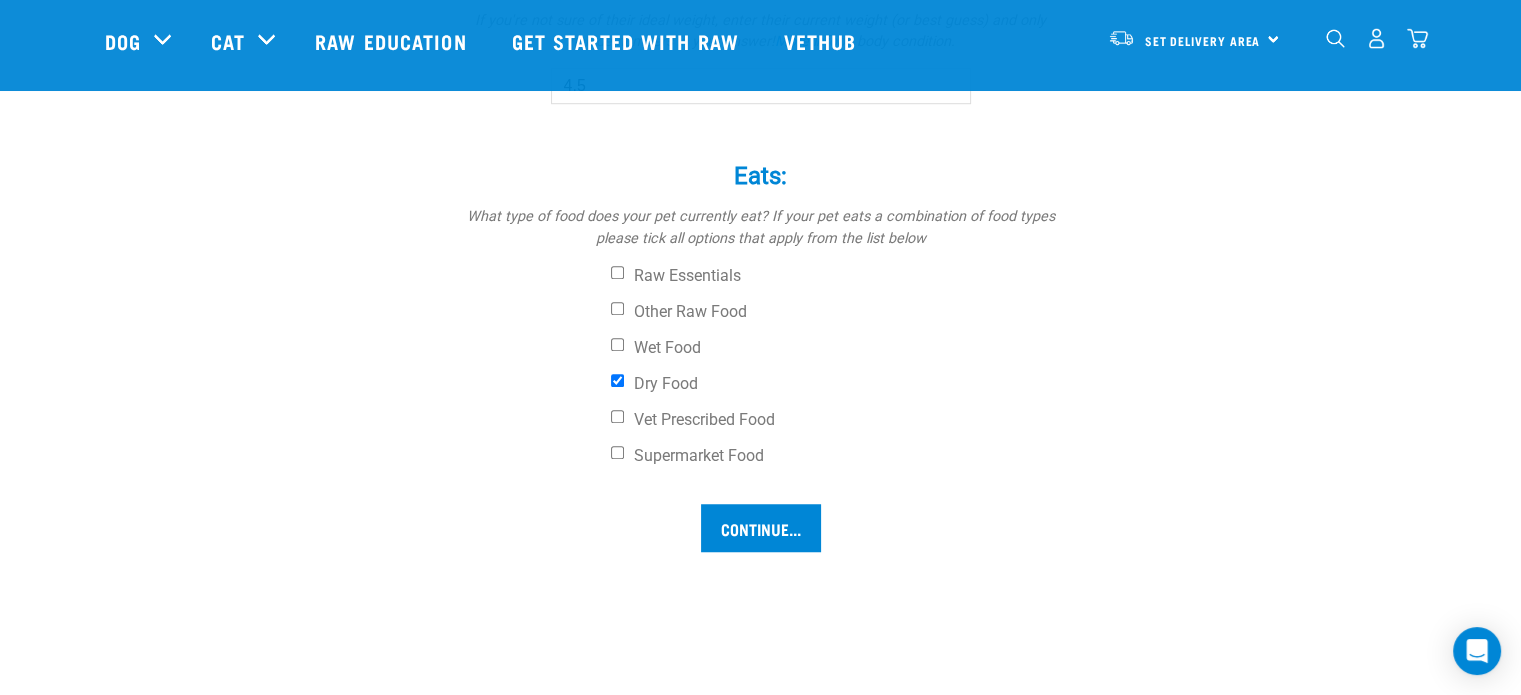 scroll, scrollTop: 1434, scrollLeft: 0, axis: vertical 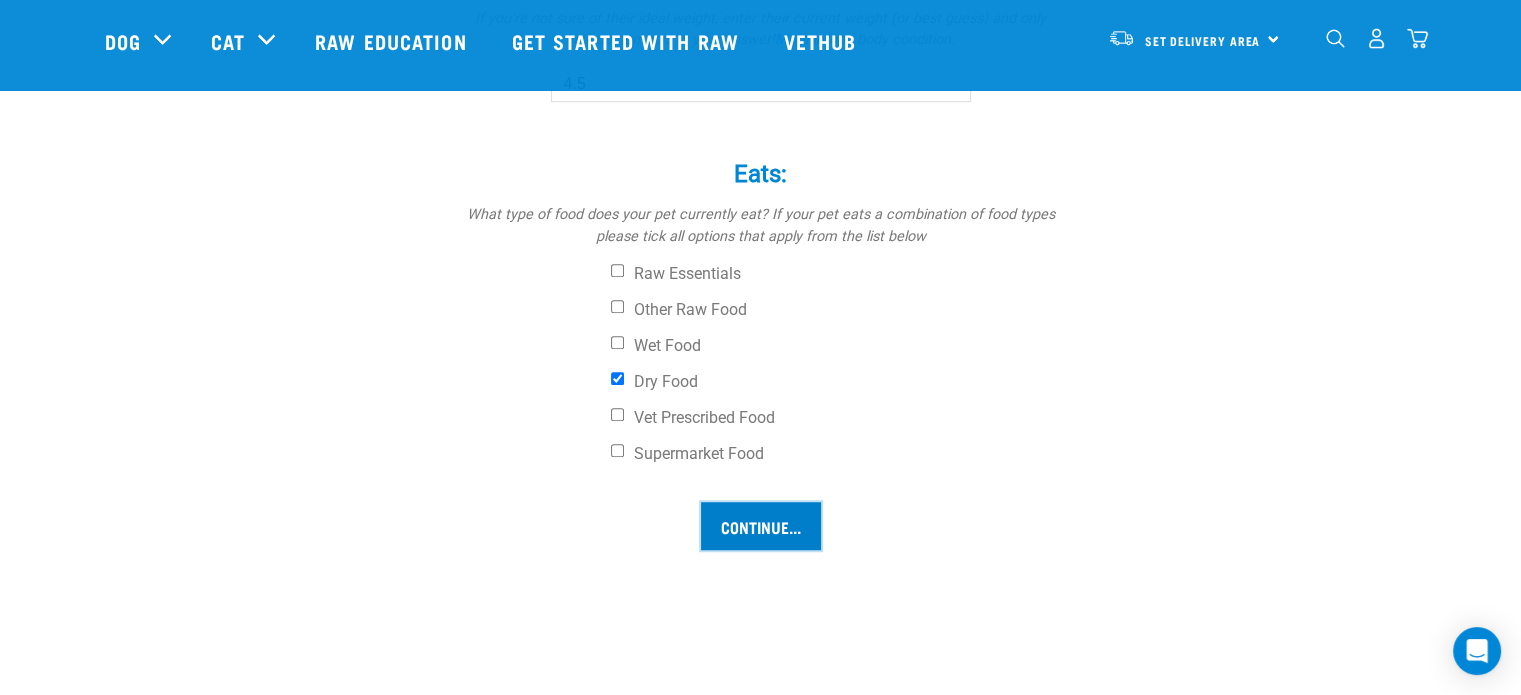 click on "Continue..." at bounding box center (761, 526) 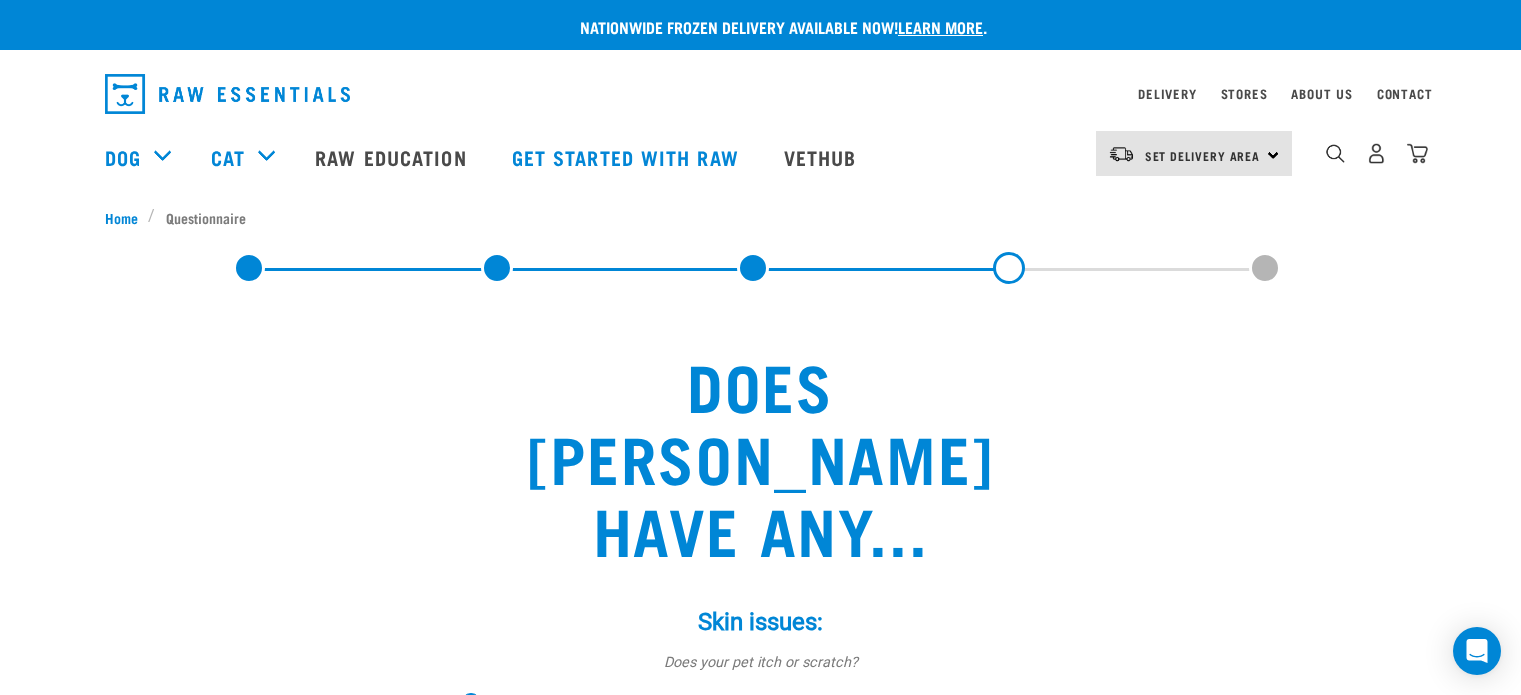 scroll, scrollTop: 262, scrollLeft: 0, axis: vertical 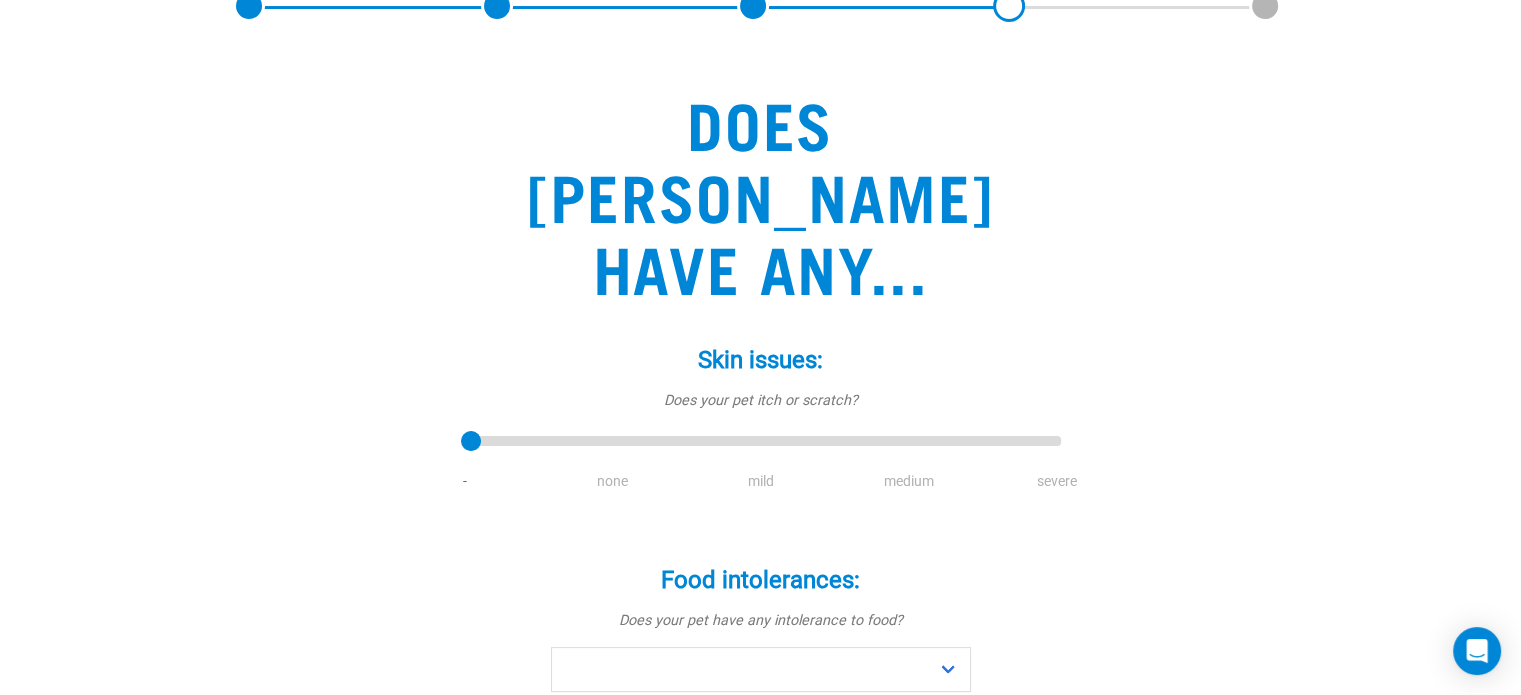 click on "No
Yes" at bounding box center (761, 669) 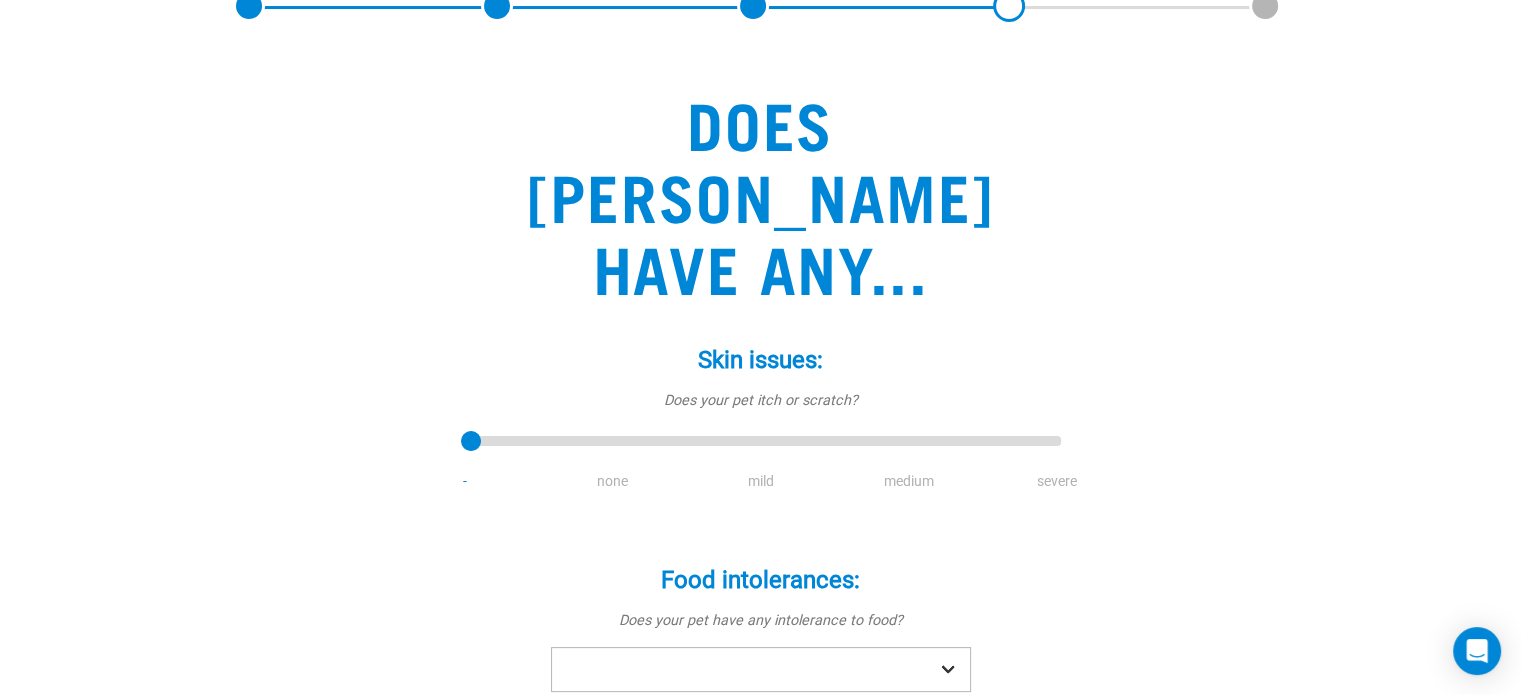 select on "no" 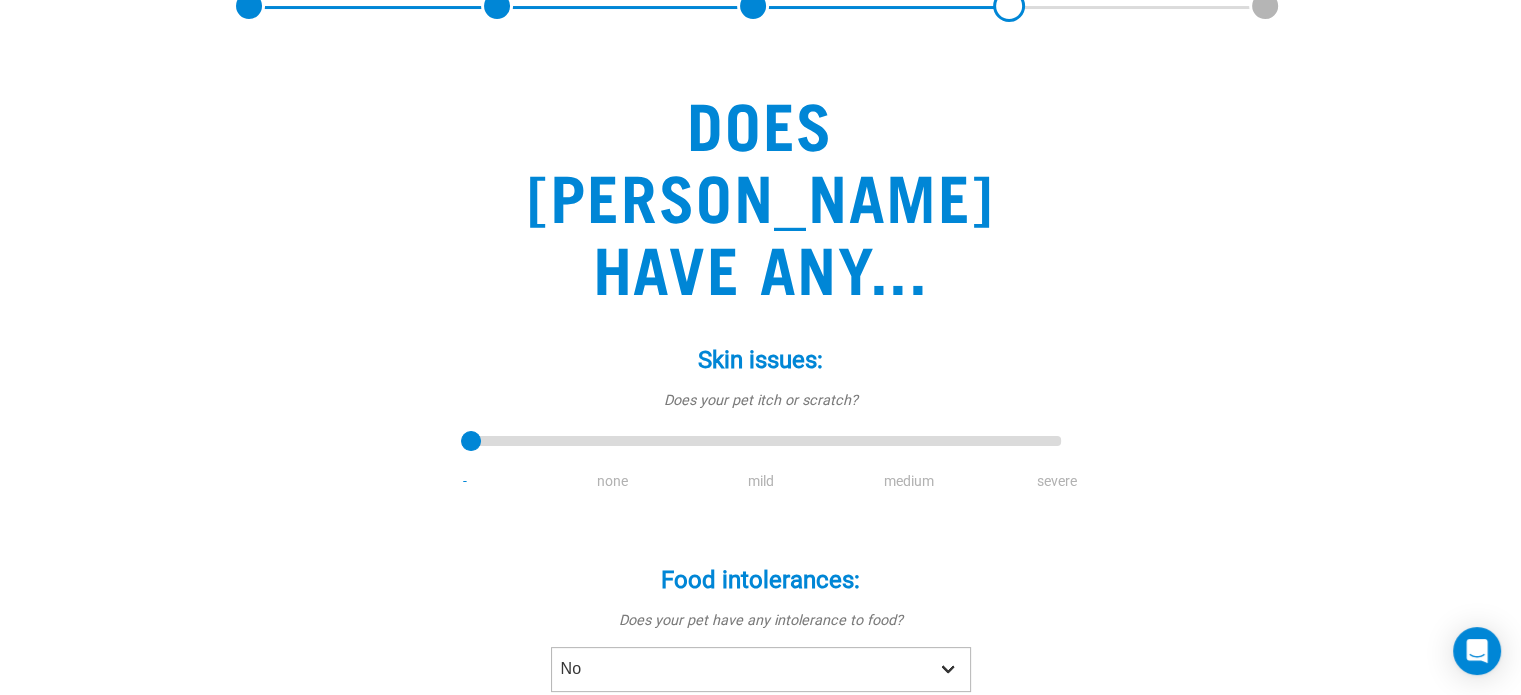 click on "No
Yes" at bounding box center (761, 669) 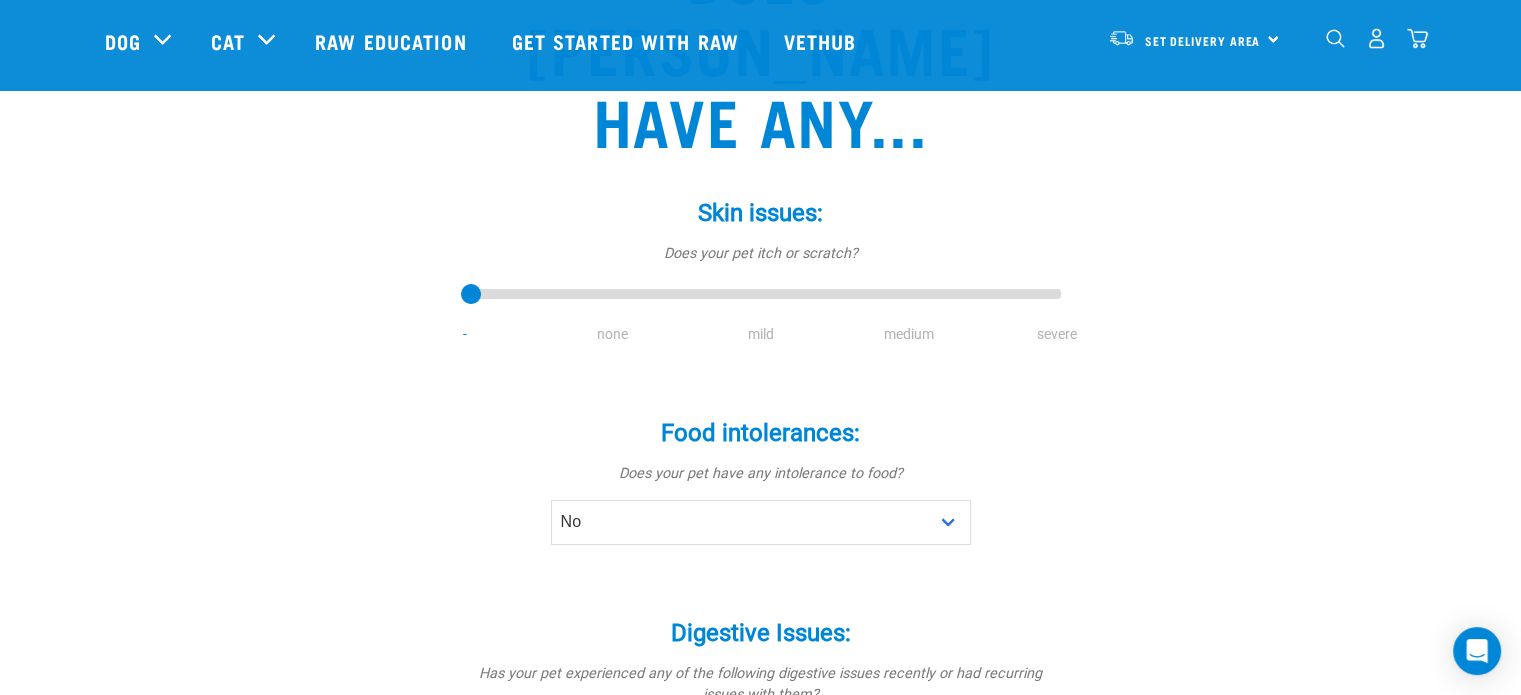 scroll, scrollTop: 575, scrollLeft: 0, axis: vertical 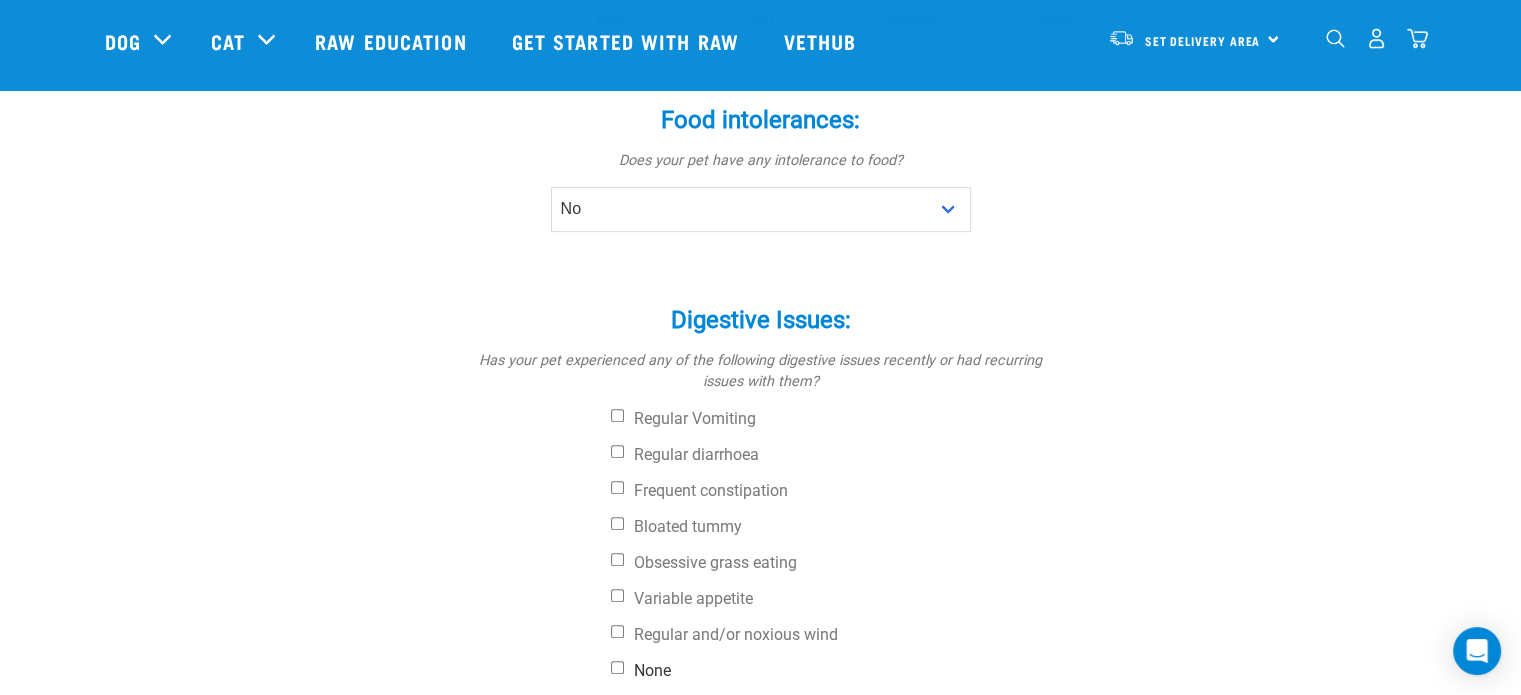 click on "None" at bounding box center (617, 667) 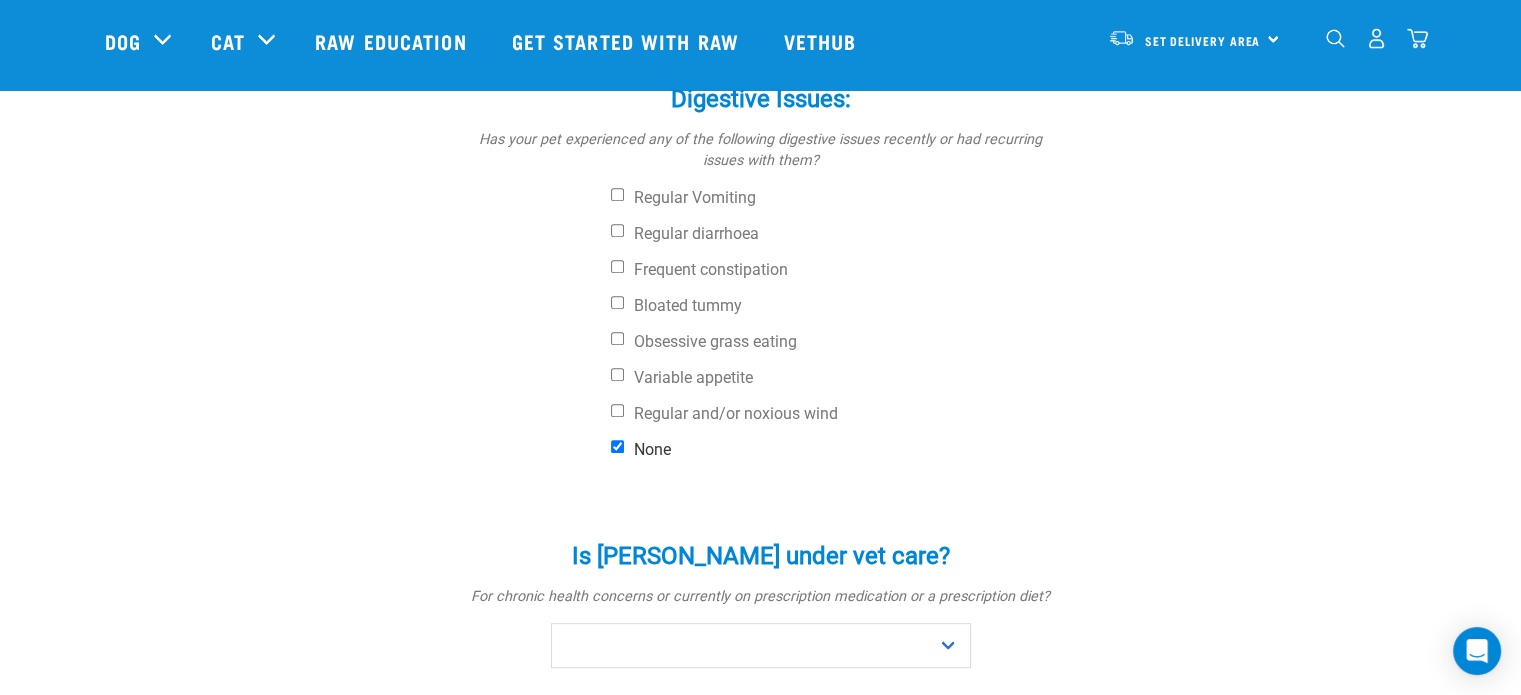 scroll, scrollTop: 843, scrollLeft: 0, axis: vertical 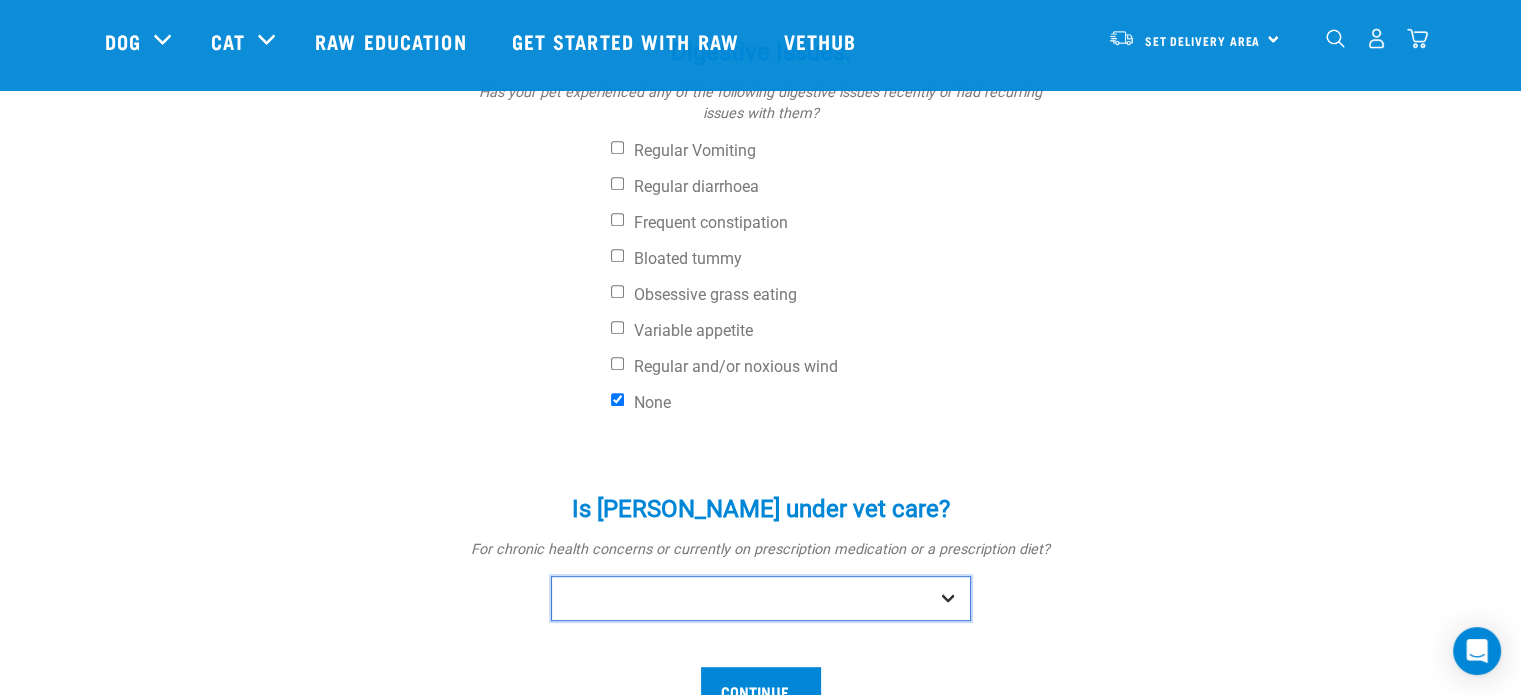 click on "No
Yes" at bounding box center (761, 598) 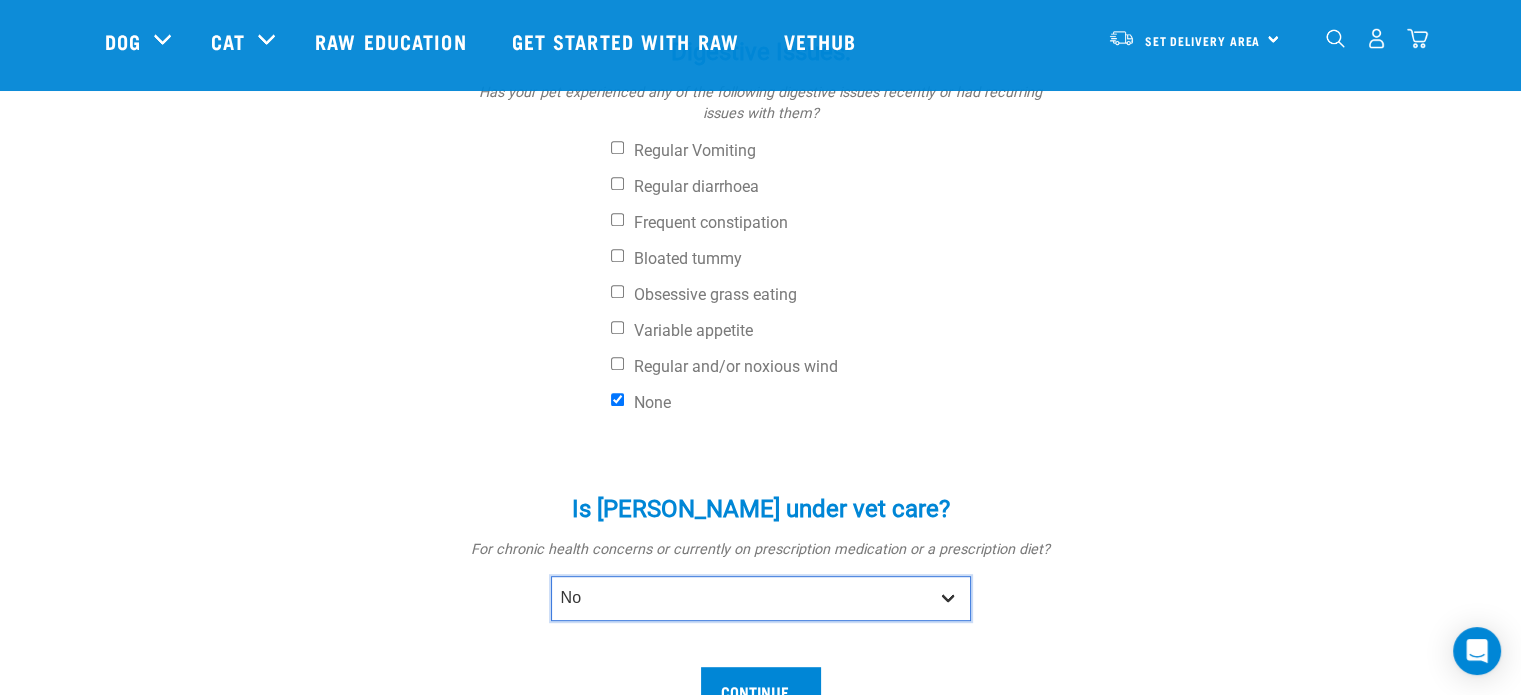click on "No
Yes" at bounding box center [761, 598] 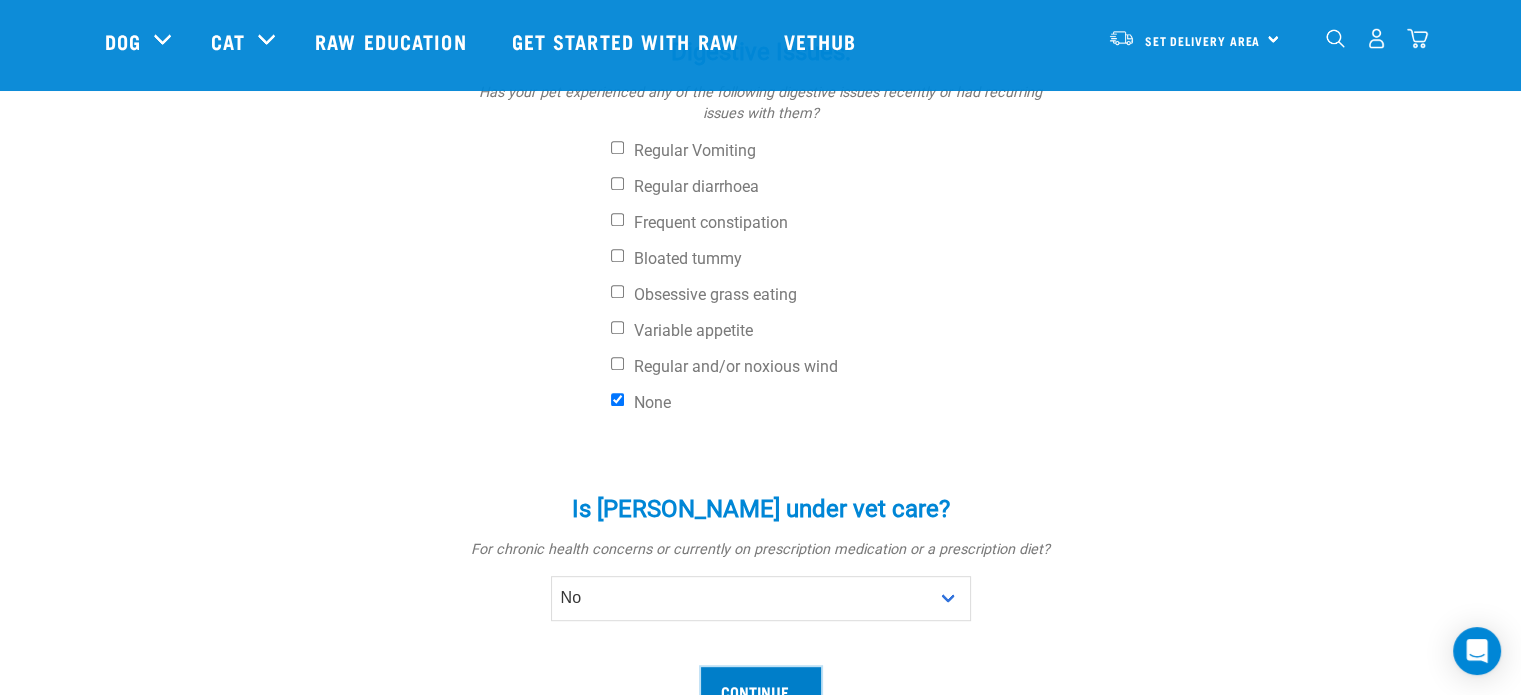 click on "Continue..." at bounding box center [761, 691] 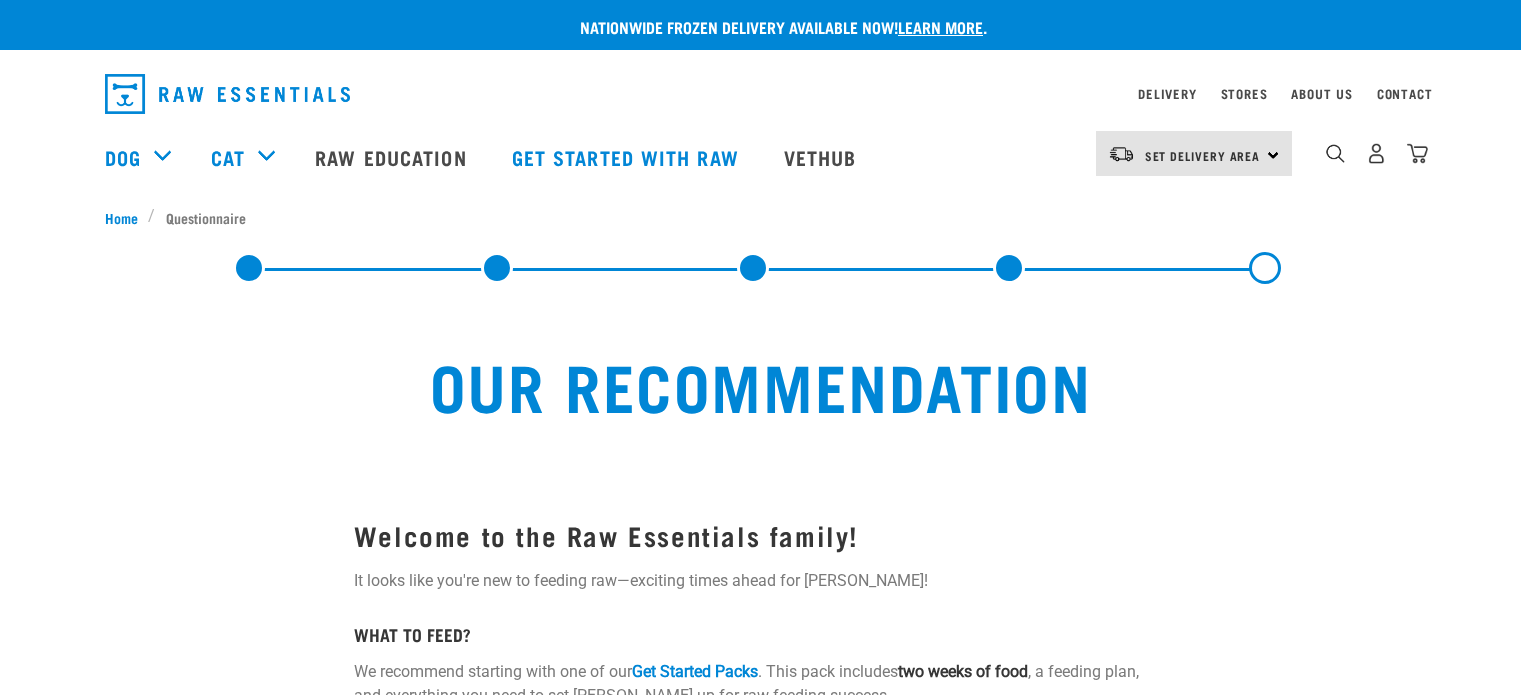scroll, scrollTop: 0, scrollLeft: 0, axis: both 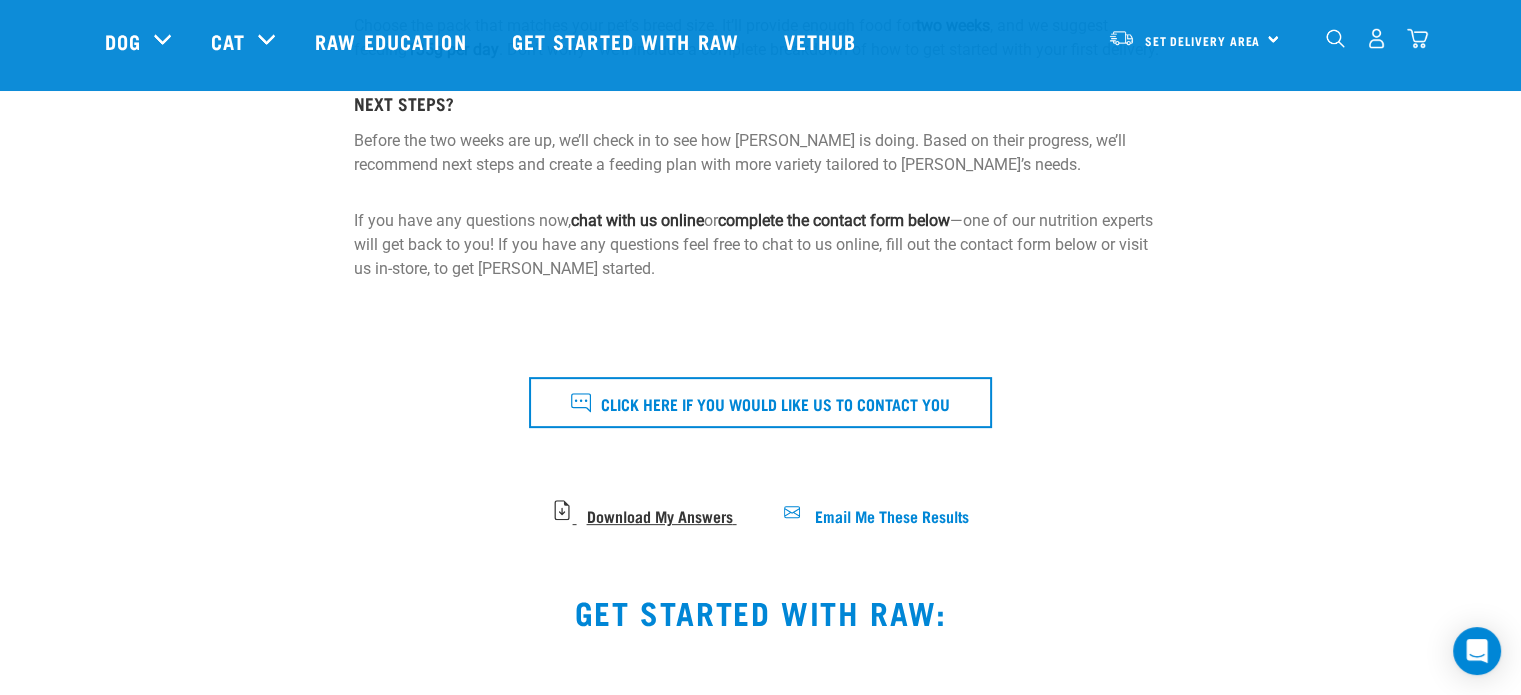 click on "Download My Answers" at bounding box center [659, 514] 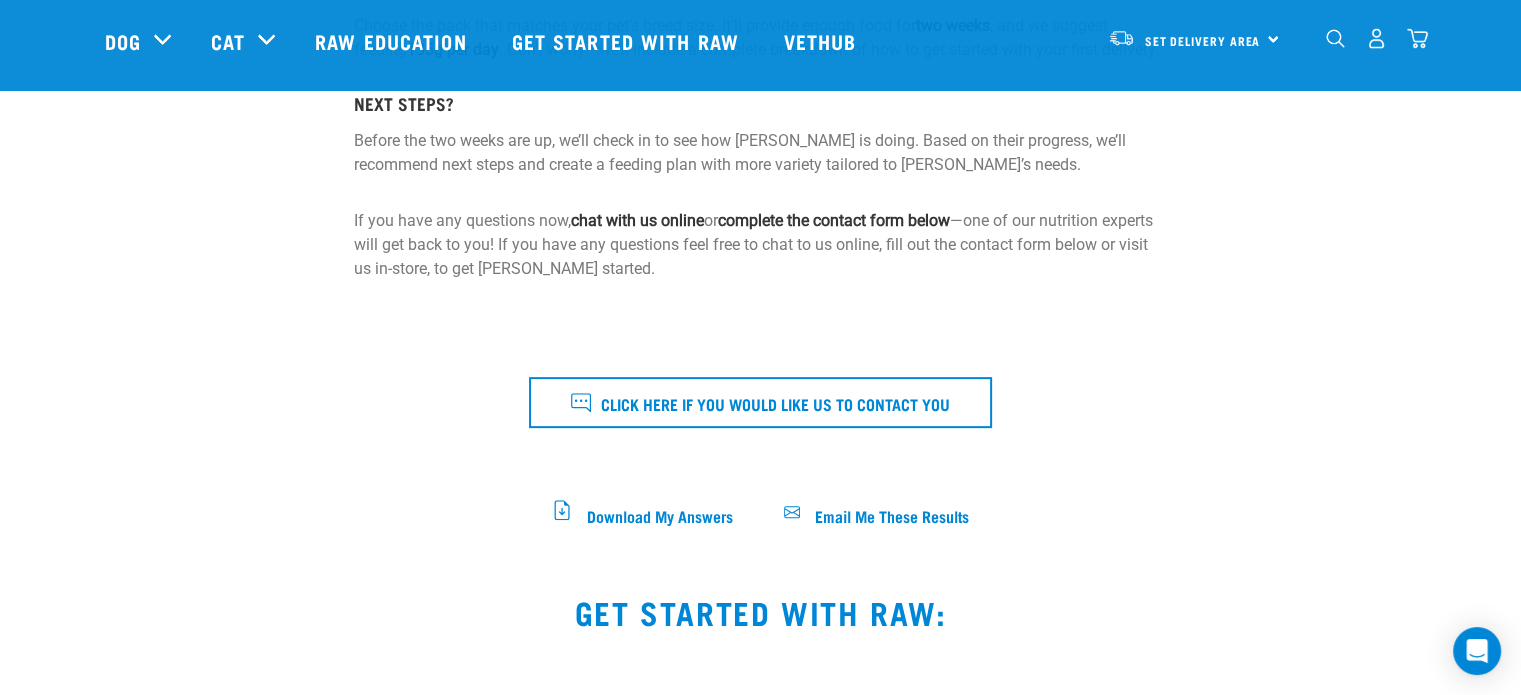 scroll, scrollTop: 238, scrollLeft: 0, axis: vertical 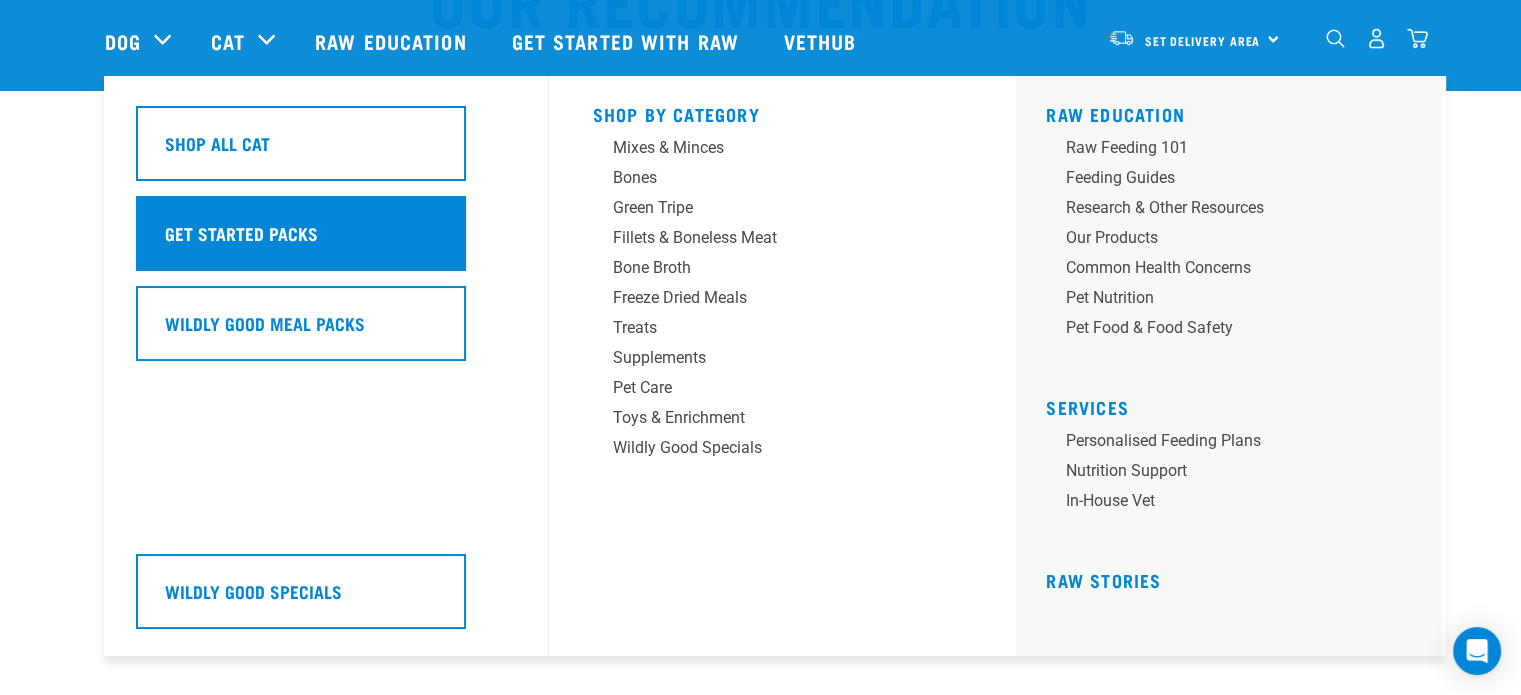 click on "Get started packs" at bounding box center (241, 233) 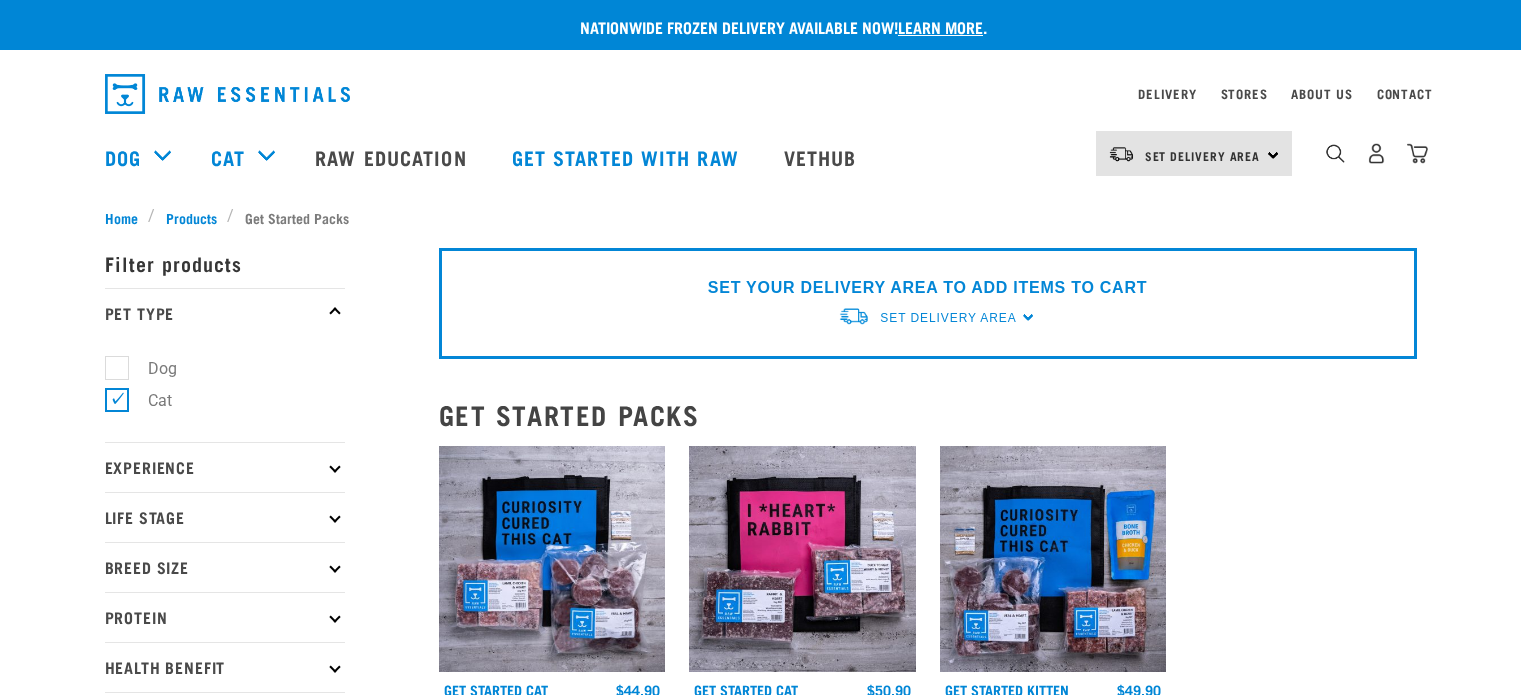 scroll, scrollTop: 0, scrollLeft: 0, axis: both 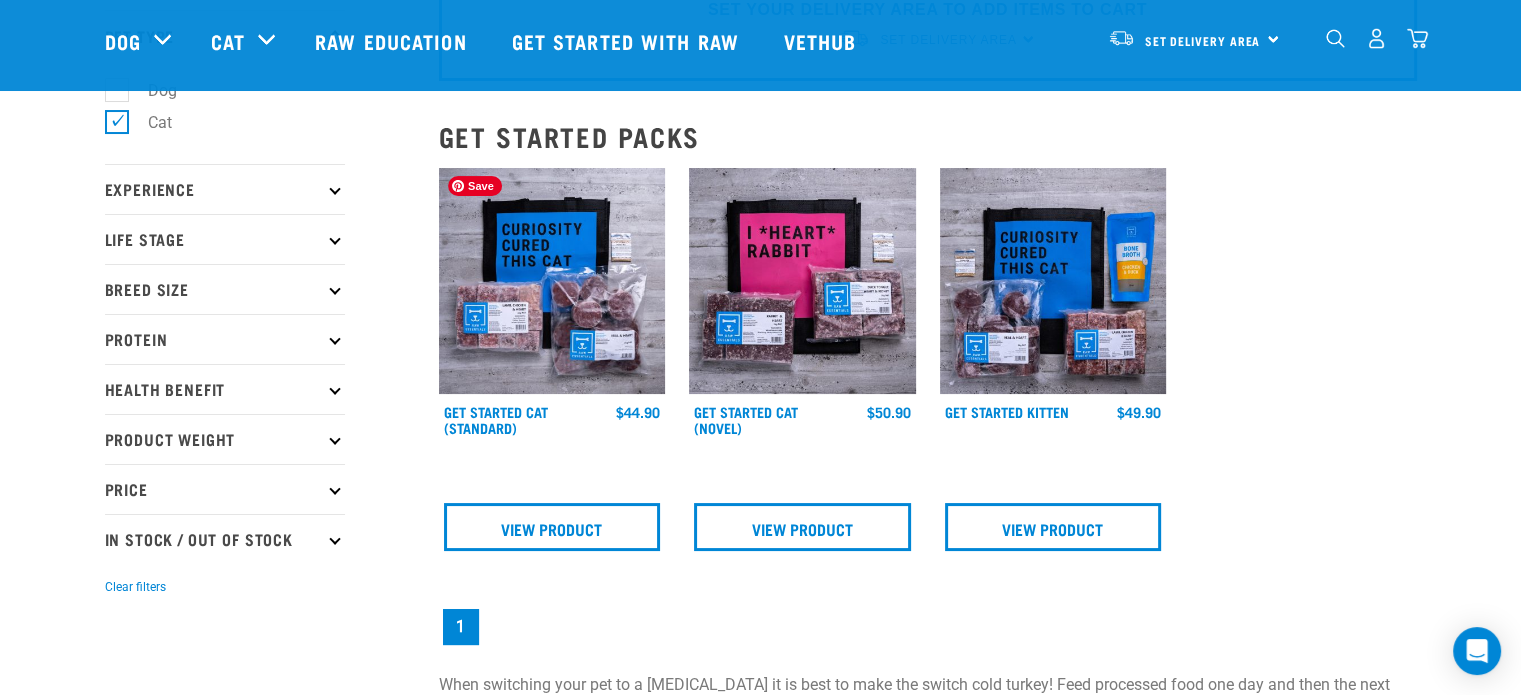 click at bounding box center [552, 281] 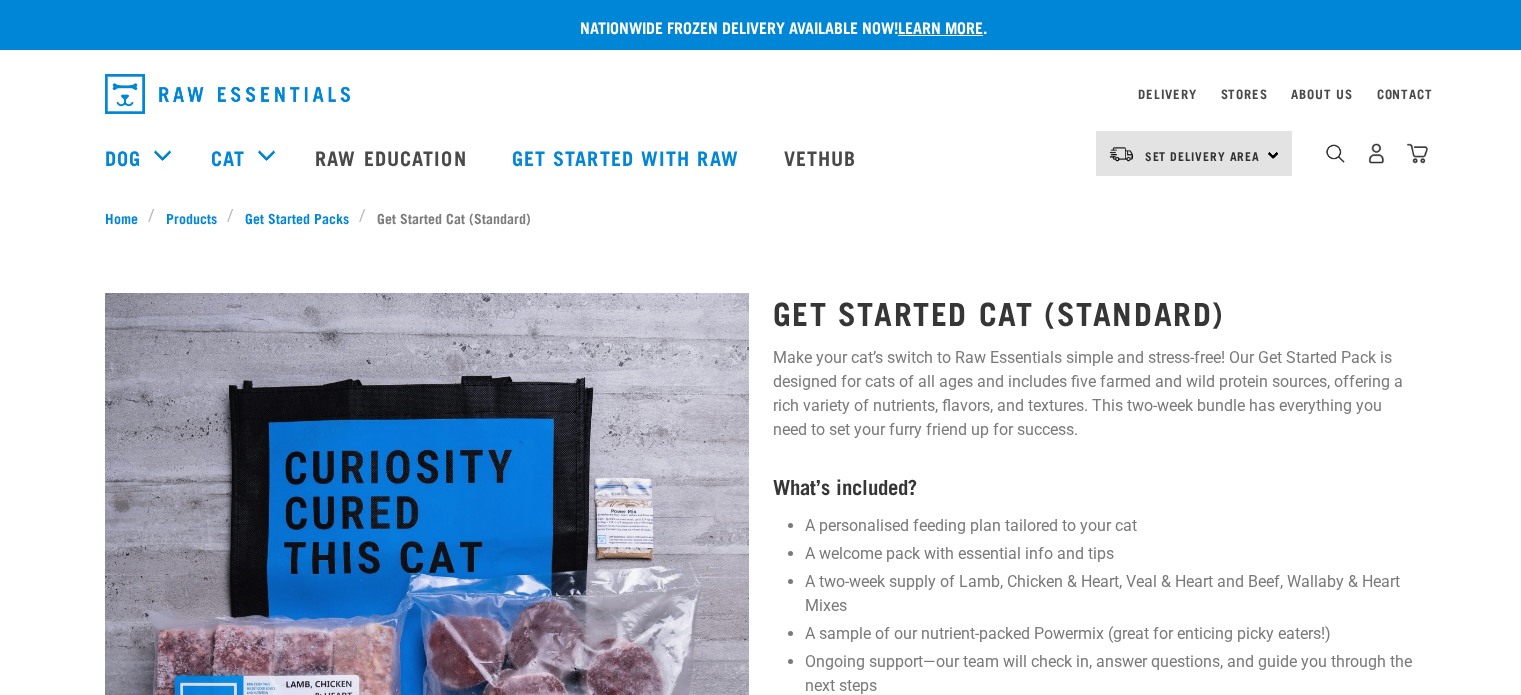 scroll, scrollTop: 0, scrollLeft: 0, axis: both 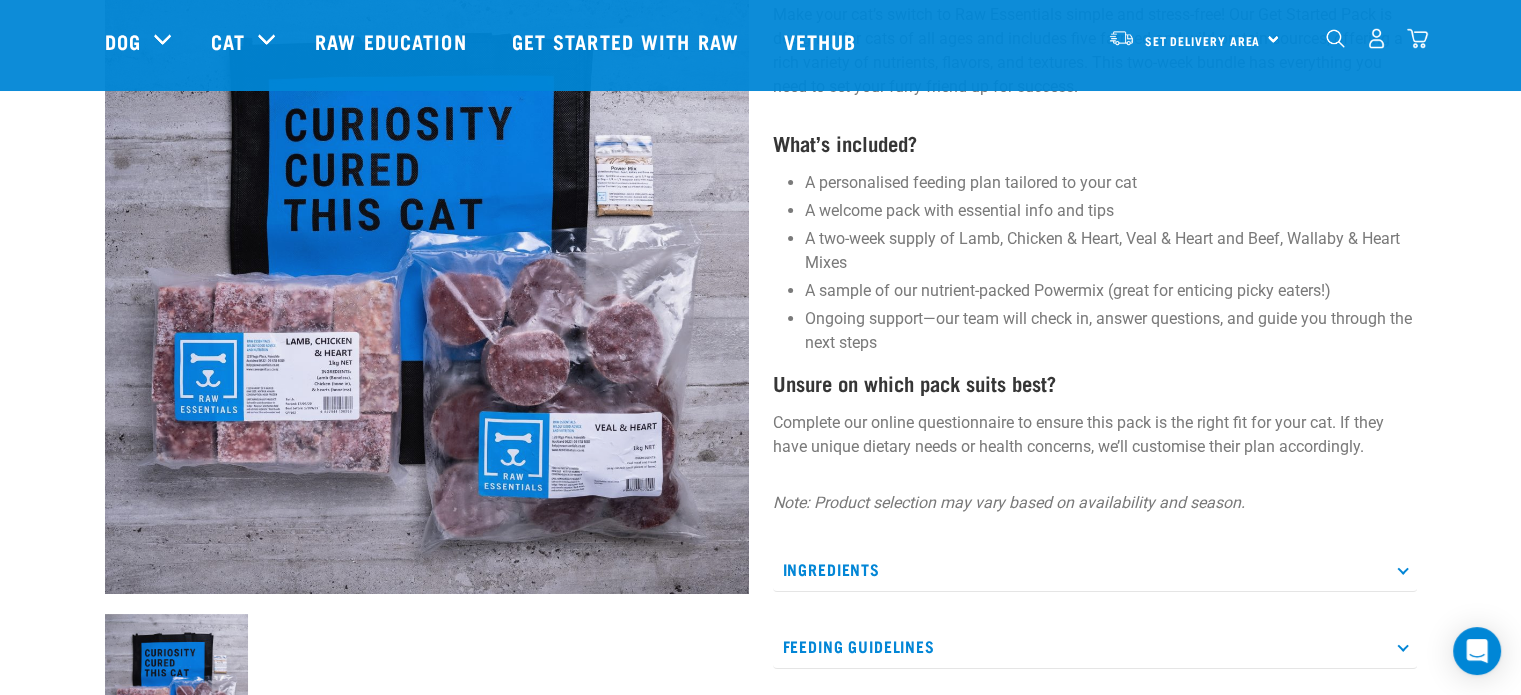 click on "Ingredients" at bounding box center (1095, 569) 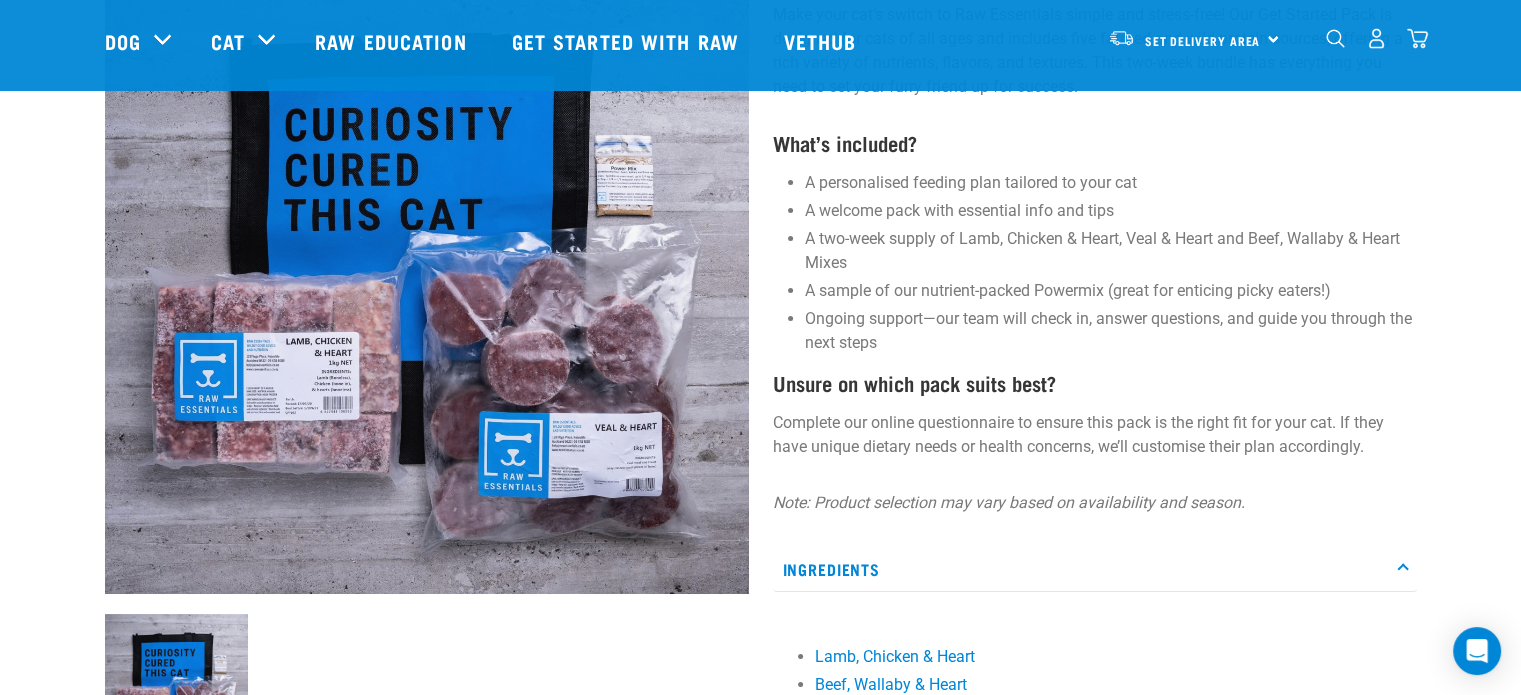 click on "Ingredients" at bounding box center [1095, 569] 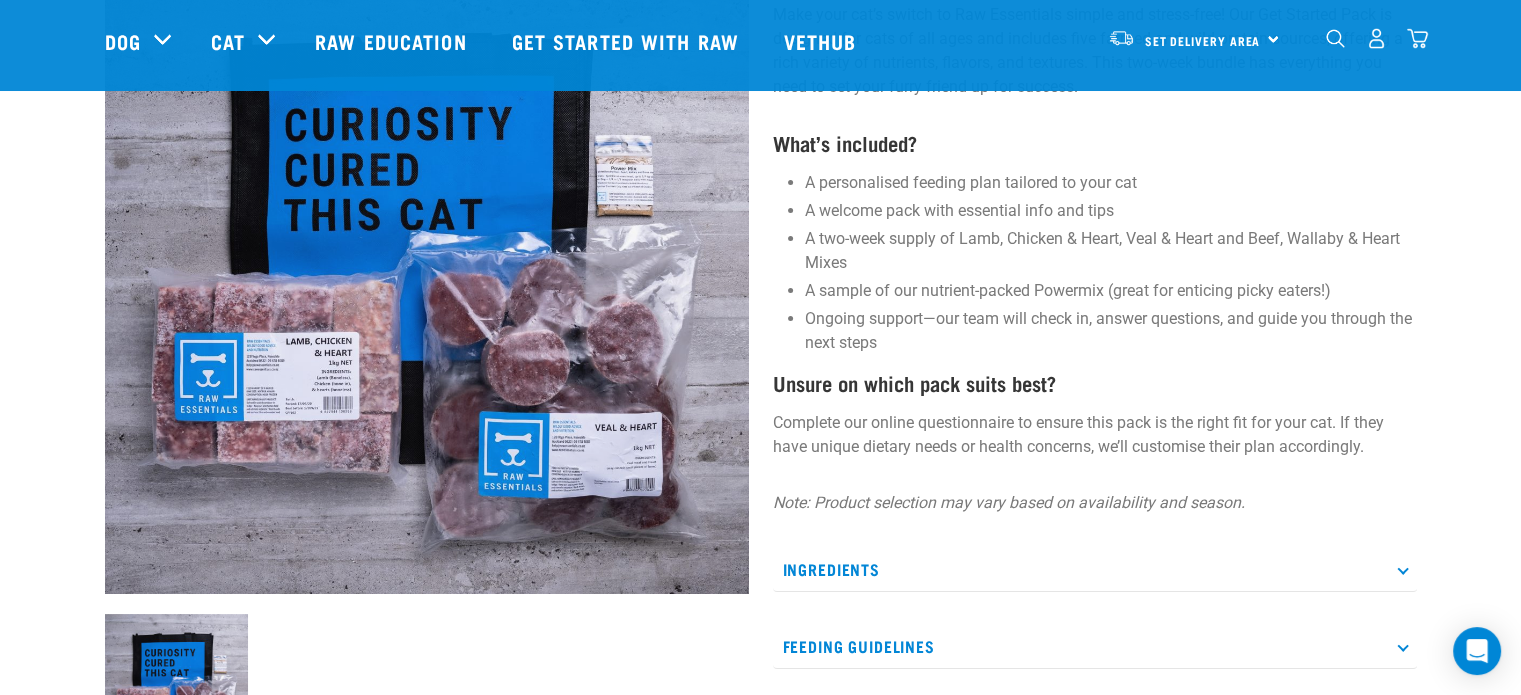 click on "Ingredients" at bounding box center (1095, 569) 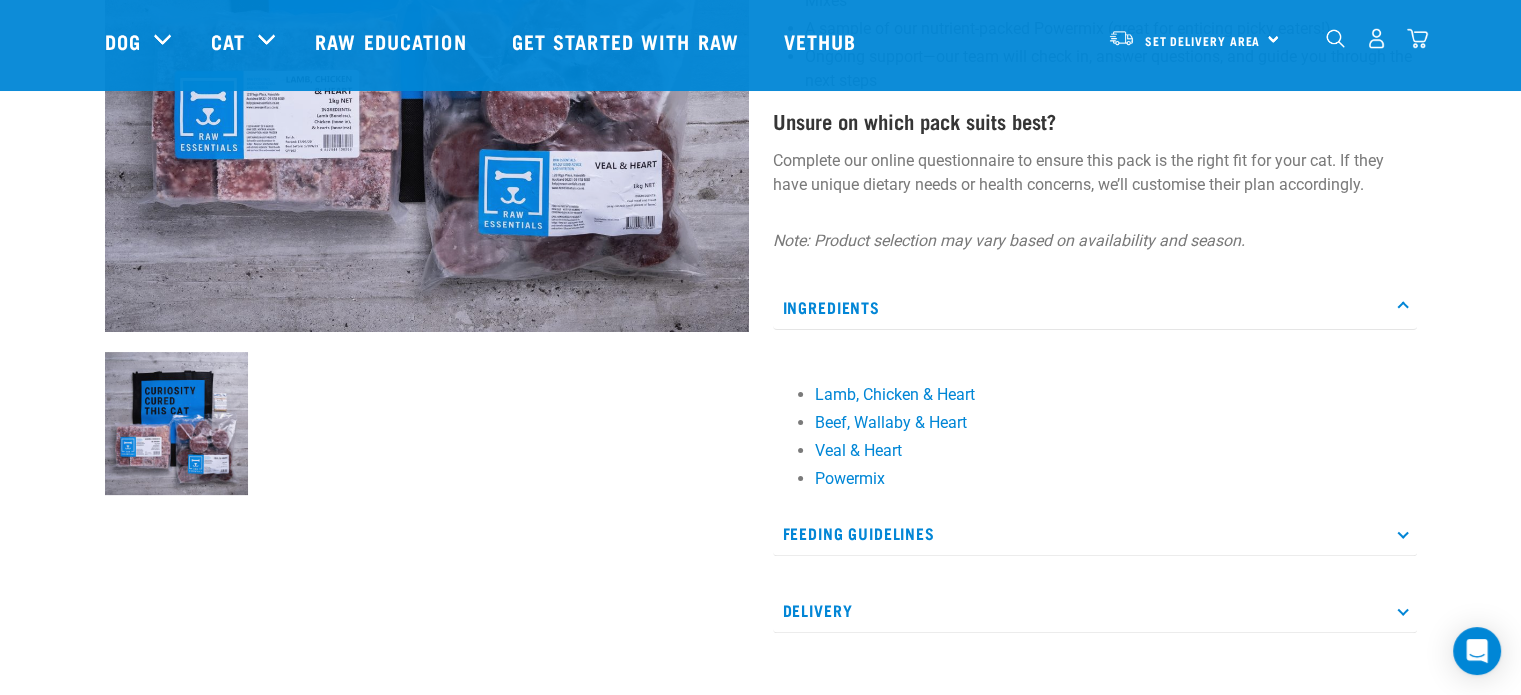 scroll, scrollTop: 474, scrollLeft: 0, axis: vertical 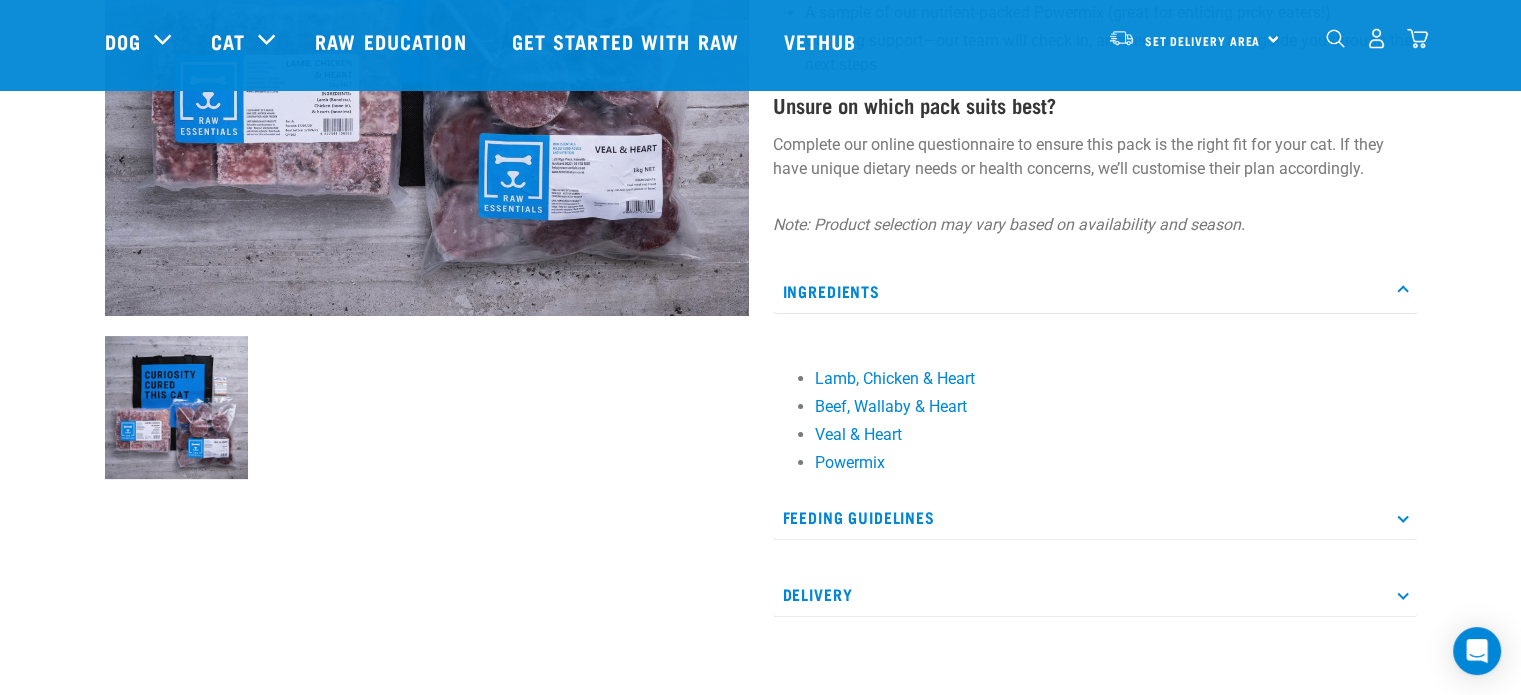 click on "Feeding Guidelines" at bounding box center (1095, 517) 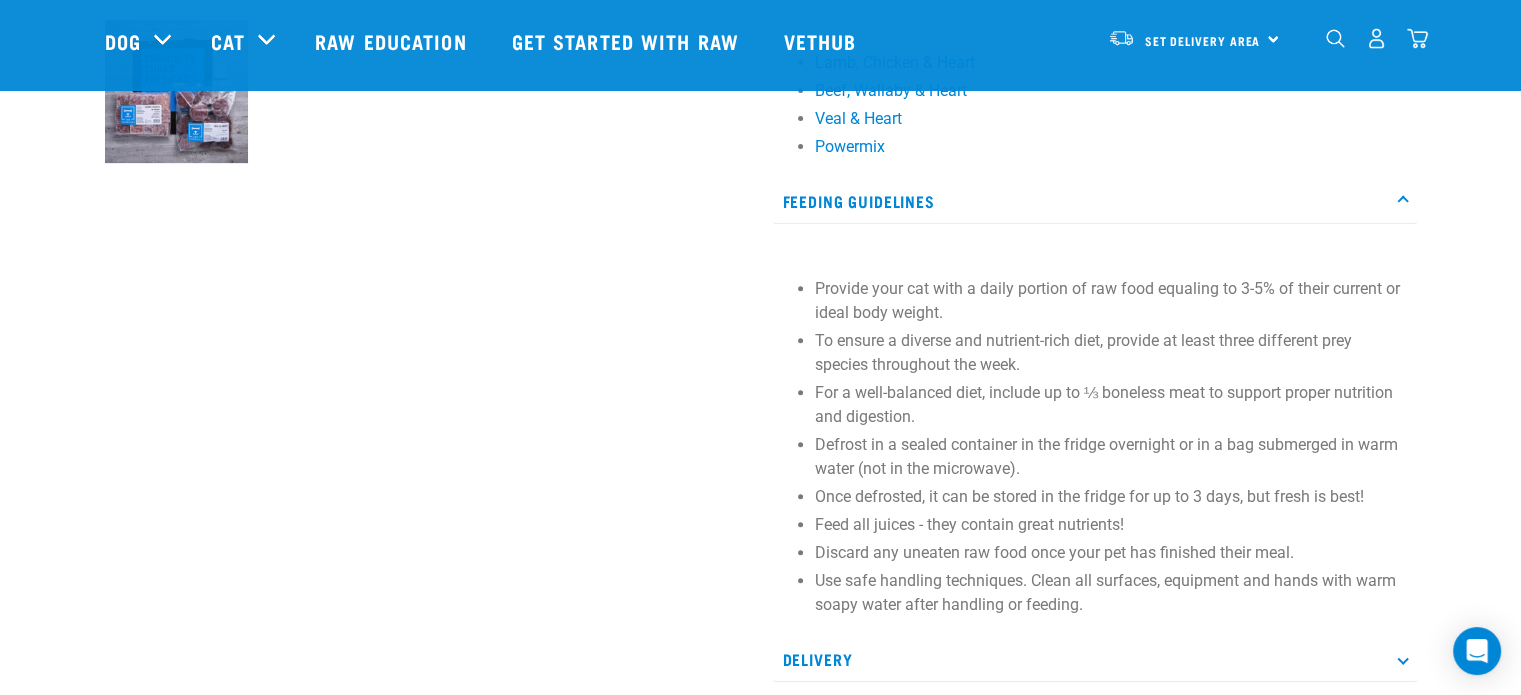scroll, scrollTop: 791, scrollLeft: 0, axis: vertical 